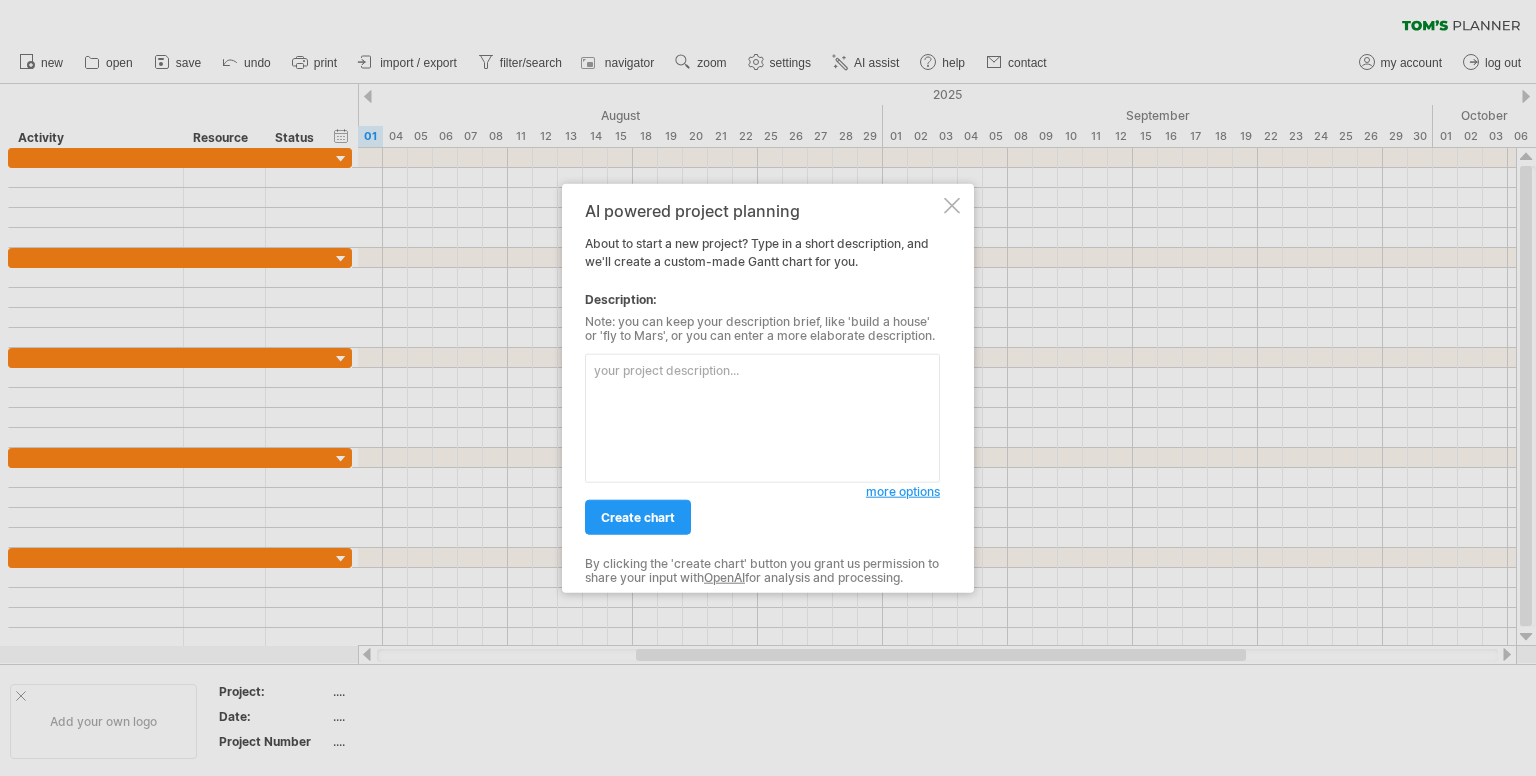 scroll, scrollTop: 0, scrollLeft: 0, axis: both 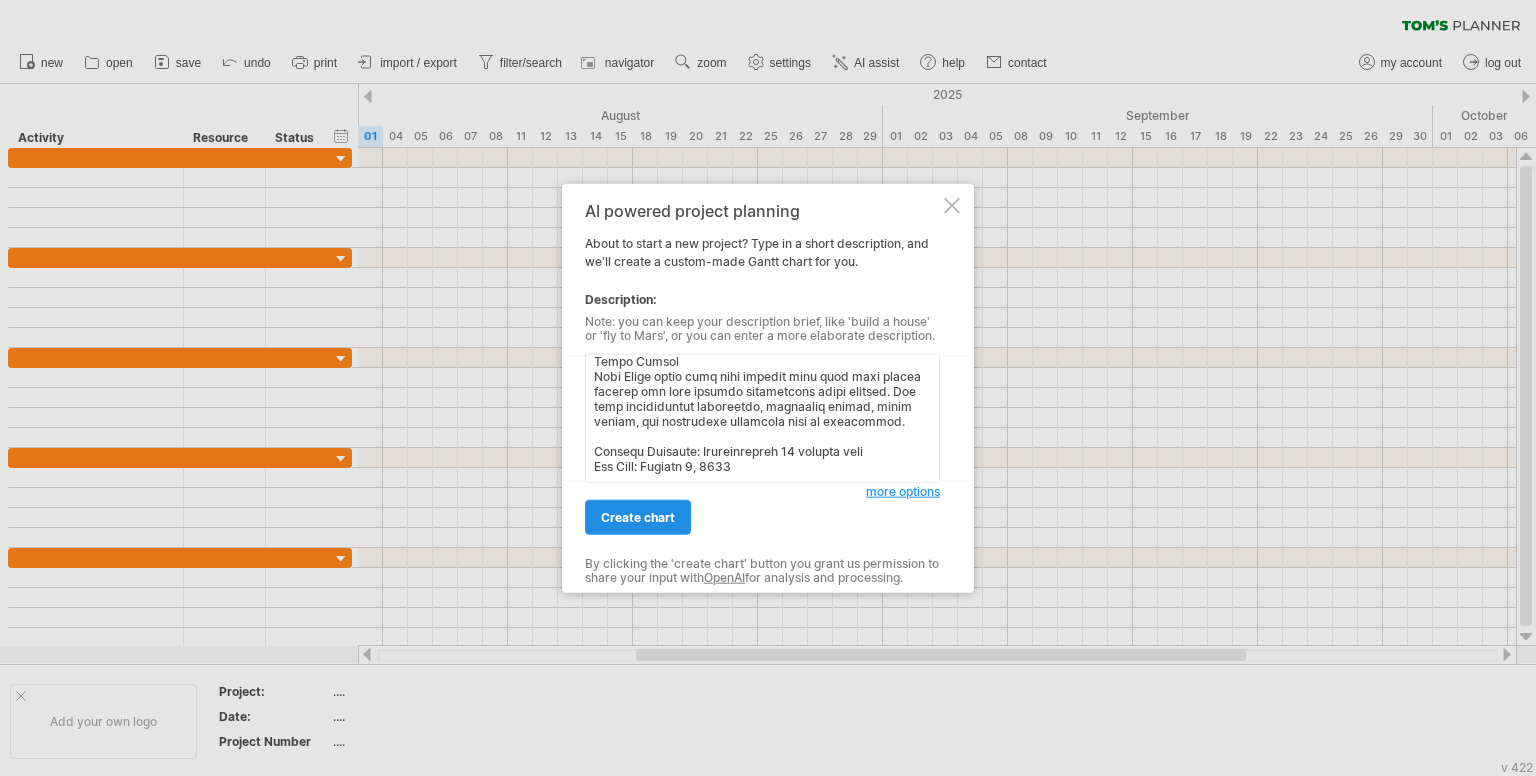 type on "Step 1: Create the Main Project Header
In the first row, enter: "Tech Deals Website Development"
Make this a parent task (bold formatting)
This will be your main project container
Step 2: Create Phase Parent Rows (Following Your Format)
Enter these 5 major phases as parent rows, using the same numbering system as your dish washing example:
1.0 Project Planning & Requirements
2.0 Design
3.0 Development
4.0 Content & Testing
5.0 Launch
Step 3: Add Child Tasks Under Each Phase
Under 1.0 Project Planning & Requirements:
1.1 Gather Requirements
1.2 Technical Specifications
1.3 User Requirements
1.4 Content Requirements
1.5 Create Project Plan
Under 2.0 Design:
2.1 Create Design Elements
2.2 Logo and Branding
2.3 Color Scheme and Fonts
2.4 Layout Mockups
2.5 Design Approval
Under 3.0 Development:
3.1 Set up Technical Framework
3.2 Frontend Development
3.3 Backend Development
3.4 Integration
3.5 System Testing
Under 4.0 Content & Testing:
4.1 Content Creation
4.2 Content Loading
4.3 Func..." 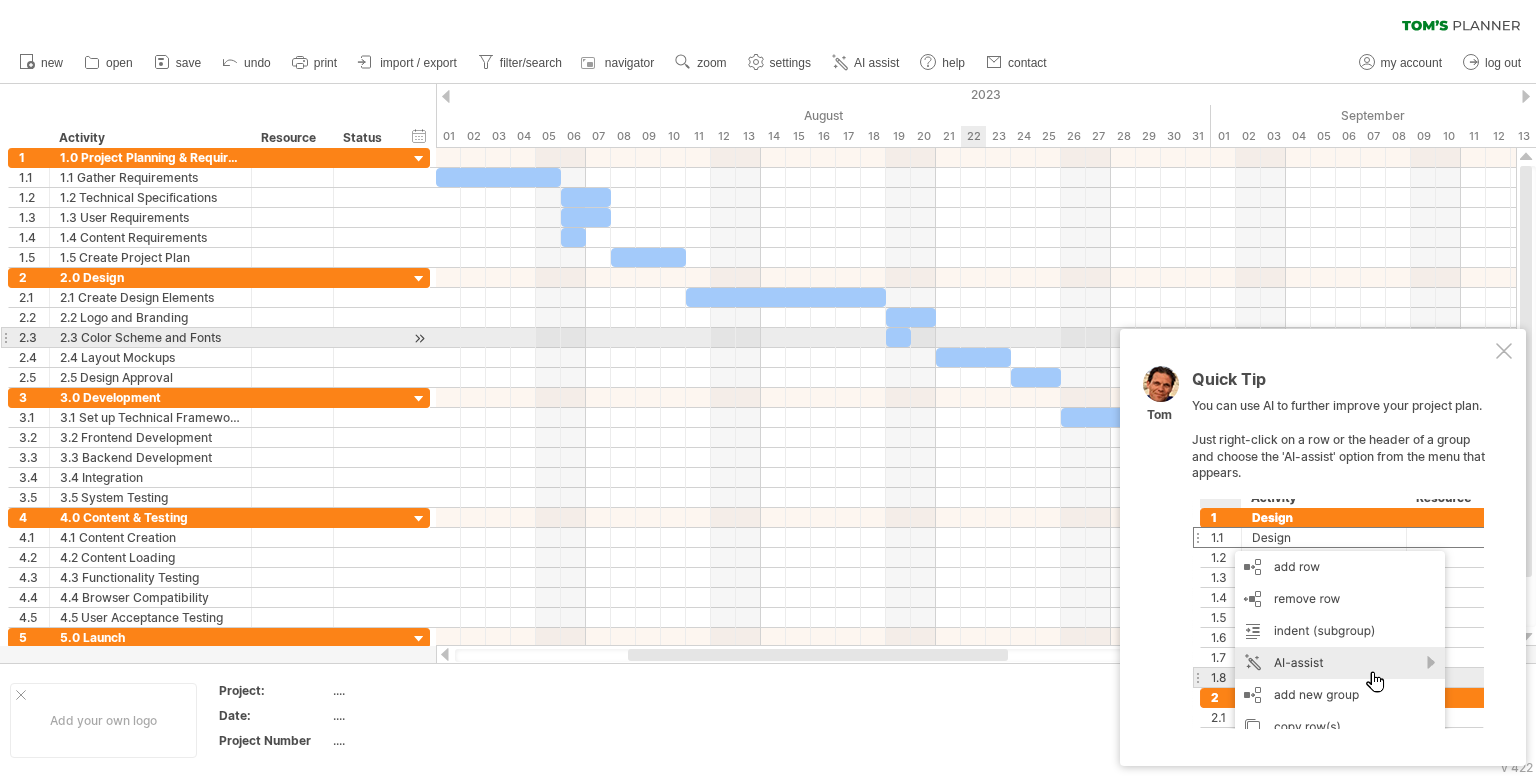 click on "Quick Tip You can use AI to further improve your project plan. Just right-click on a row or the header of a group and choose the 'AI-assist' option from the menu that appears.   Tom" at bounding box center (1323, 547) 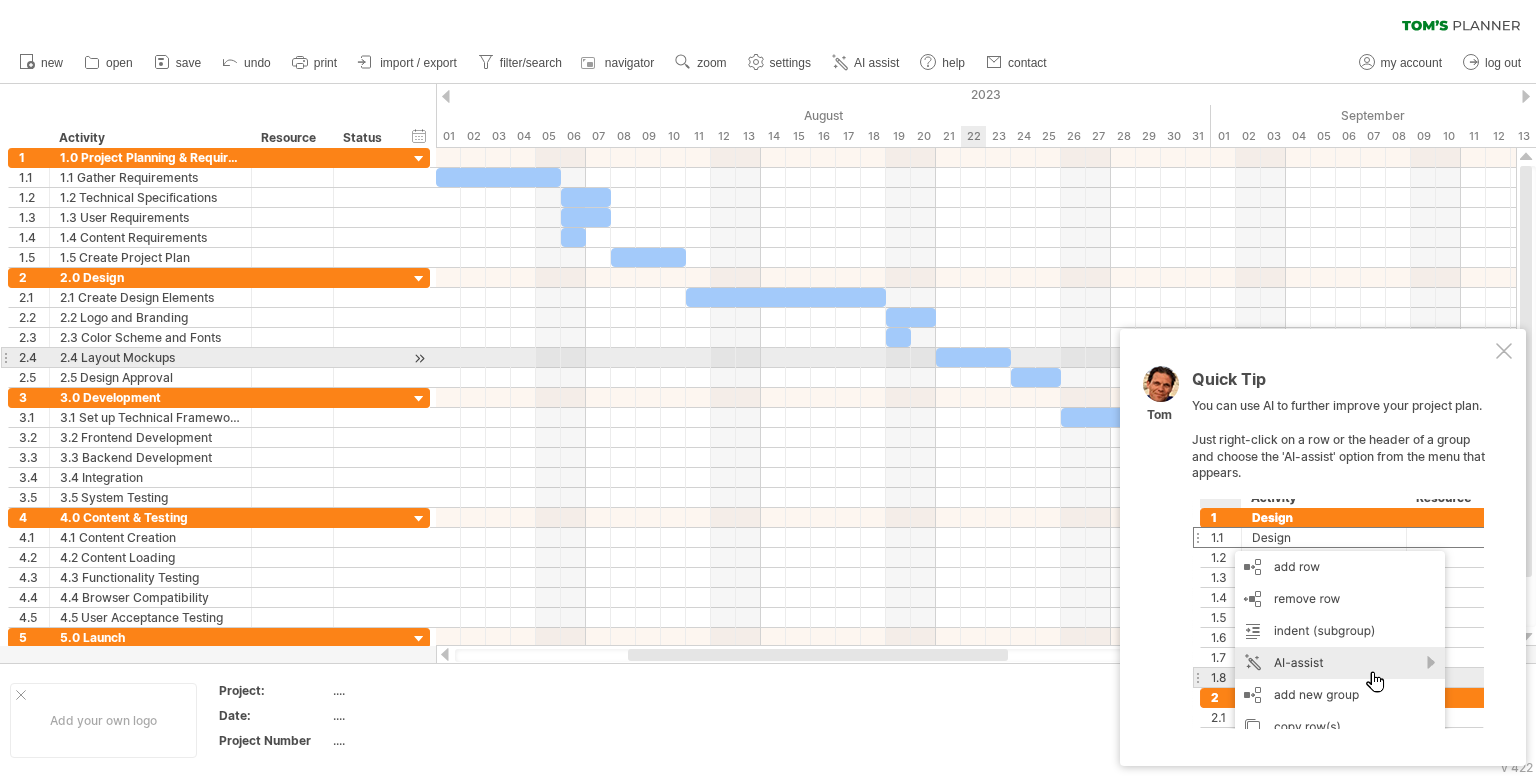 click at bounding box center (1504, 351) 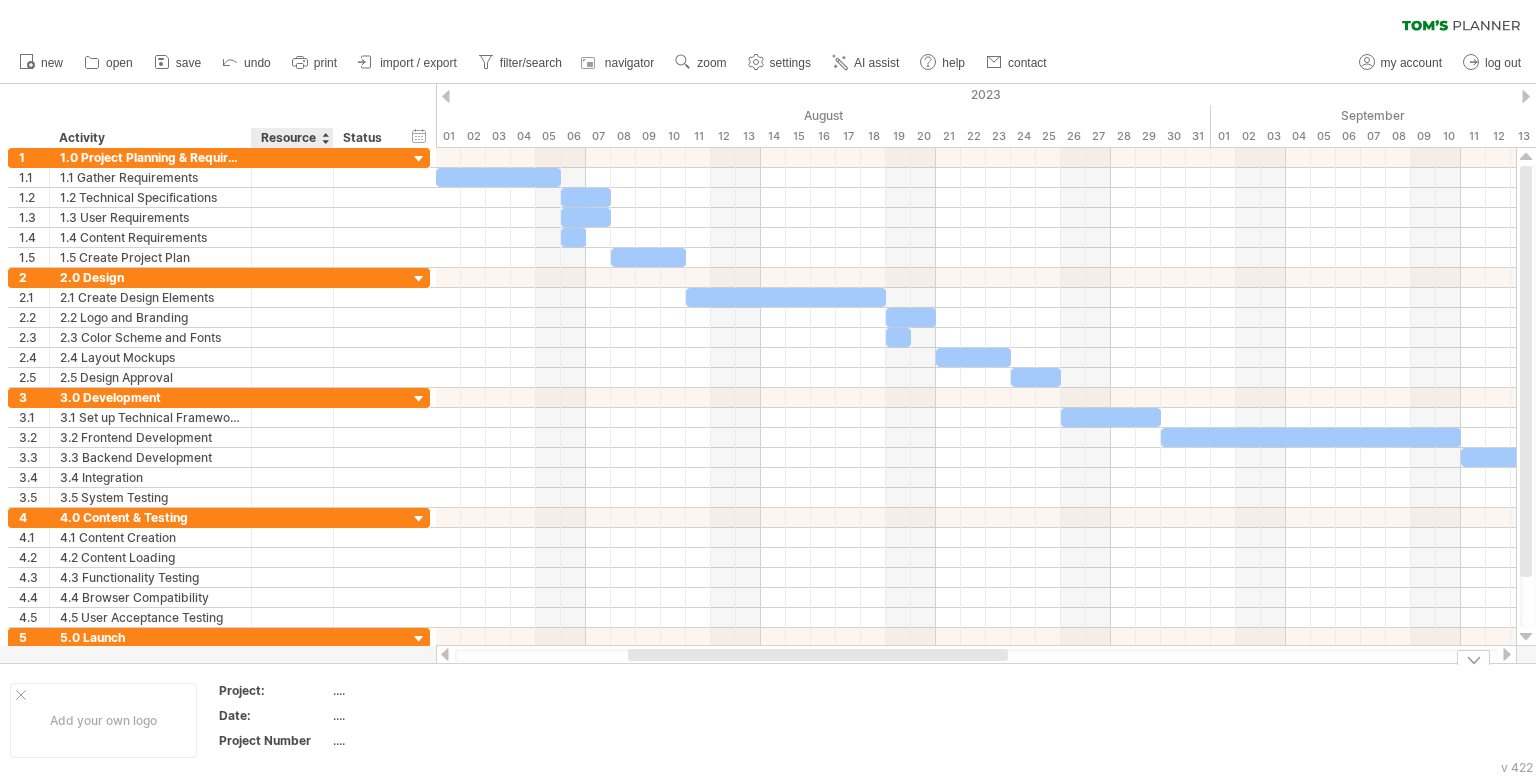 click on "...." at bounding box center [417, 690] 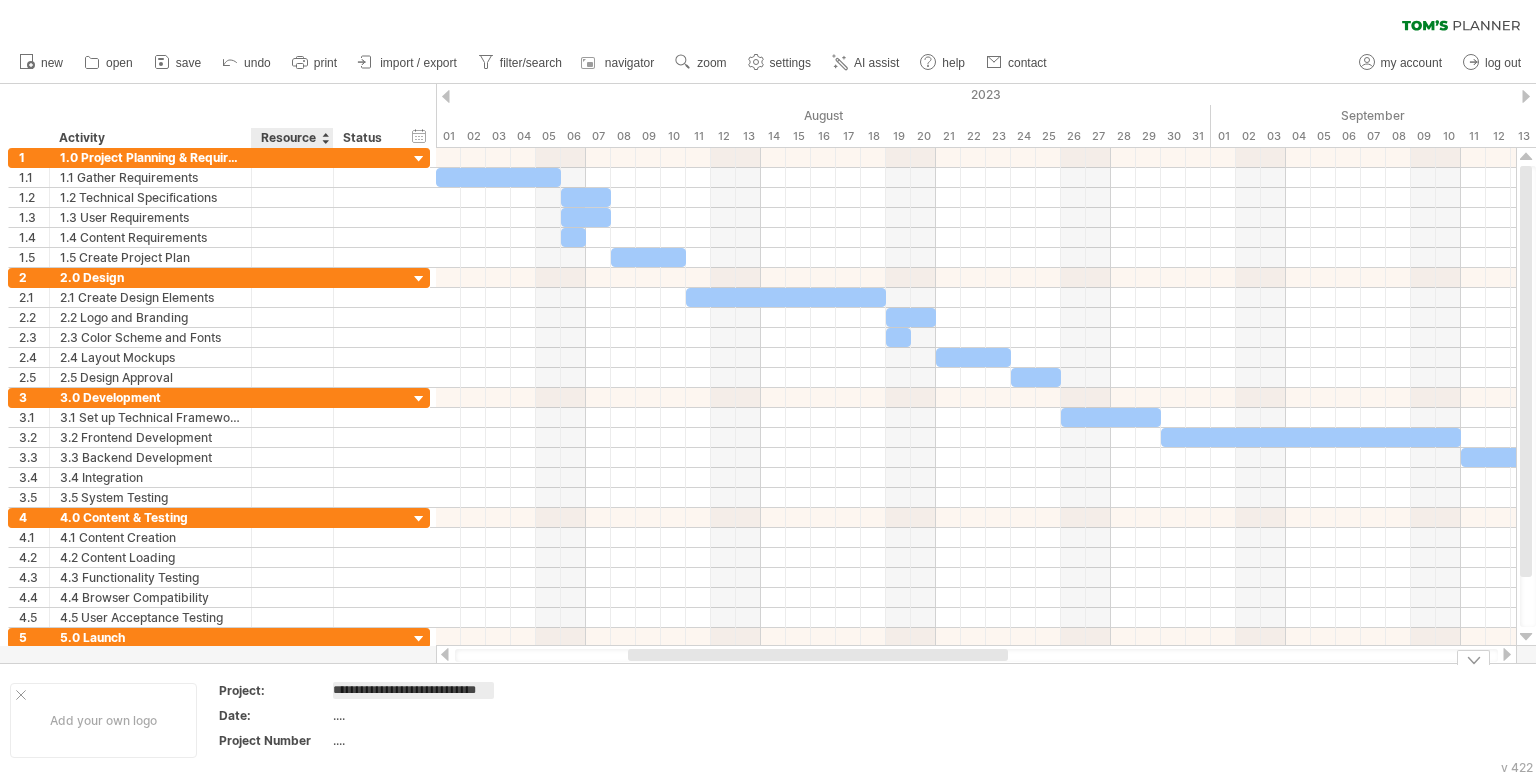 type on "**********" 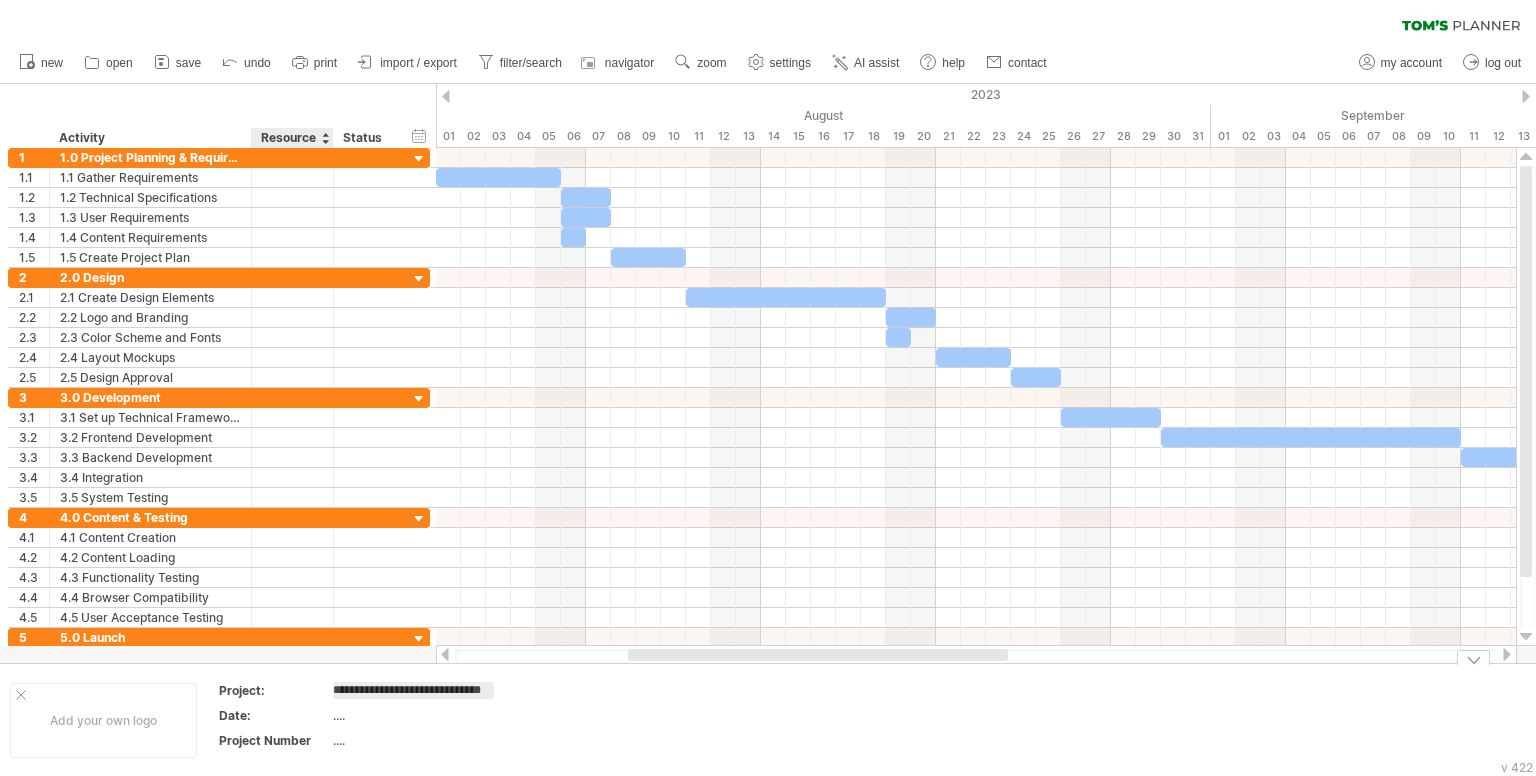 scroll, scrollTop: 0, scrollLeft: 30, axis: horizontal 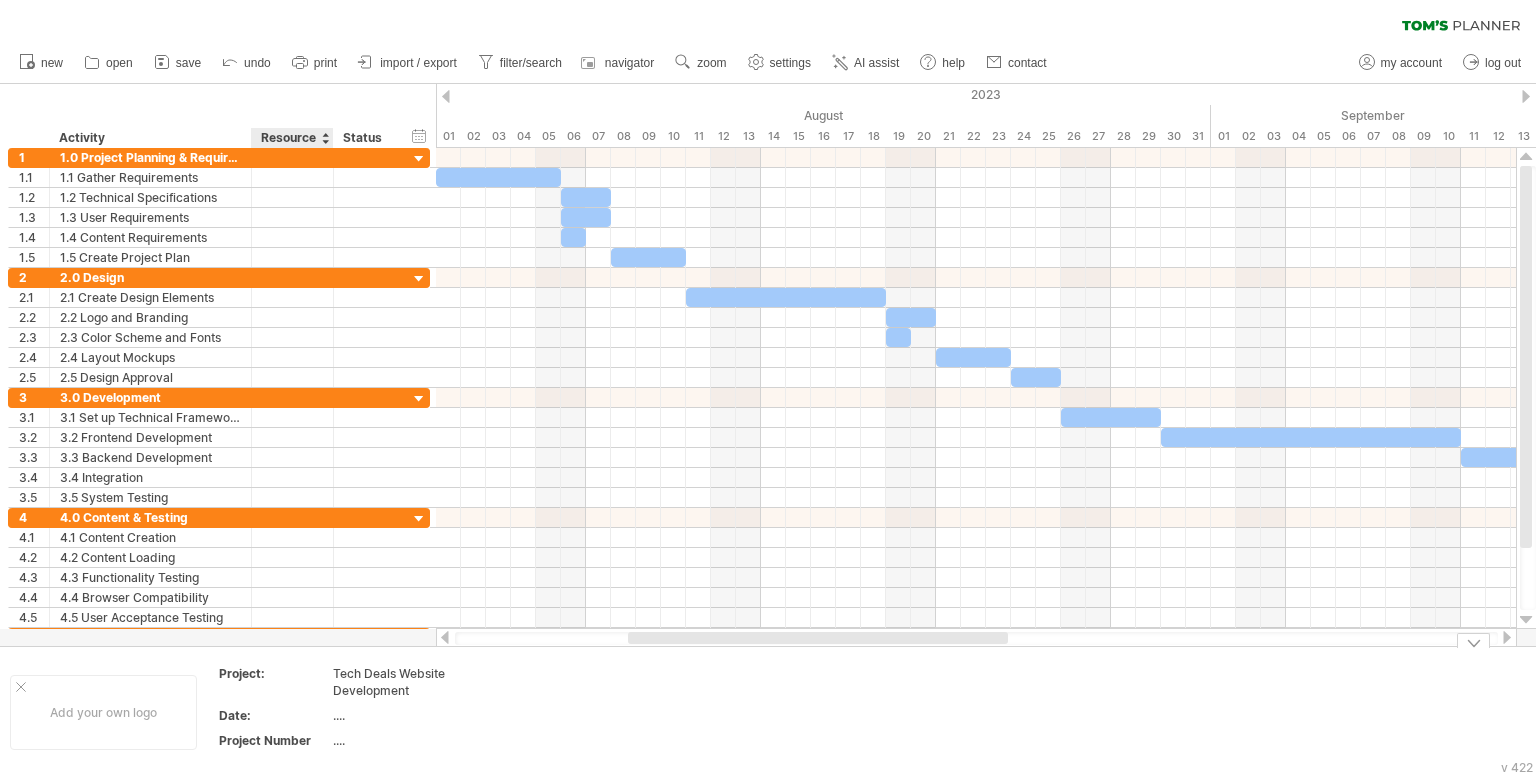 click on "...." at bounding box center (417, 715) 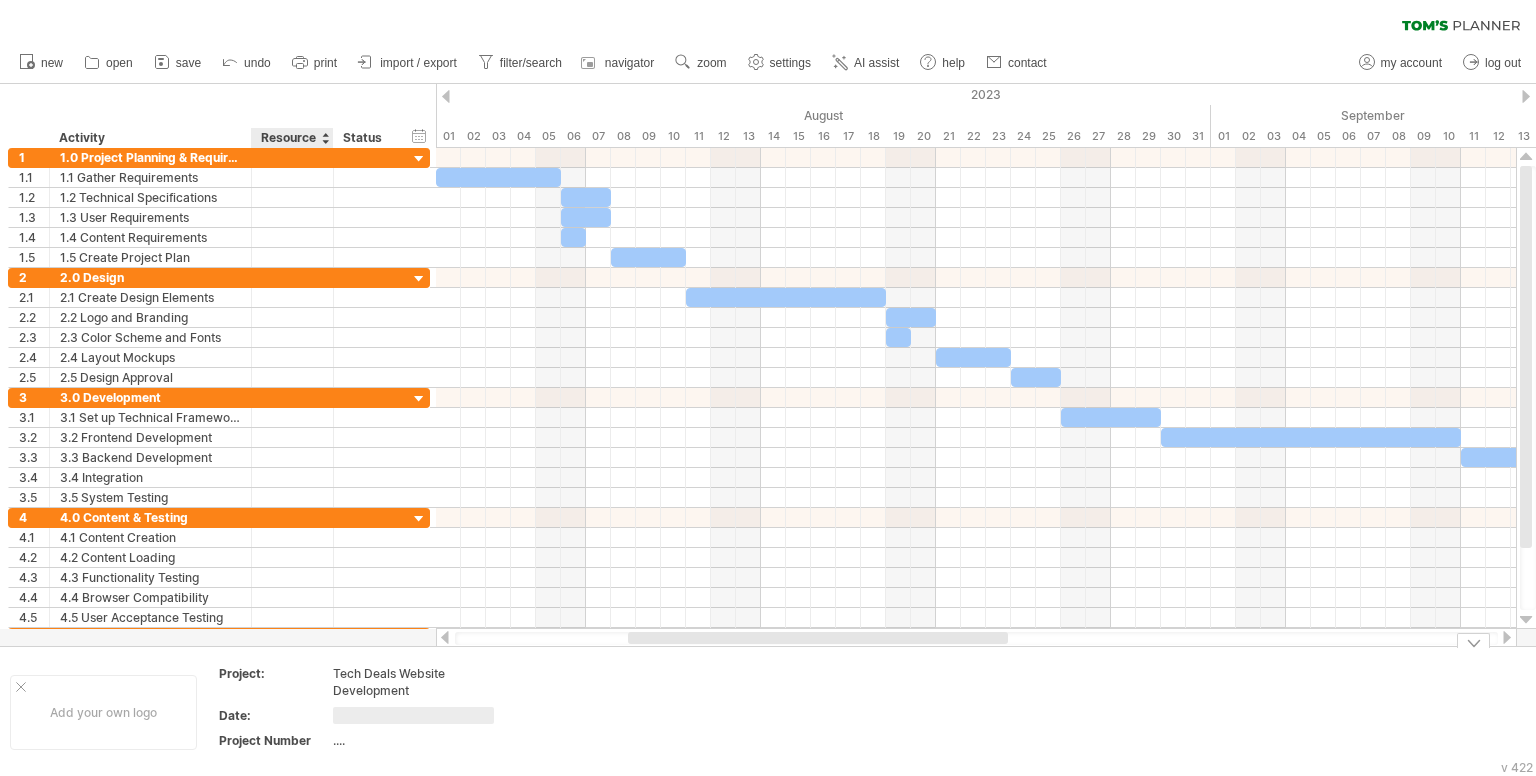 type on "**********" 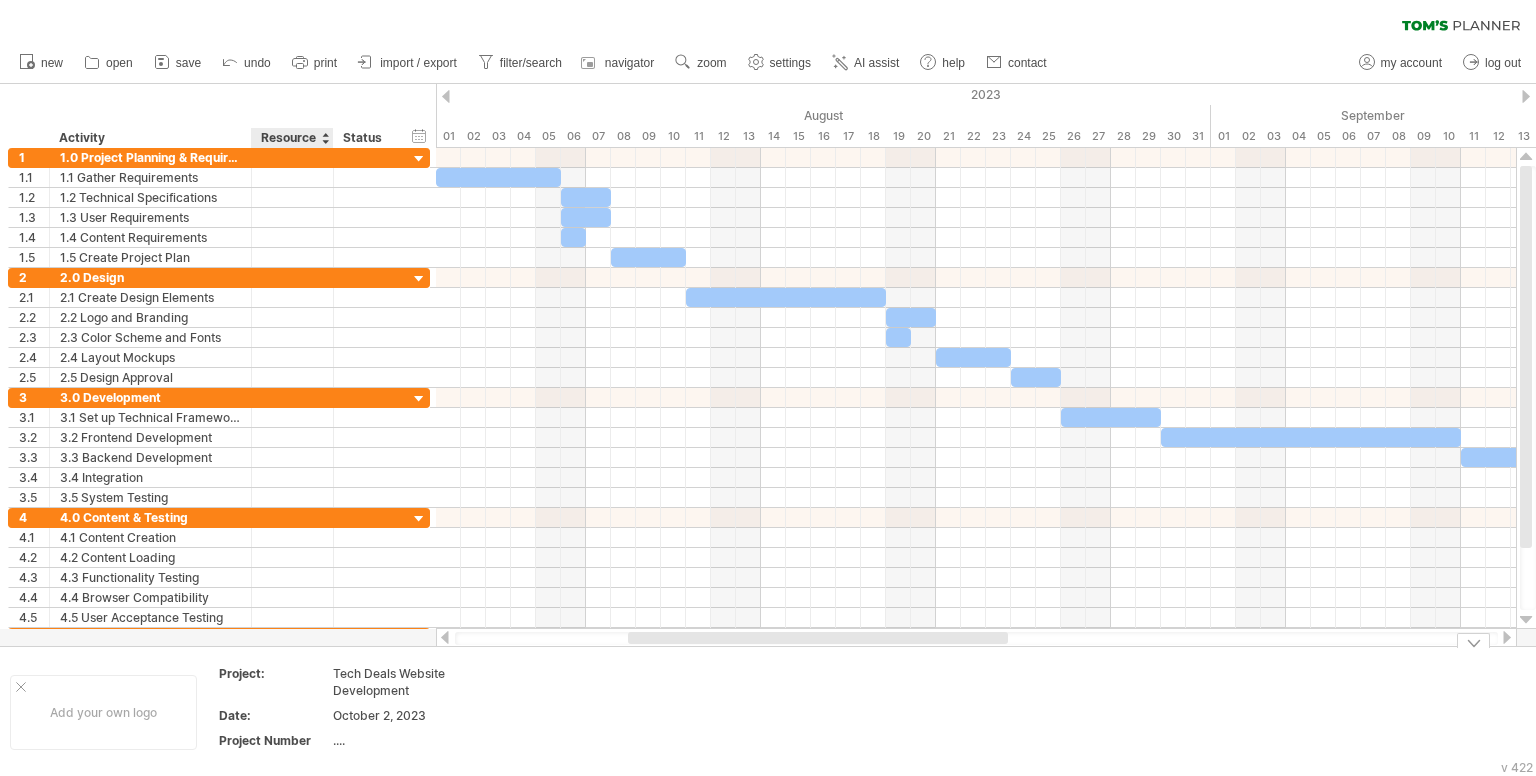 click on "...." at bounding box center (417, 740) 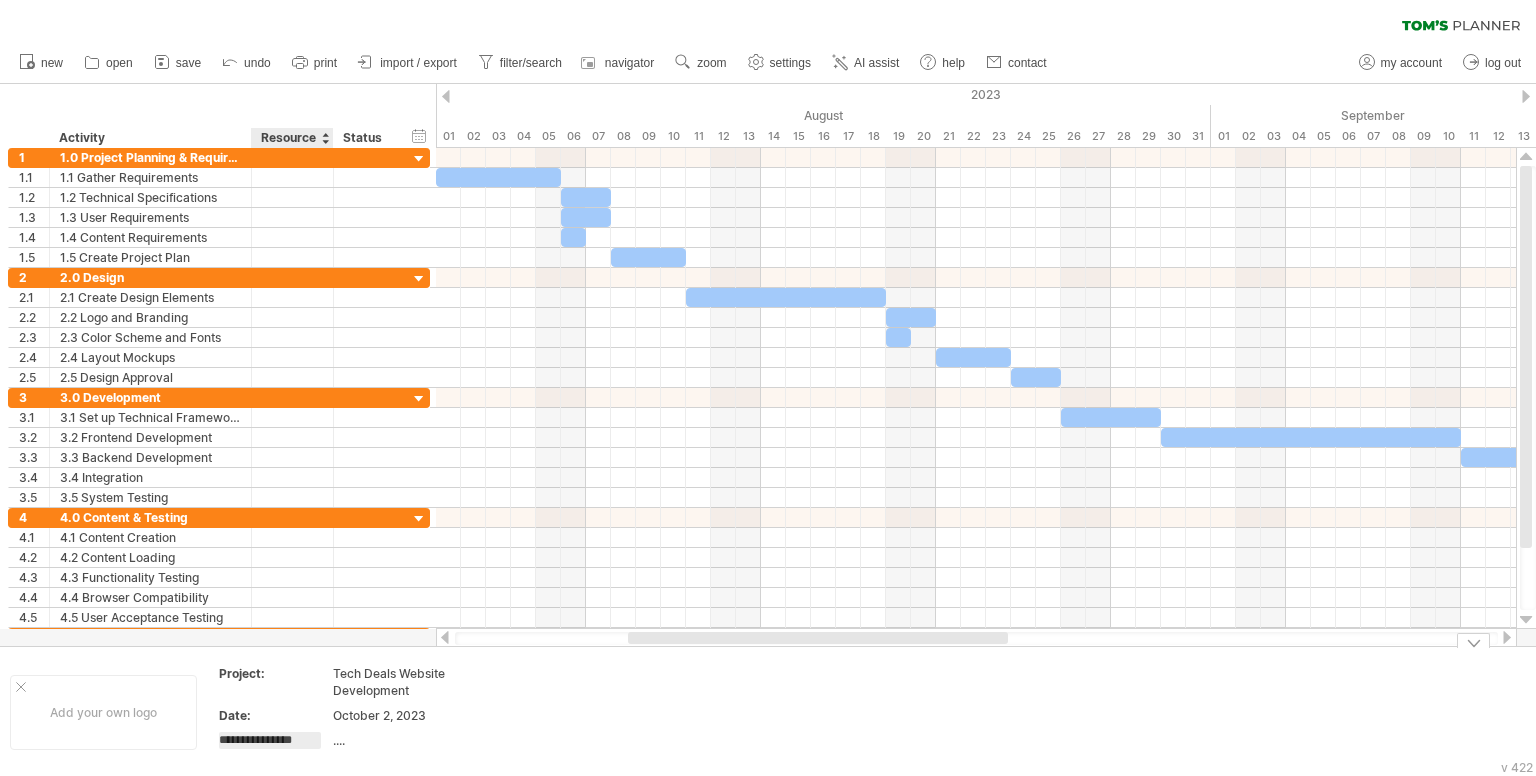 type on "**********" 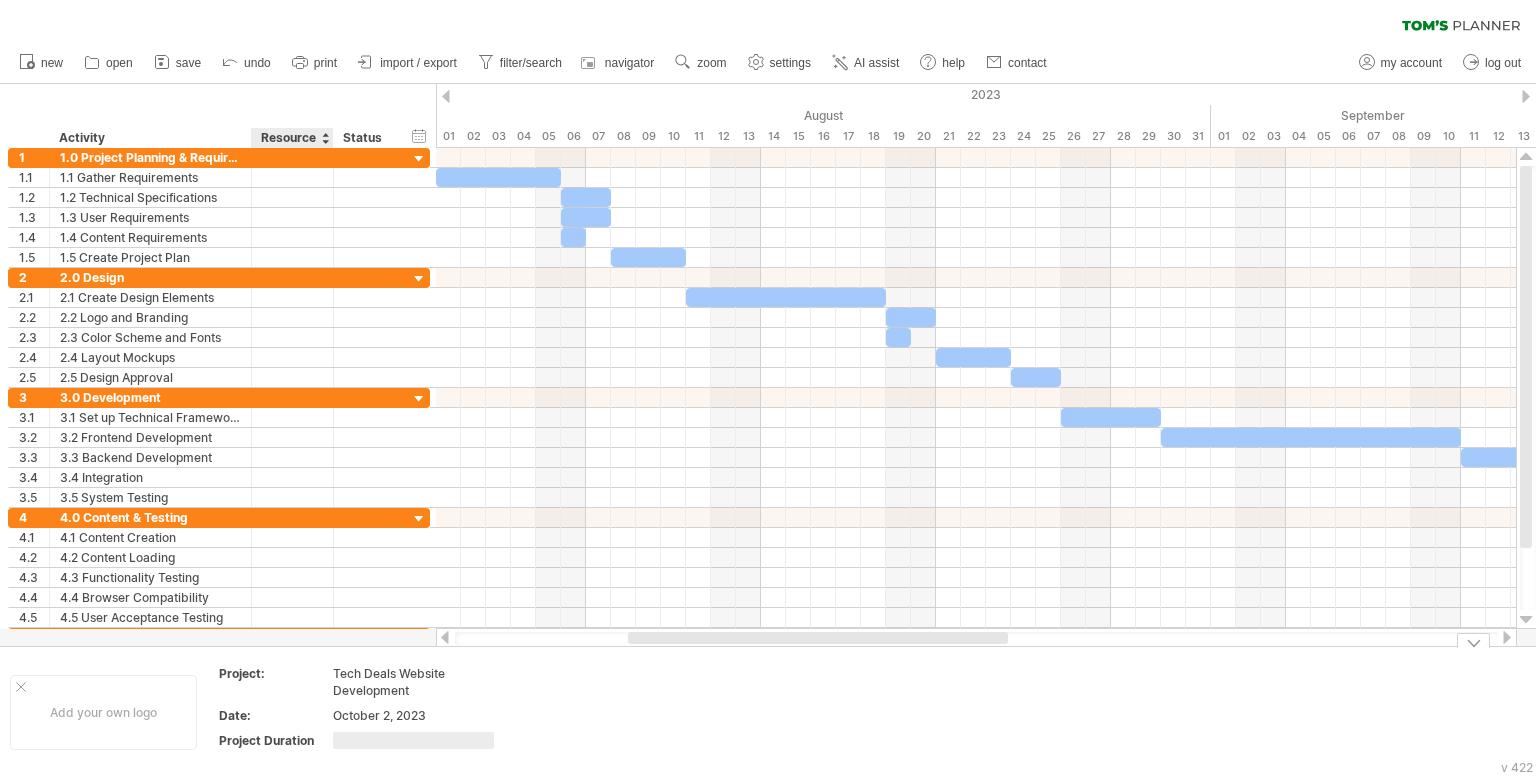 type on "**********" 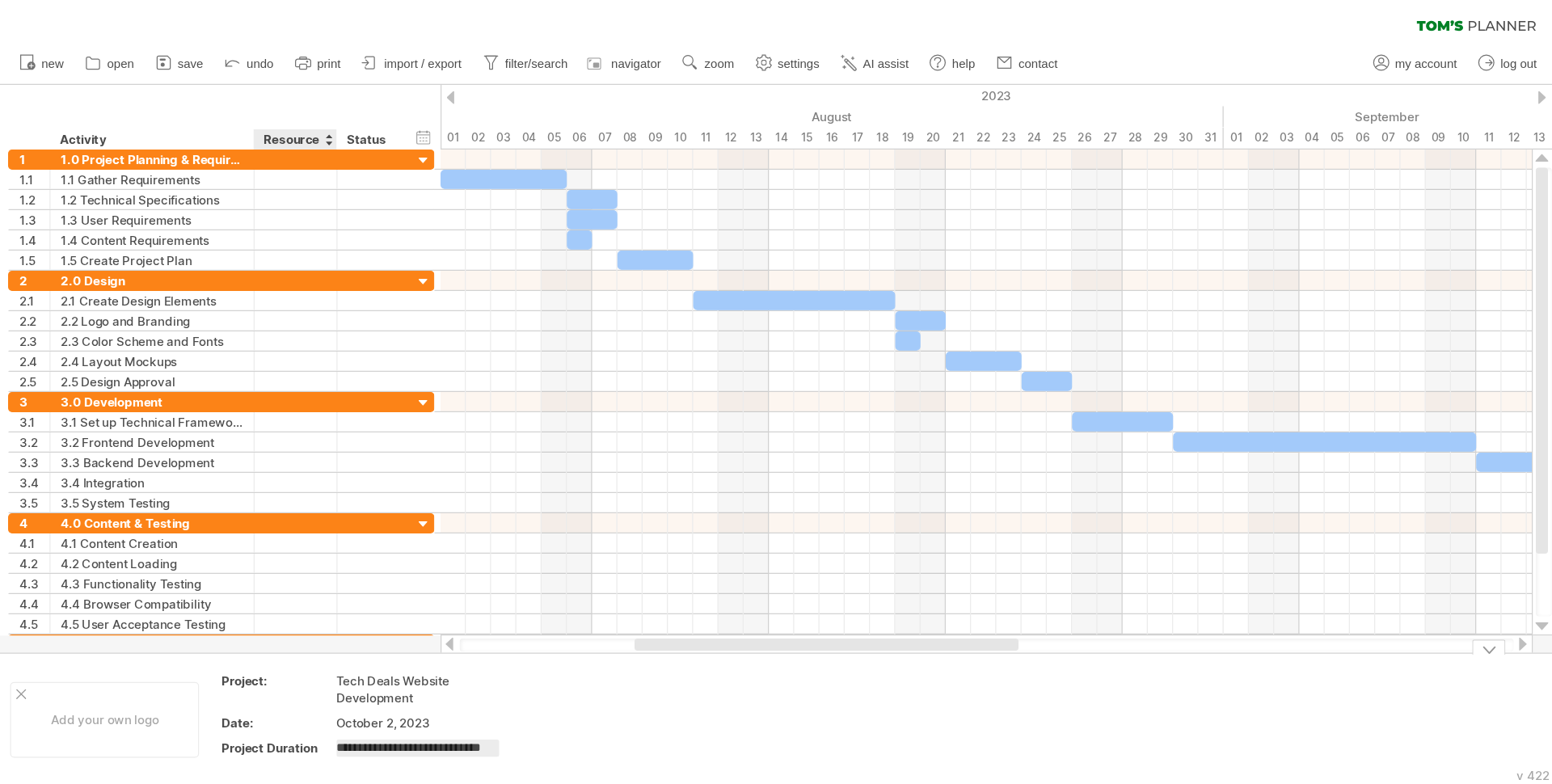 scroll, scrollTop: 0, scrollLeft: 15, axis: horizontal 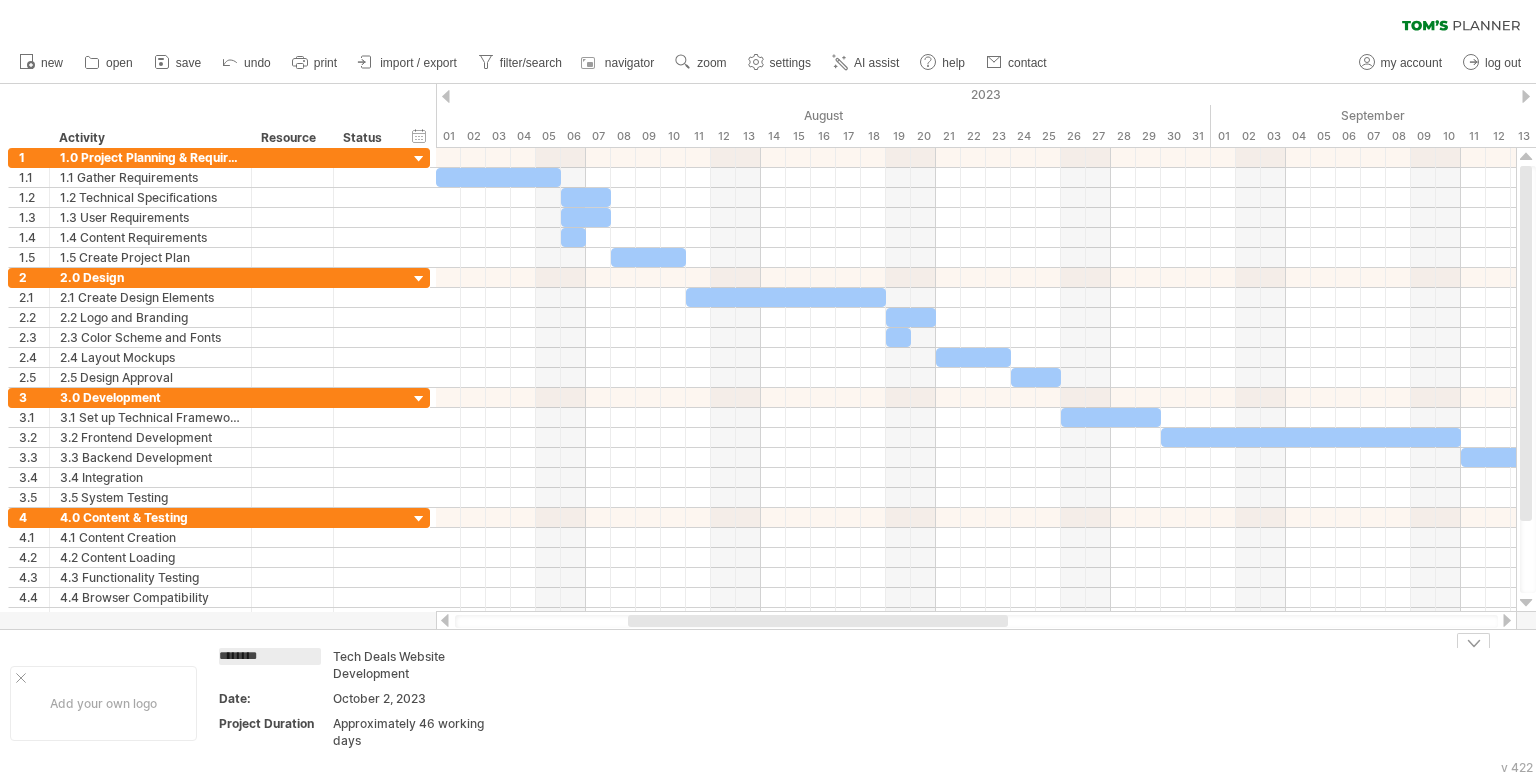click at bounding box center [594, 703] 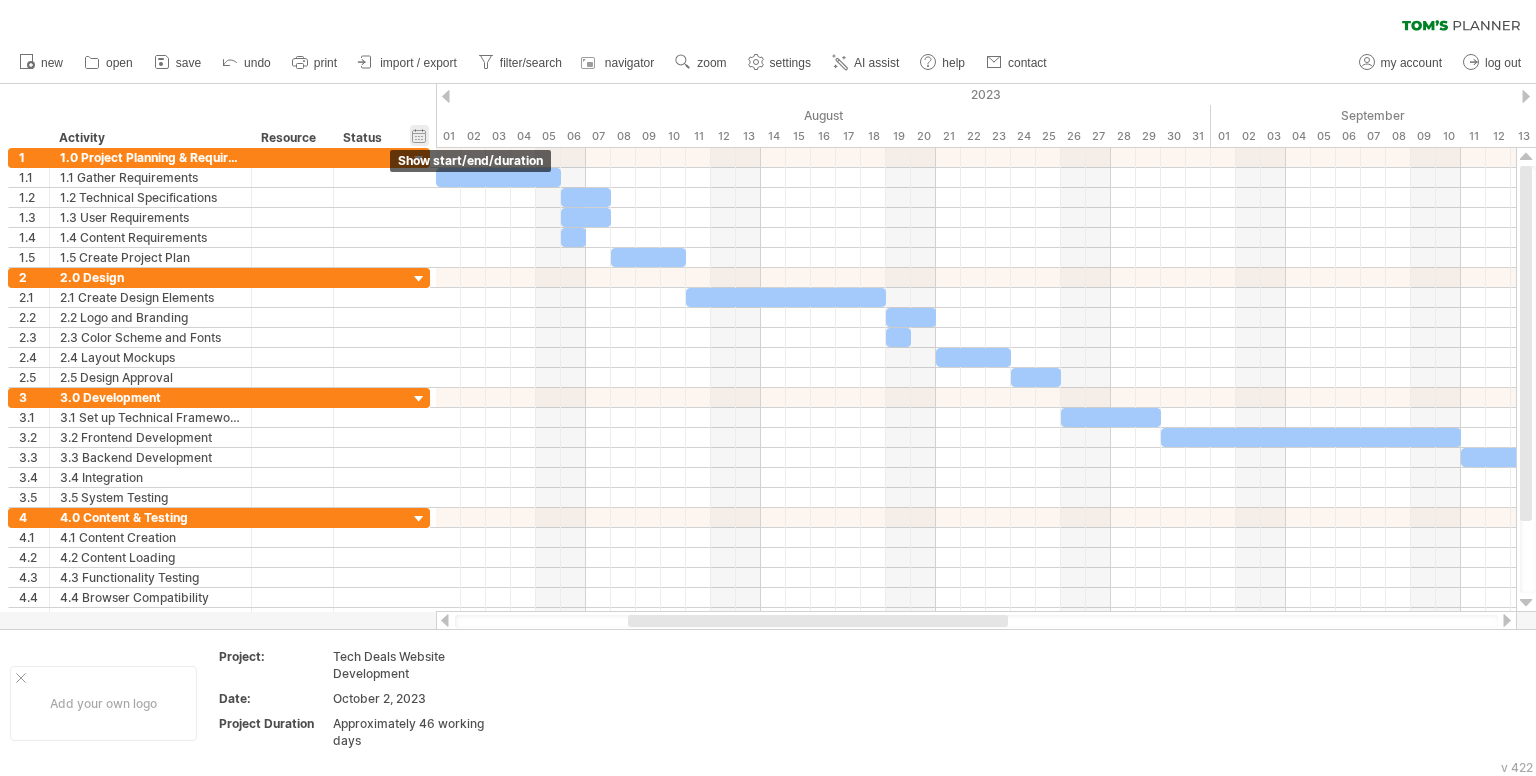 click on "hide start/end/duration show start/end/duration" at bounding box center (419, 135) 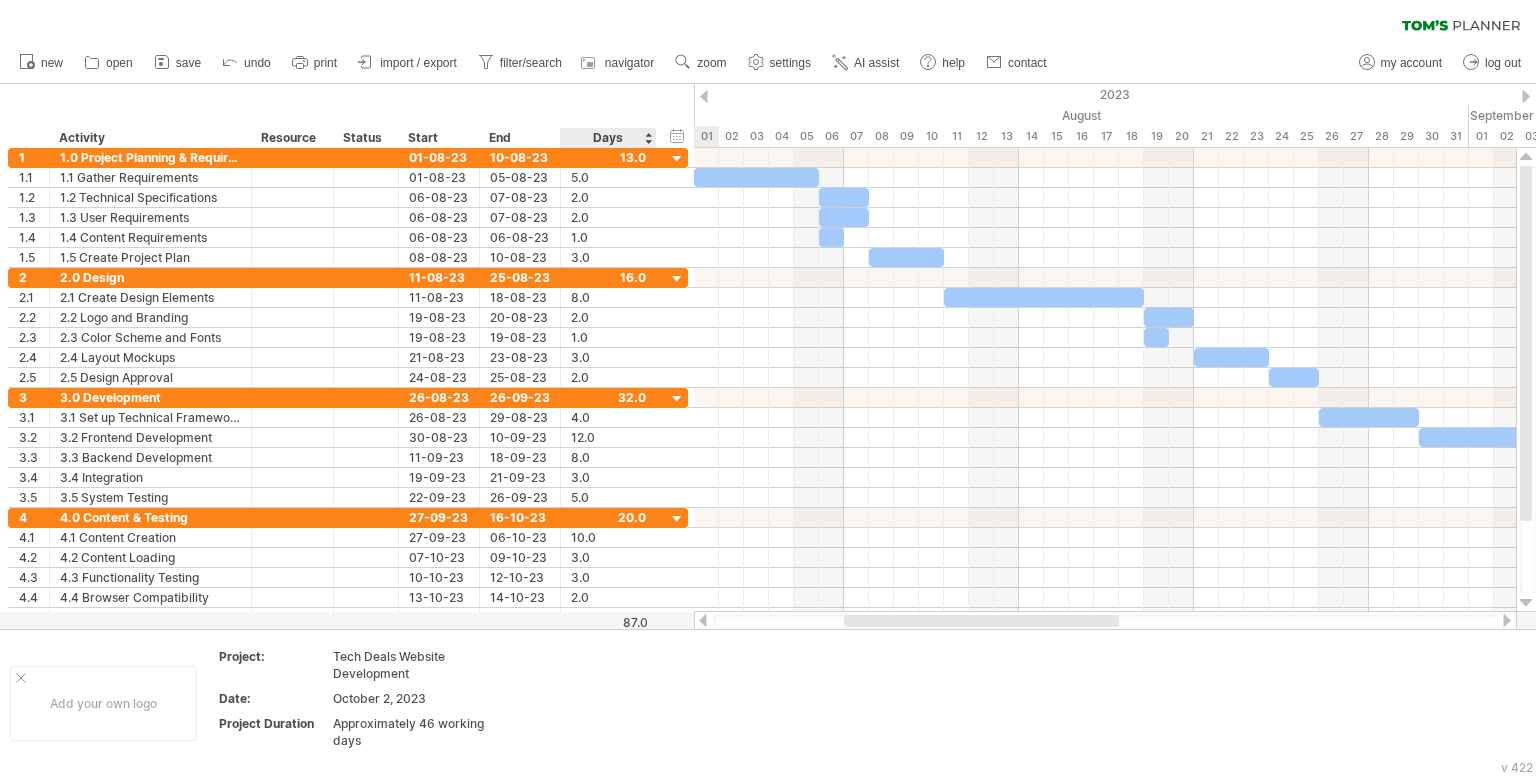 click on "Days" at bounding box center [607, 138] 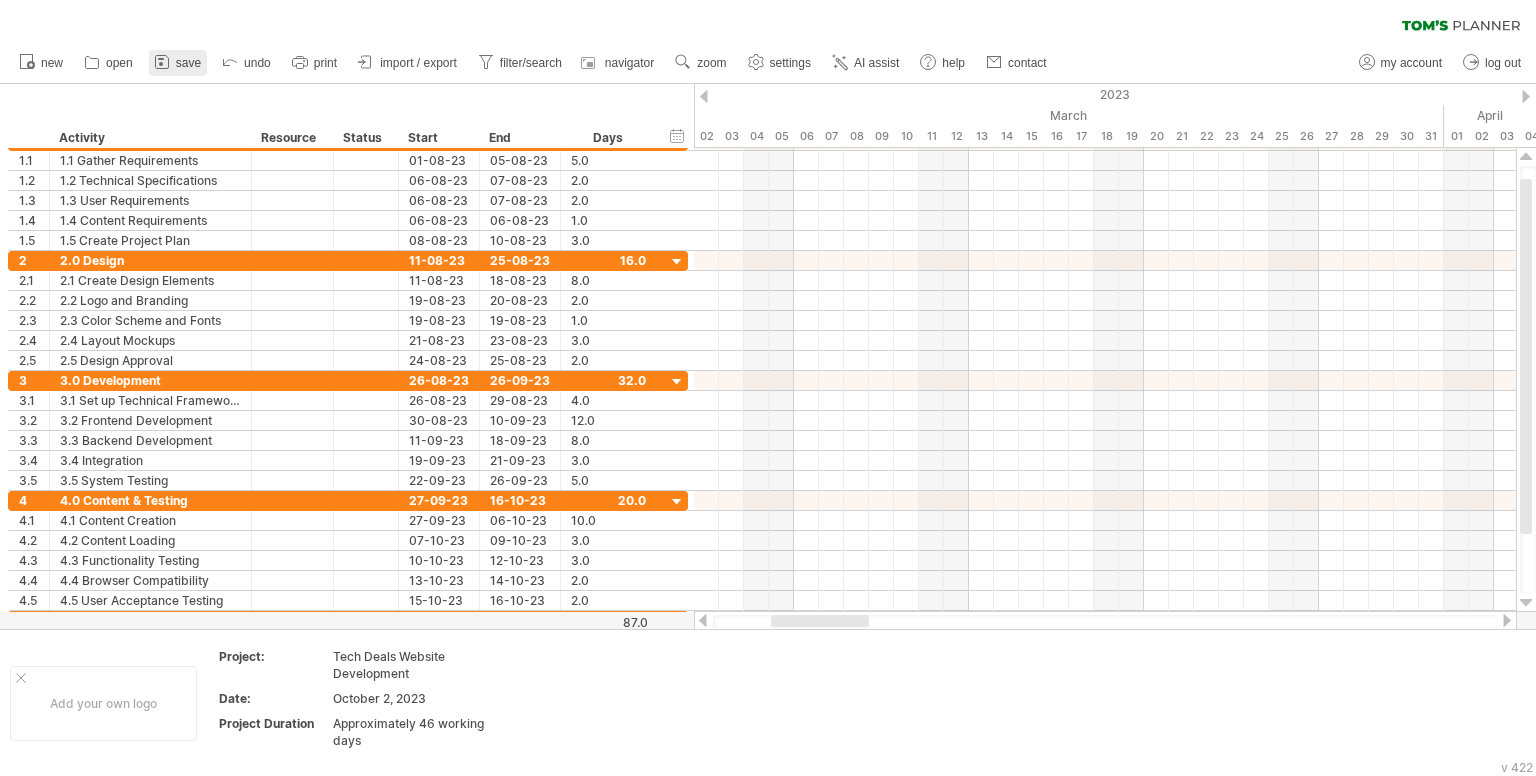 click on "save" at bounding box center [188, 63] 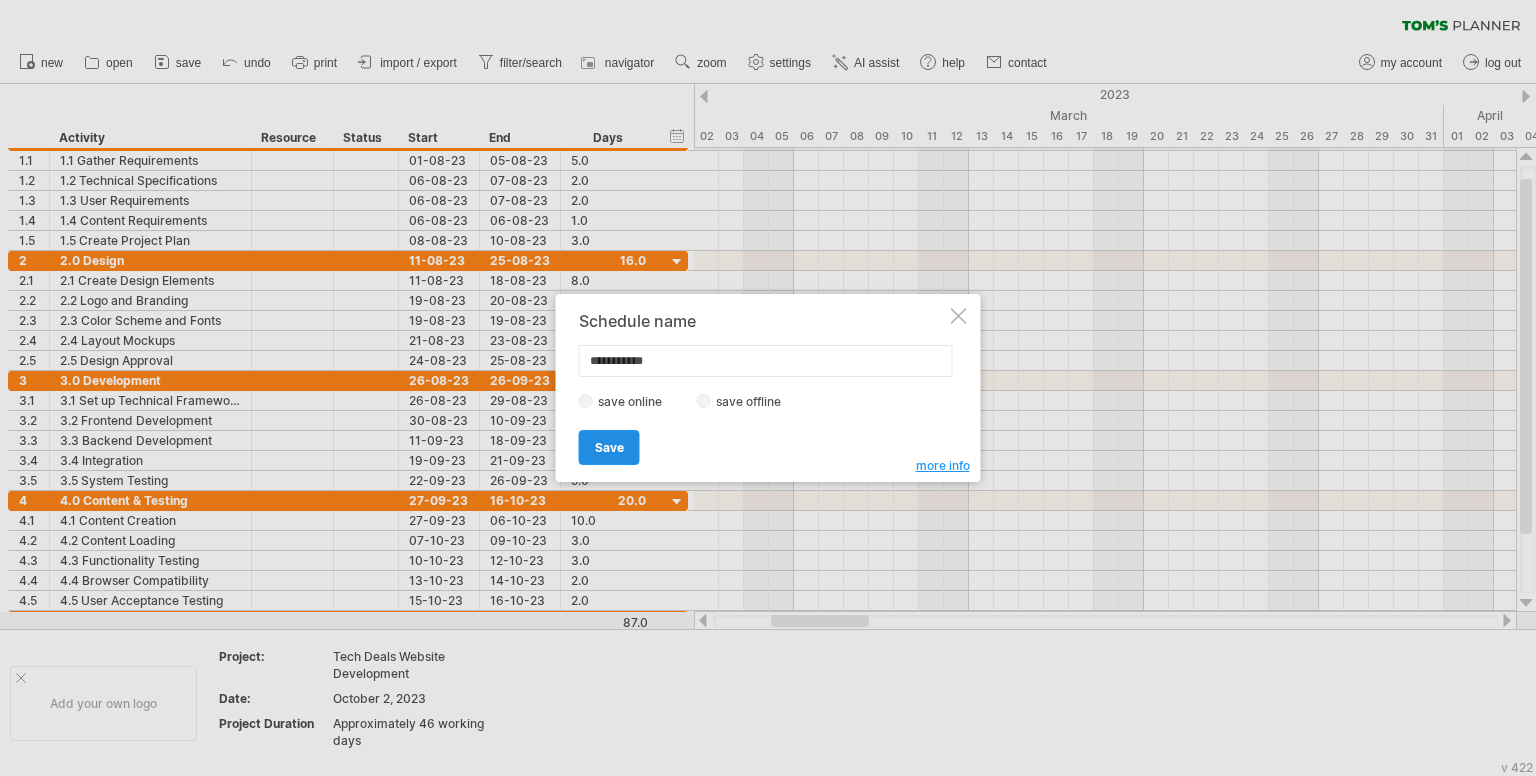 click on "Save" at bounding box center [609, 447] 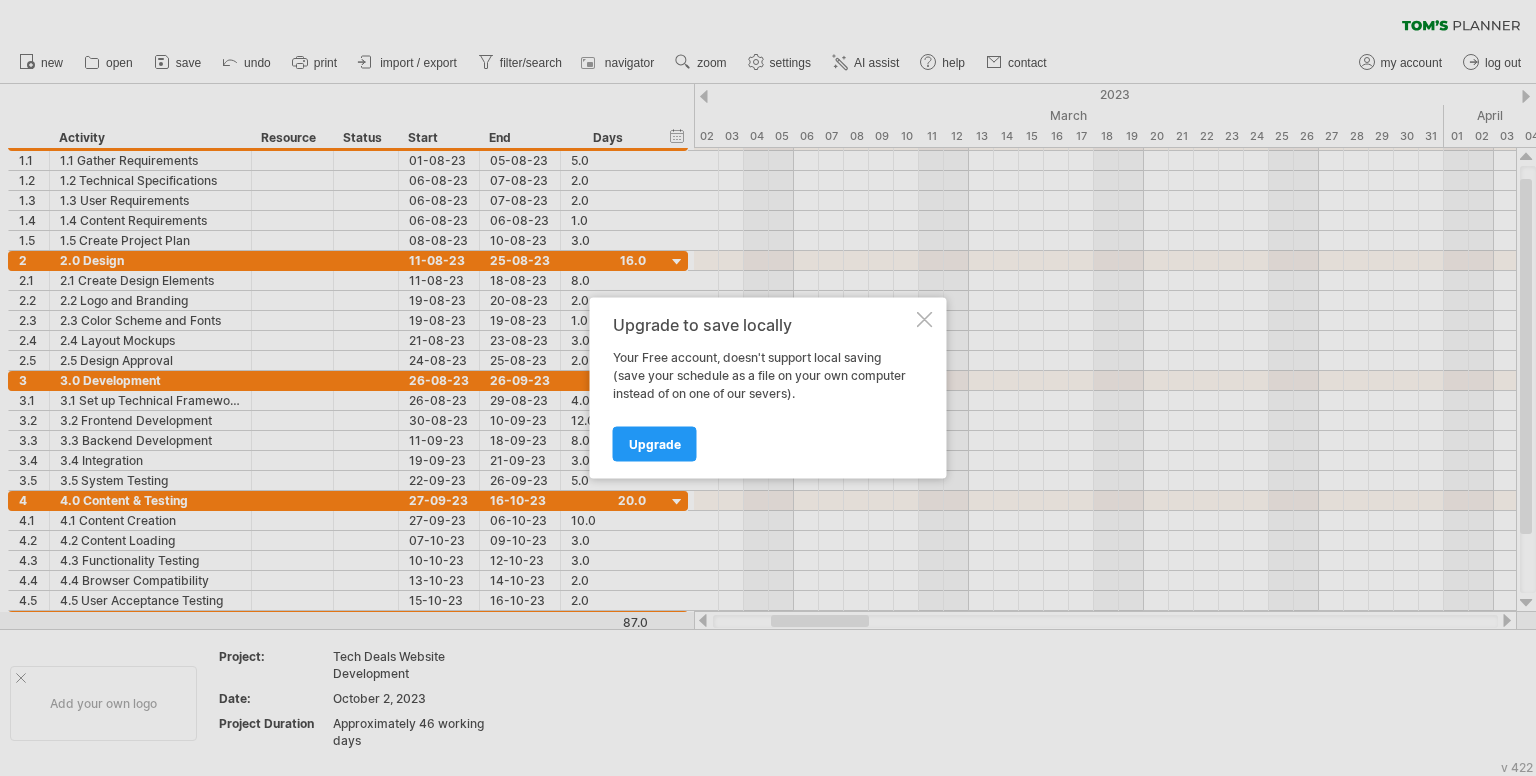 click at bounding box center [925, 320] 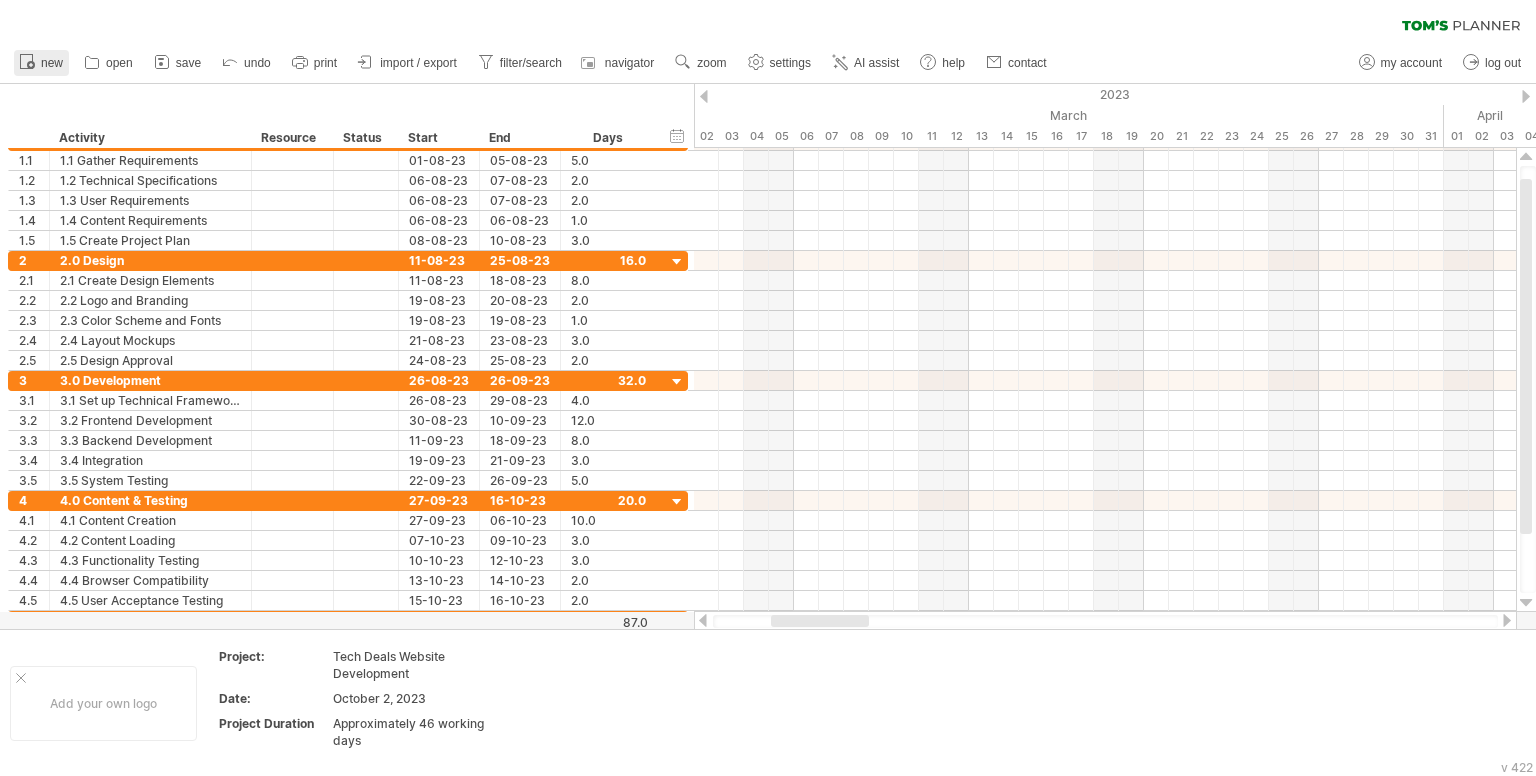 click on "new" at bounding box center (52, 63) 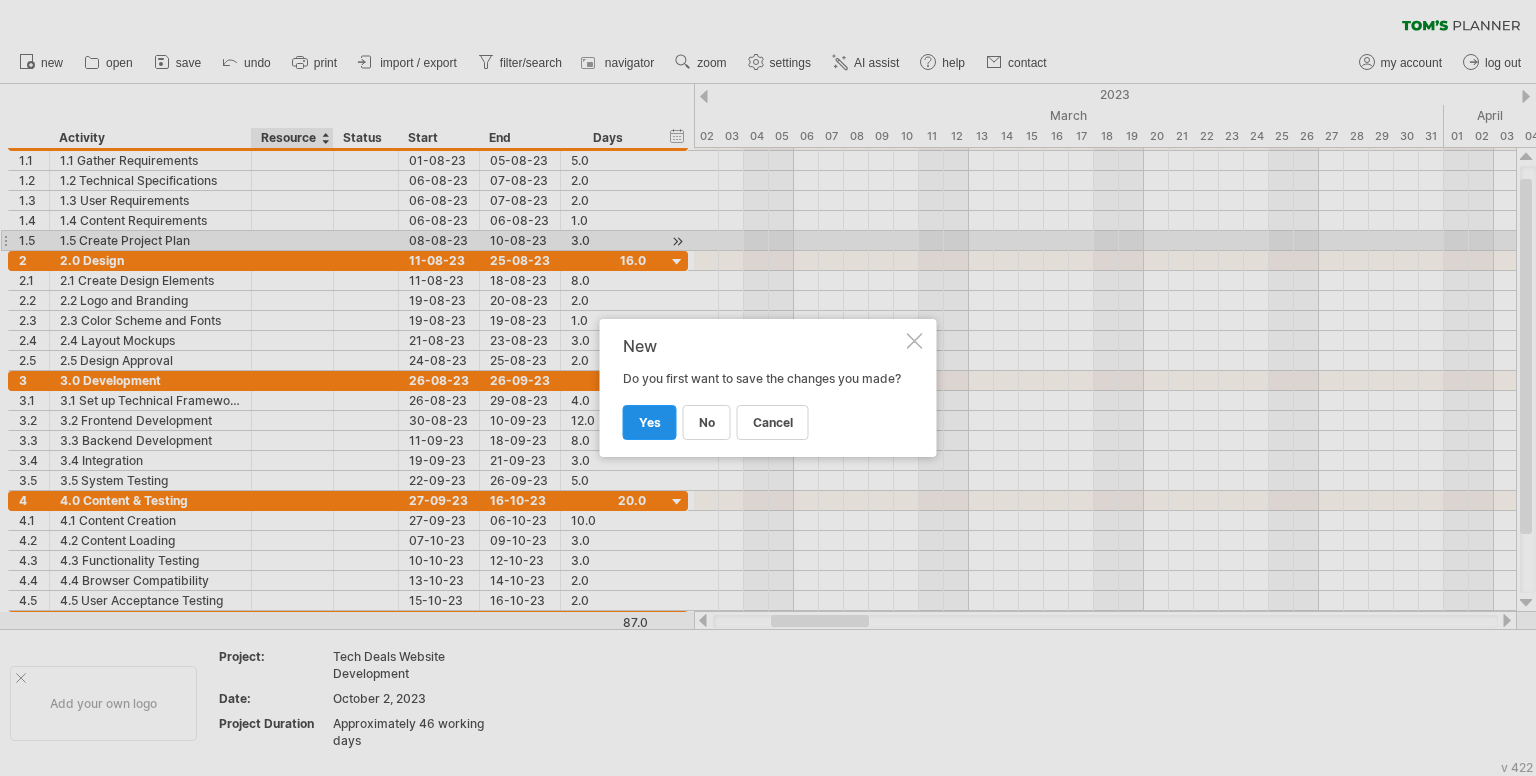click on "yes" at bounding box center [650, 422] 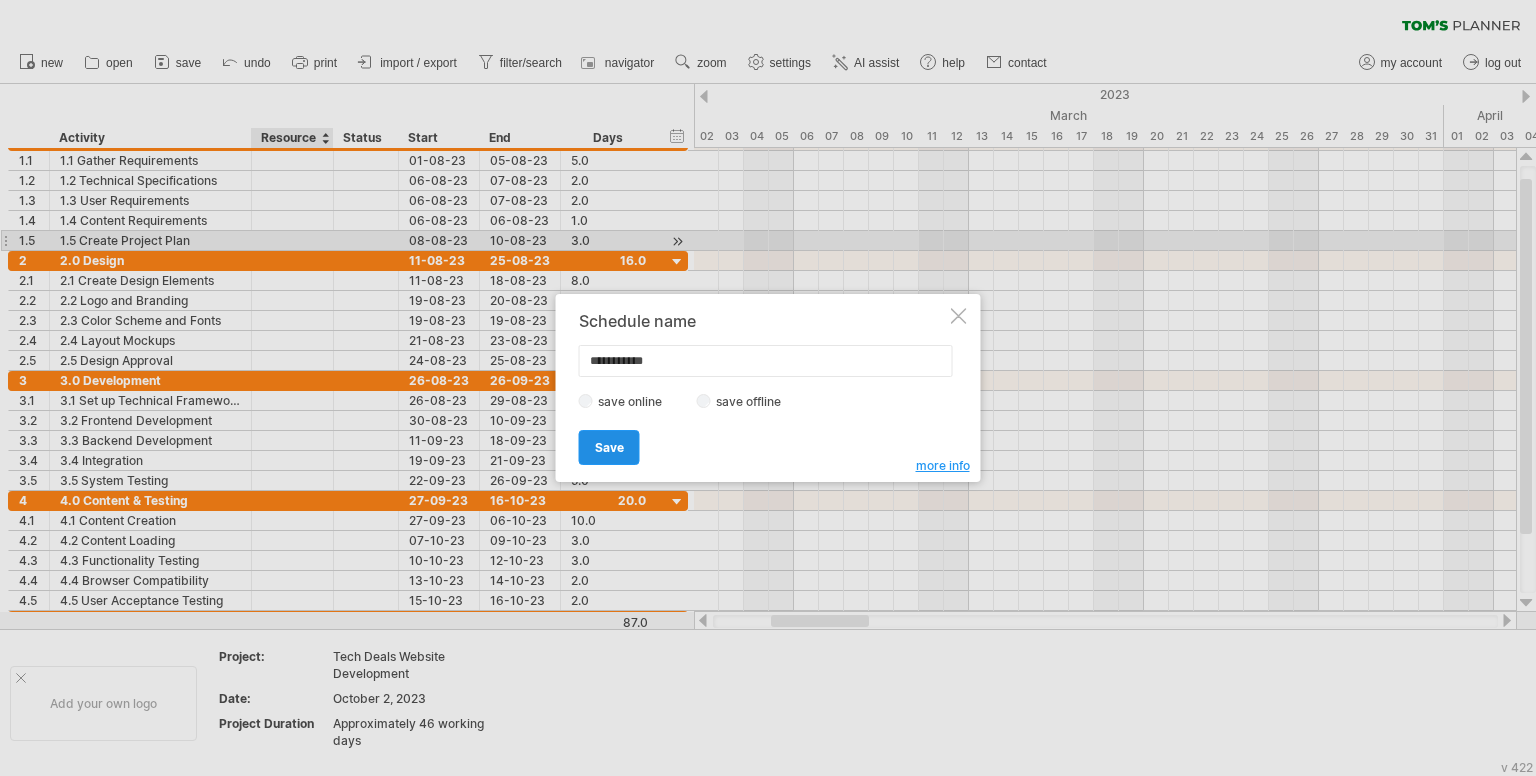 click on "Save" at bounding box center (609, 447) 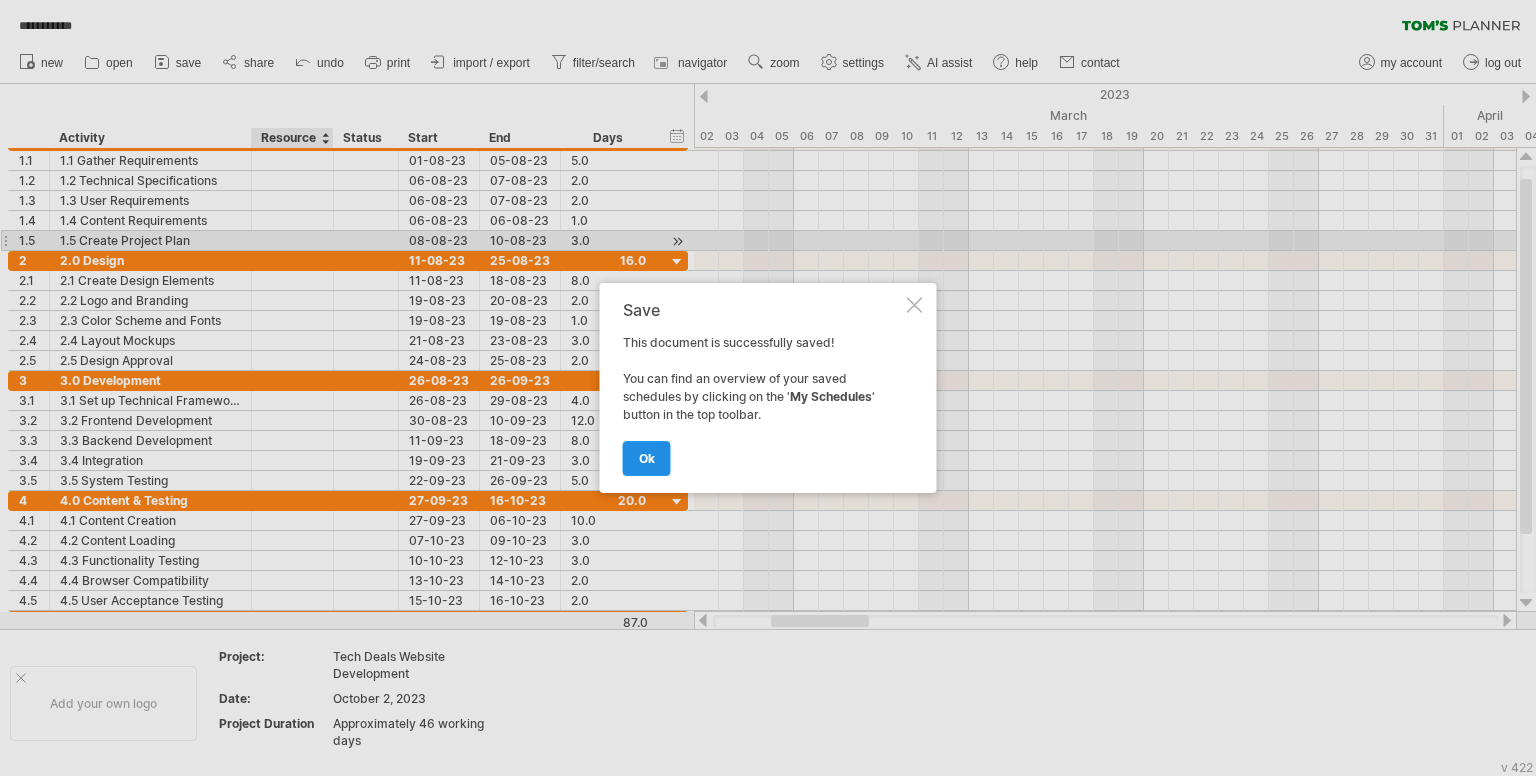 click on "ok" at bounding box center (647, 458) 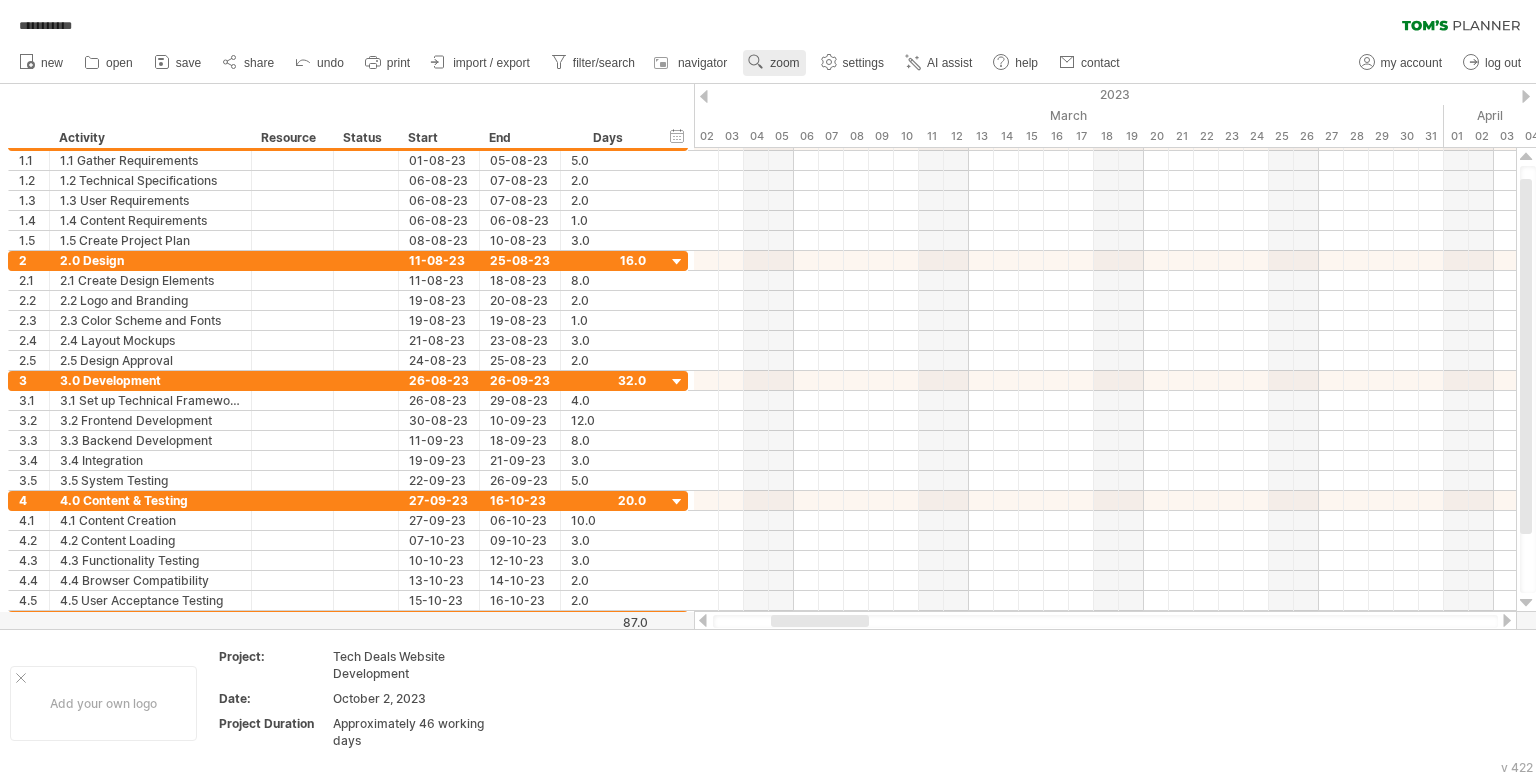 click on "zoom" at bounding box center [784, 63] 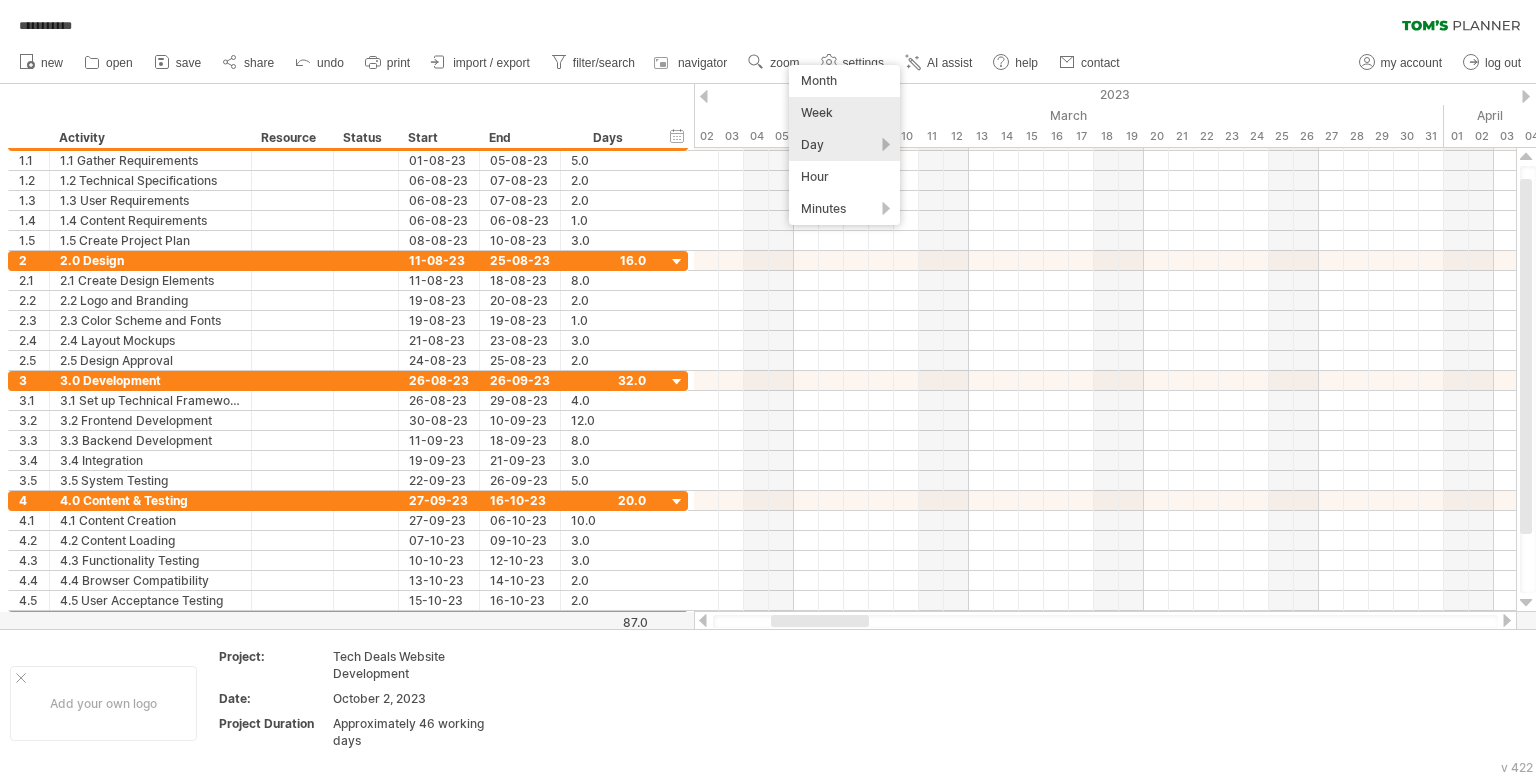 click on "Week" at bounding box center [844, 113] 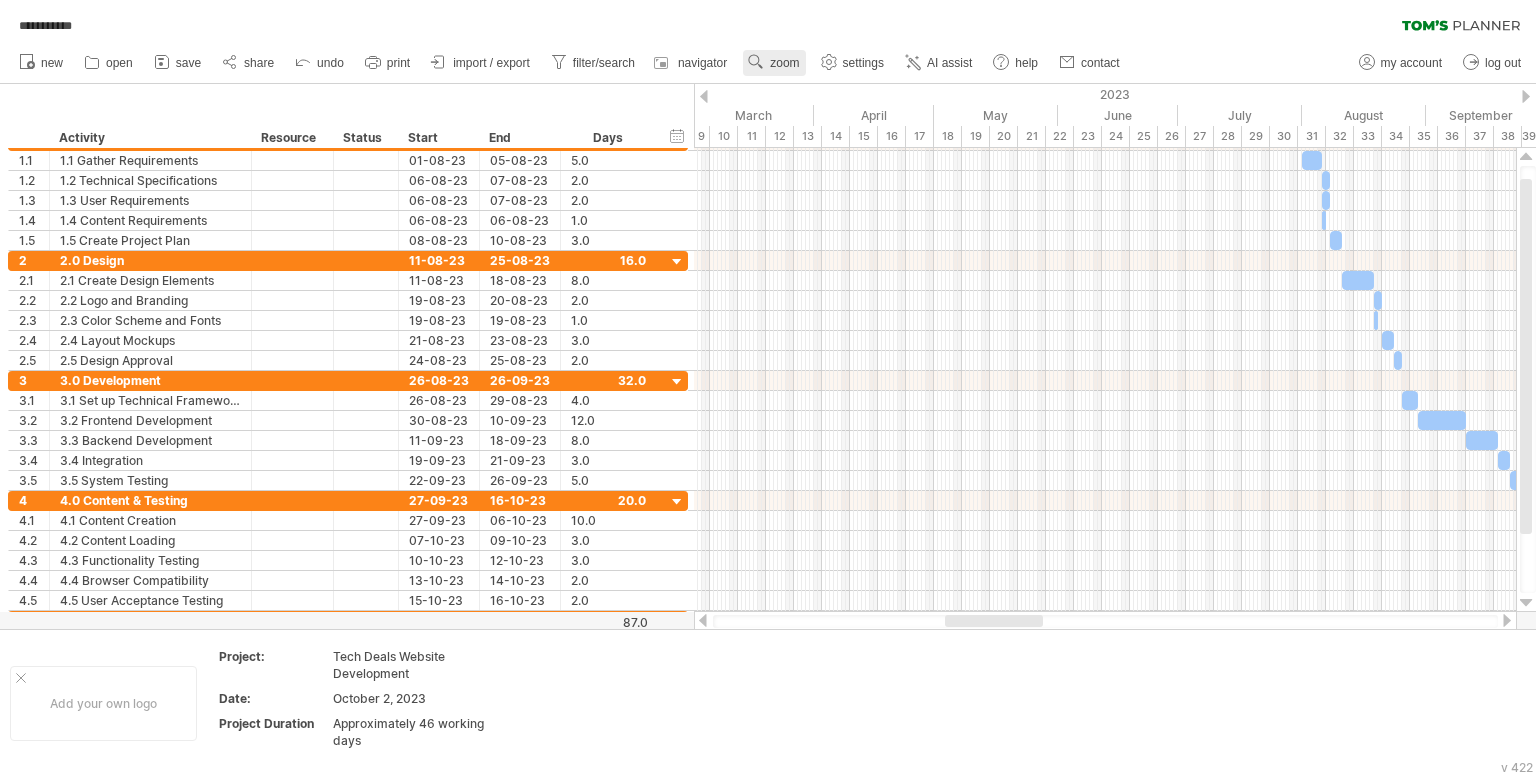 click on "zoom" at bounding box center (784, 63) 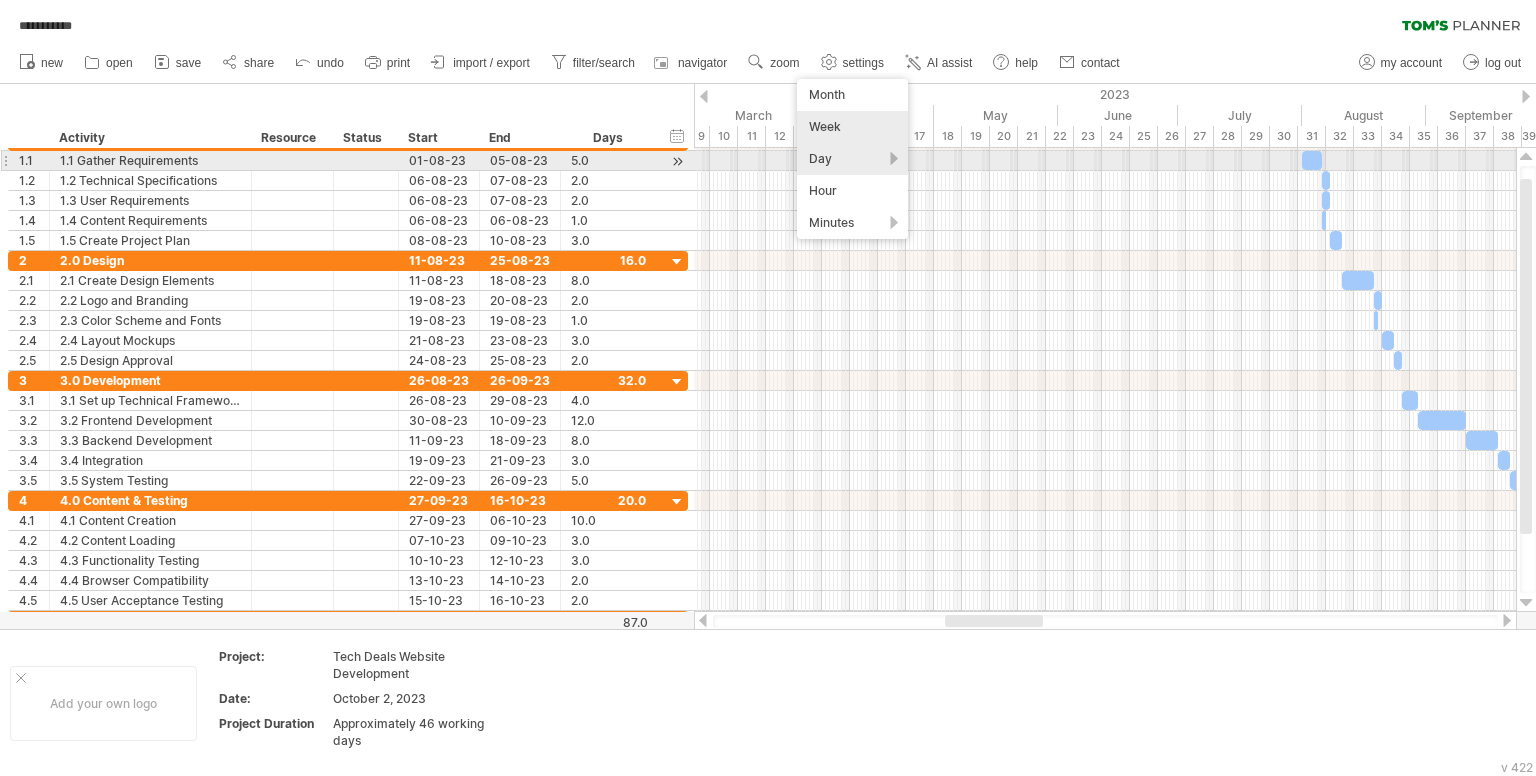 click on "Day" at bounding box center (852, 159) 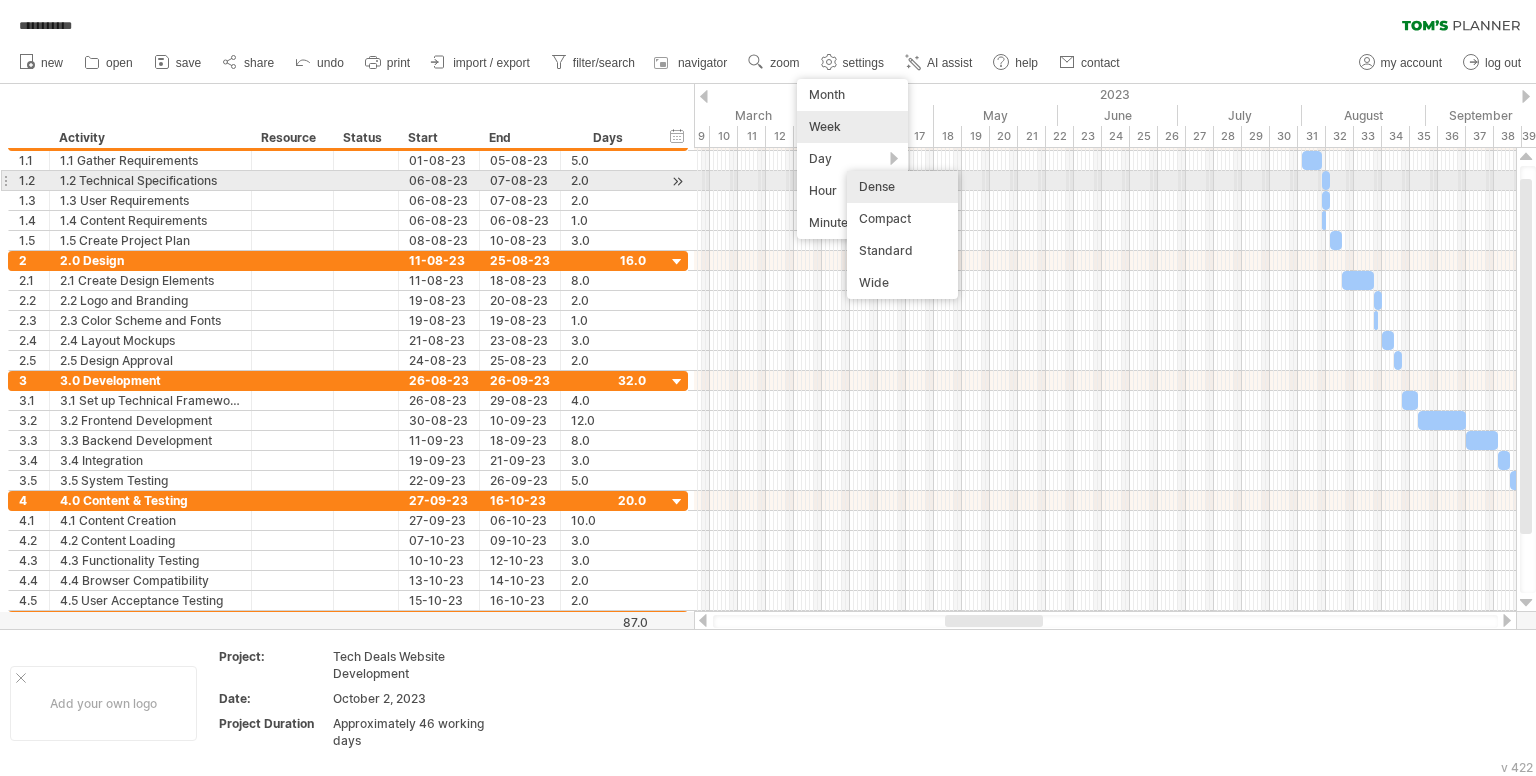 click on "Dense" at bounding box center (902, 187) 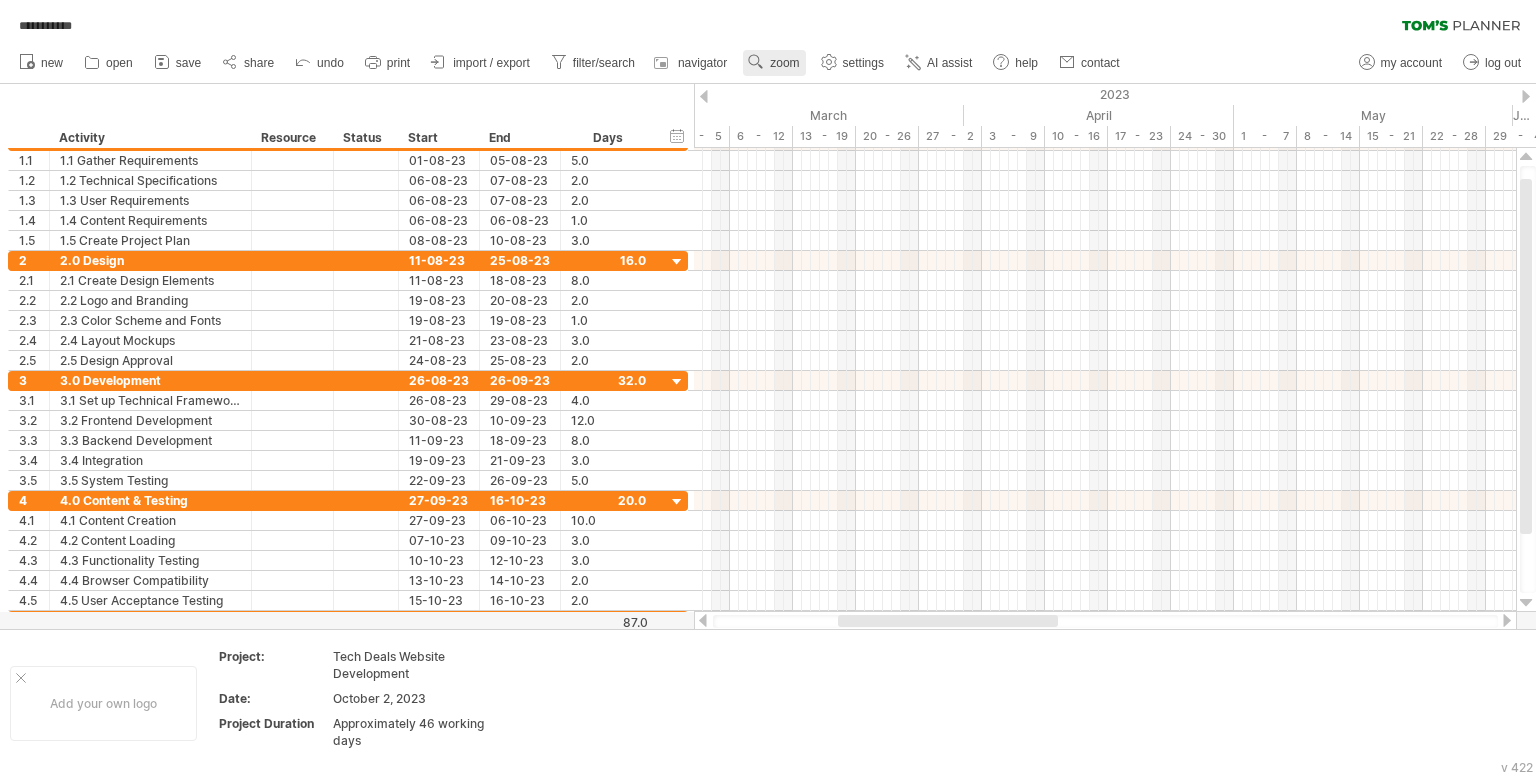 click on "zoom" at bounding box center (784, 63) 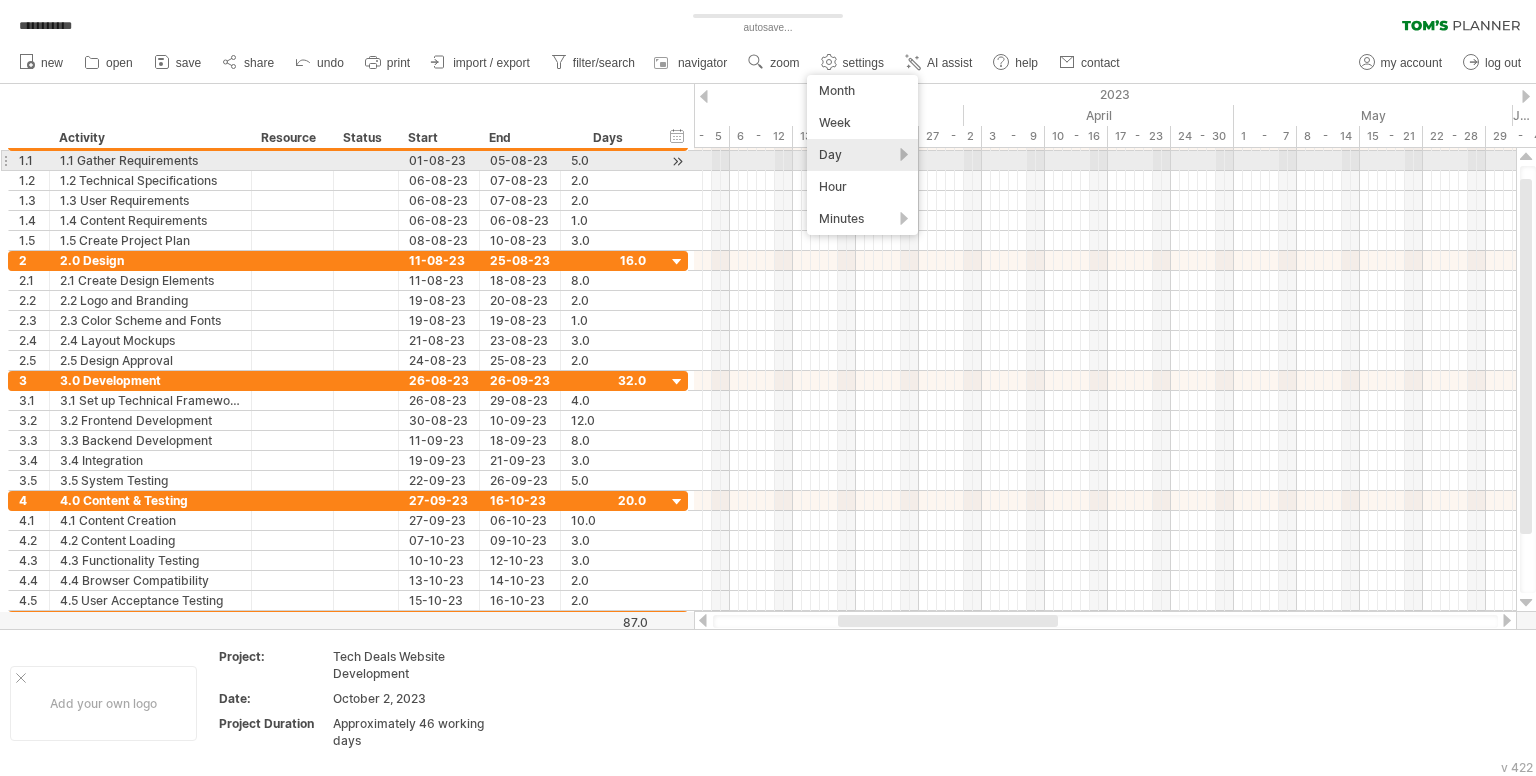 click on "Day" at bounding box center [862, 155] 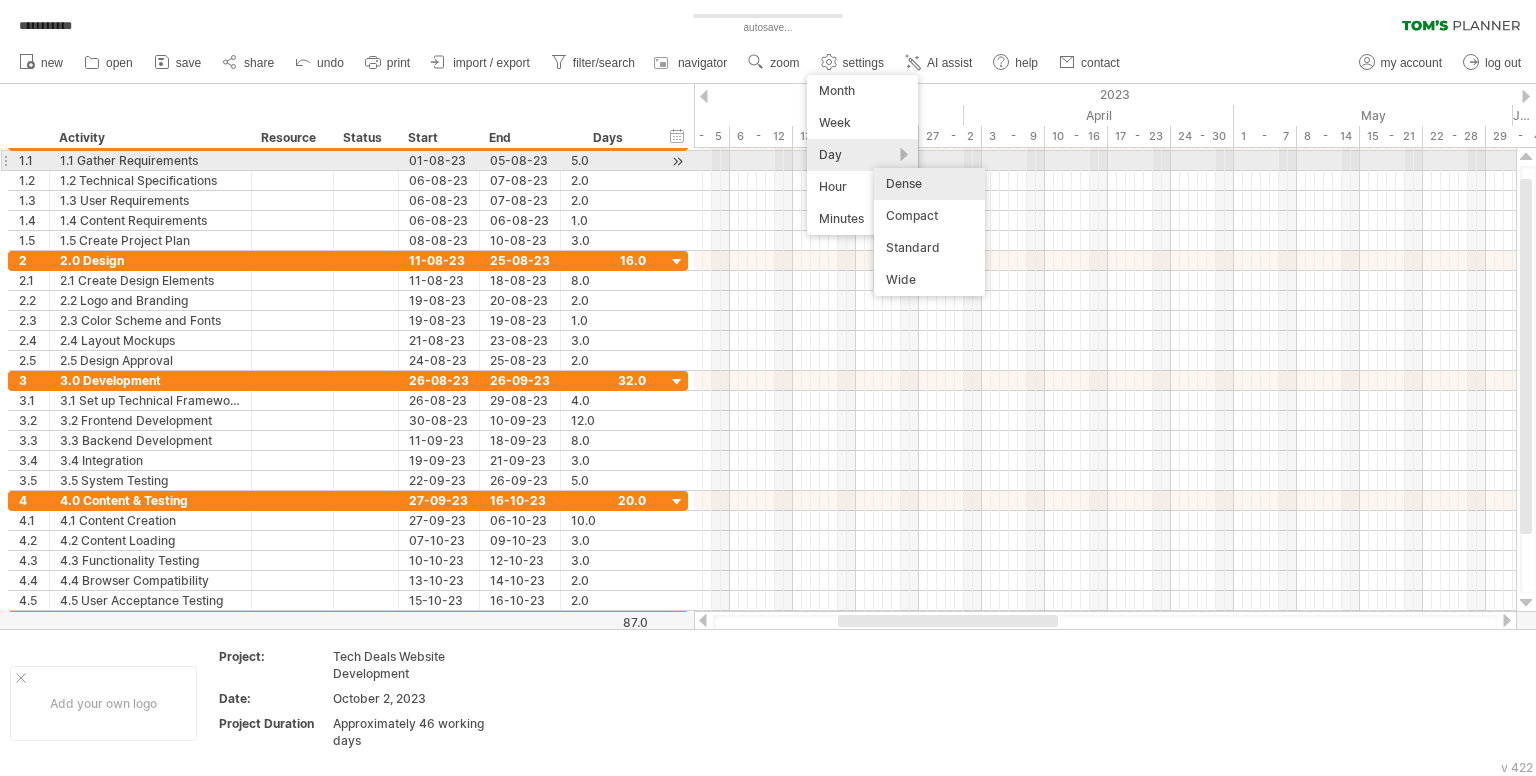 click on "Day" at bounding box center (862, 155) 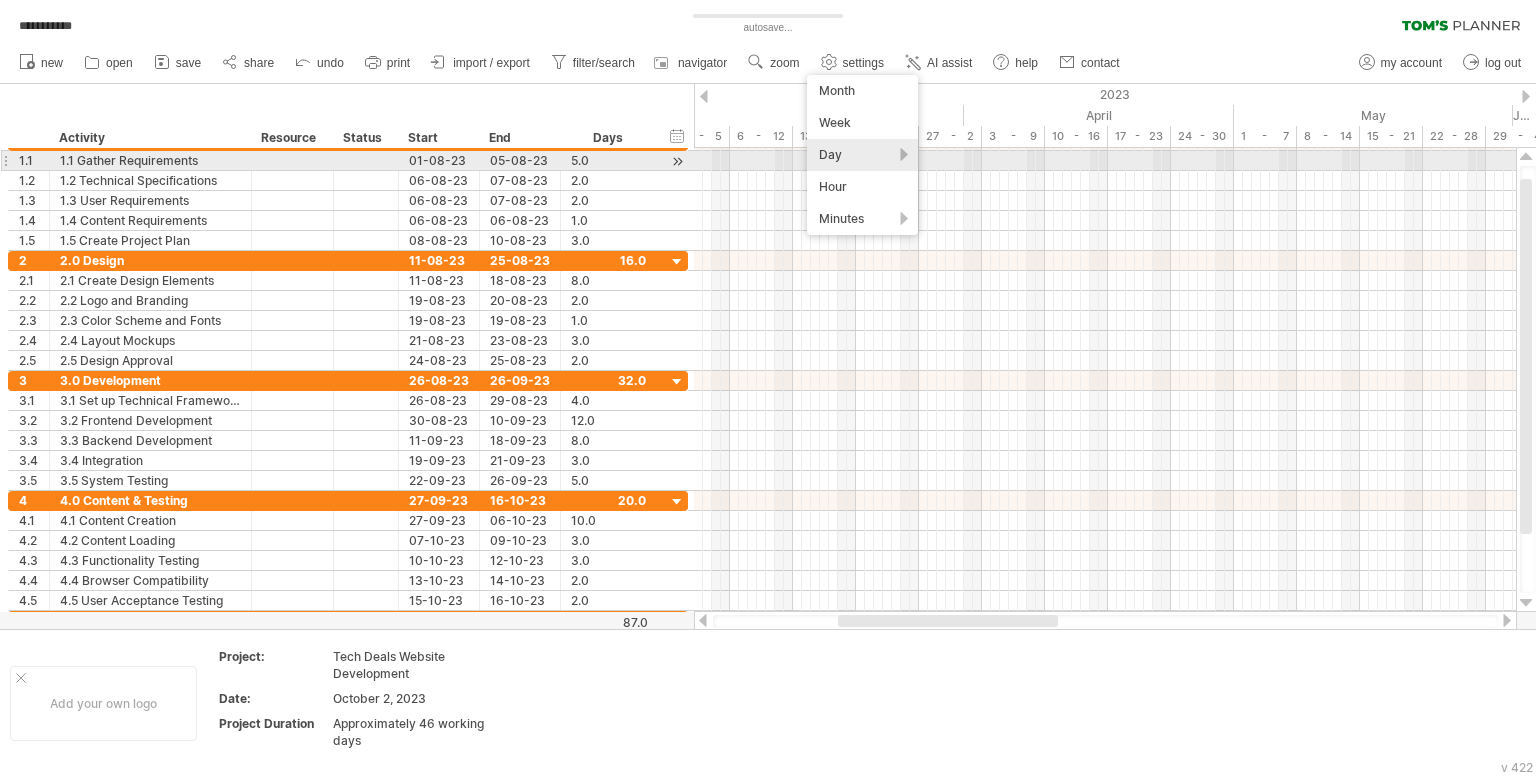 click on "Day" at bounding box center [862, 155] 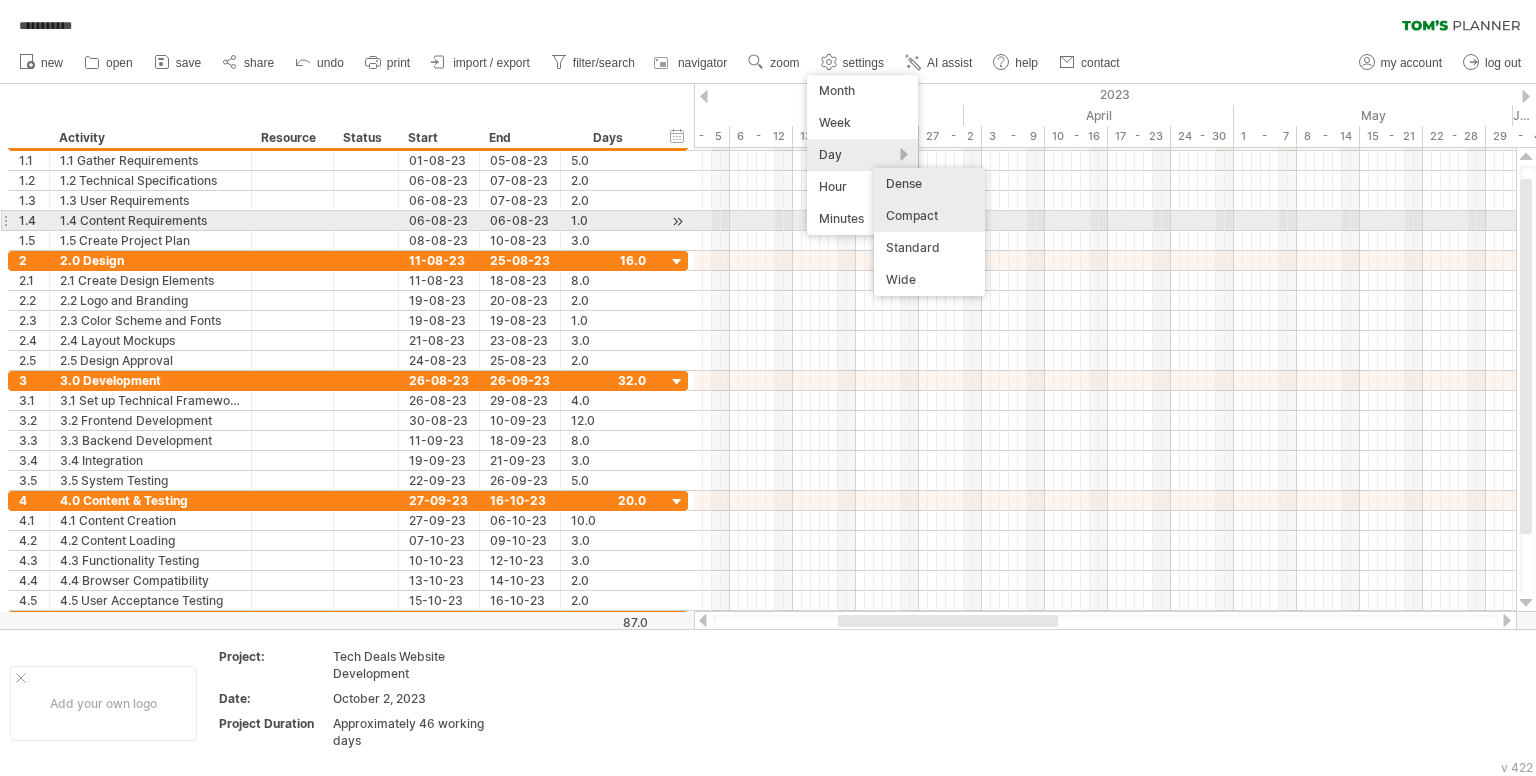 click on "Compact" at bounding box center (929, 216) 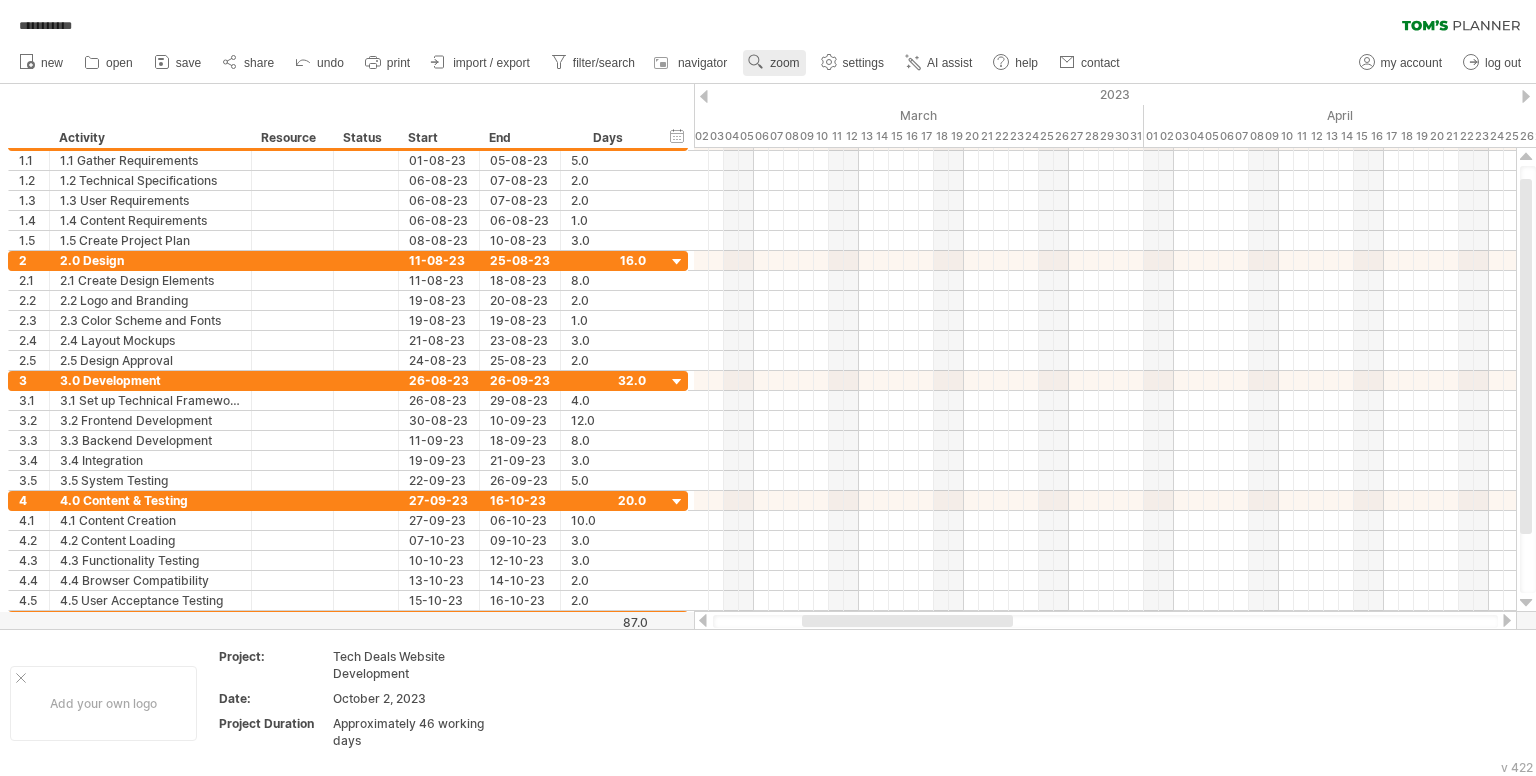 click on "zoom" at bounding box center [784, 63] 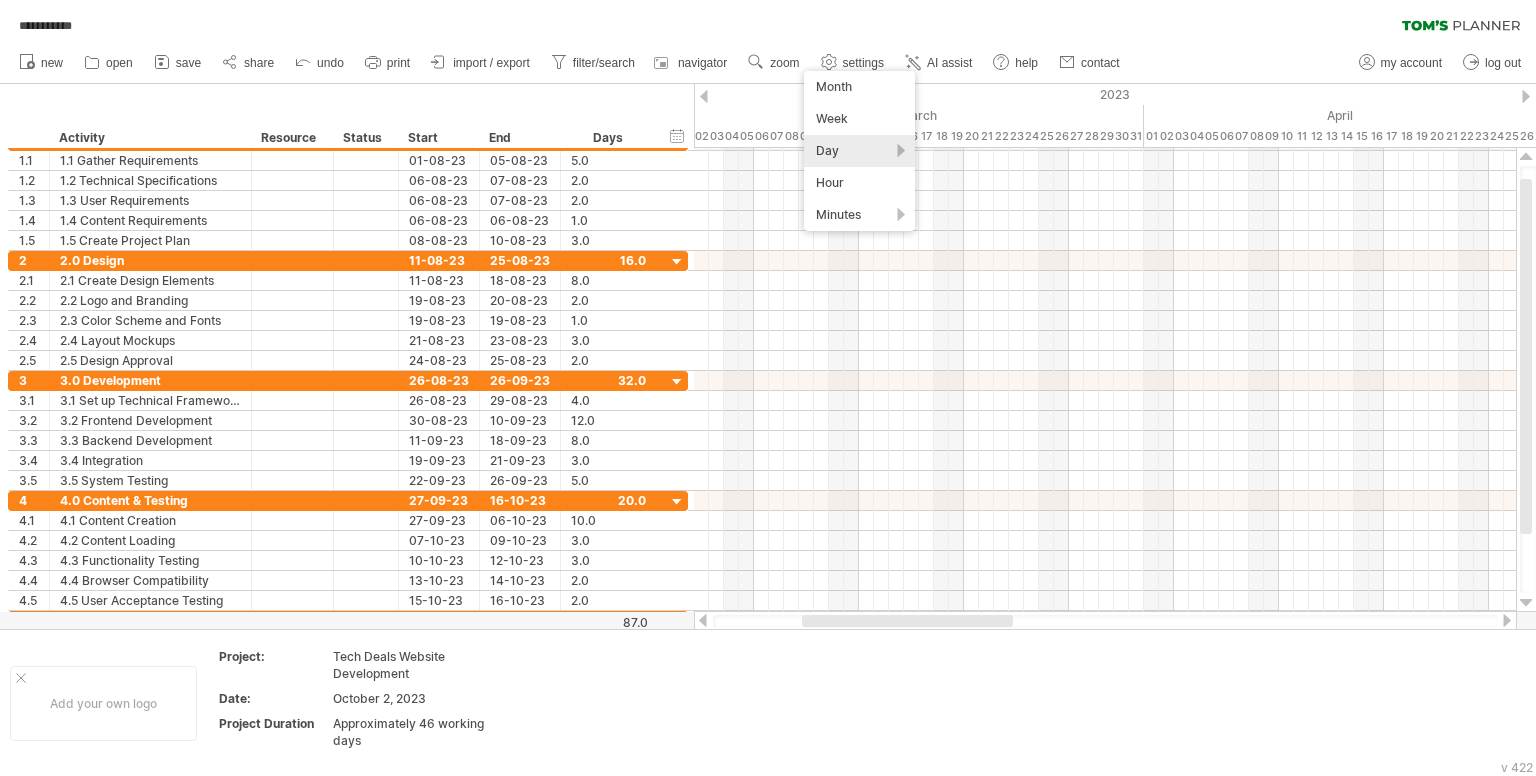 click on "Day" at bounding box center [859, 151] 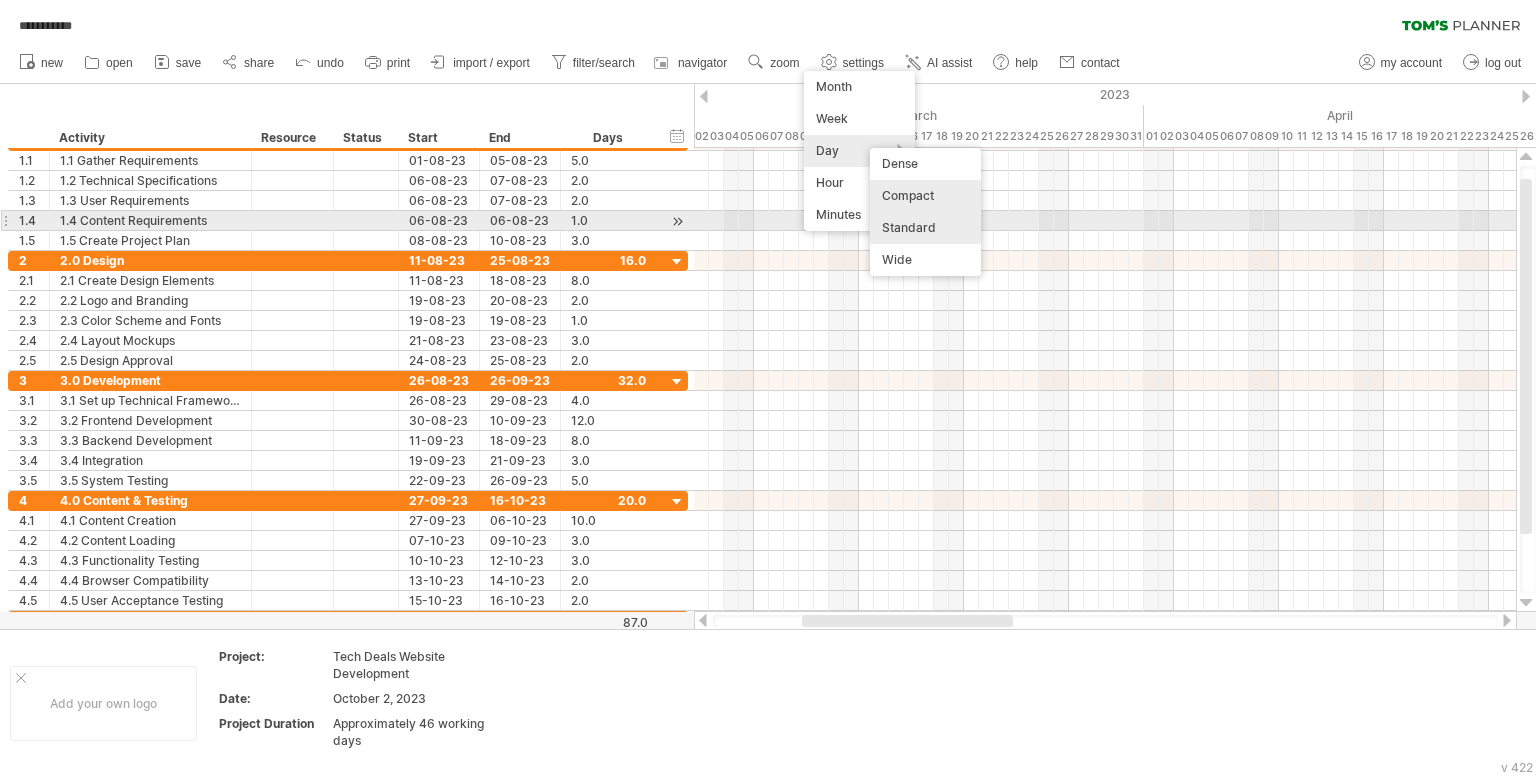 click on "Standard" at bounding box center [925, 228] 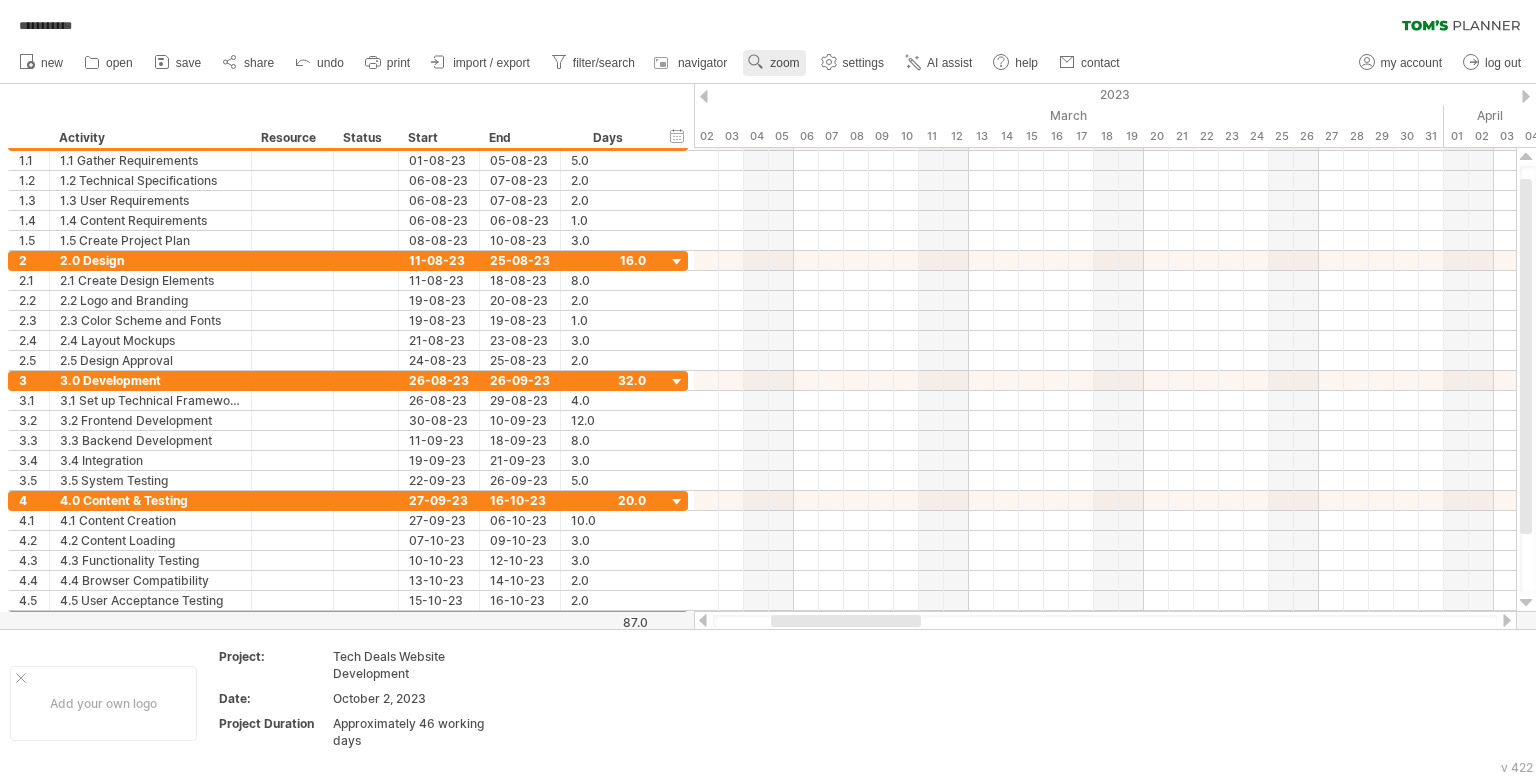 click on "zoom" at bounding box center [784, 63] 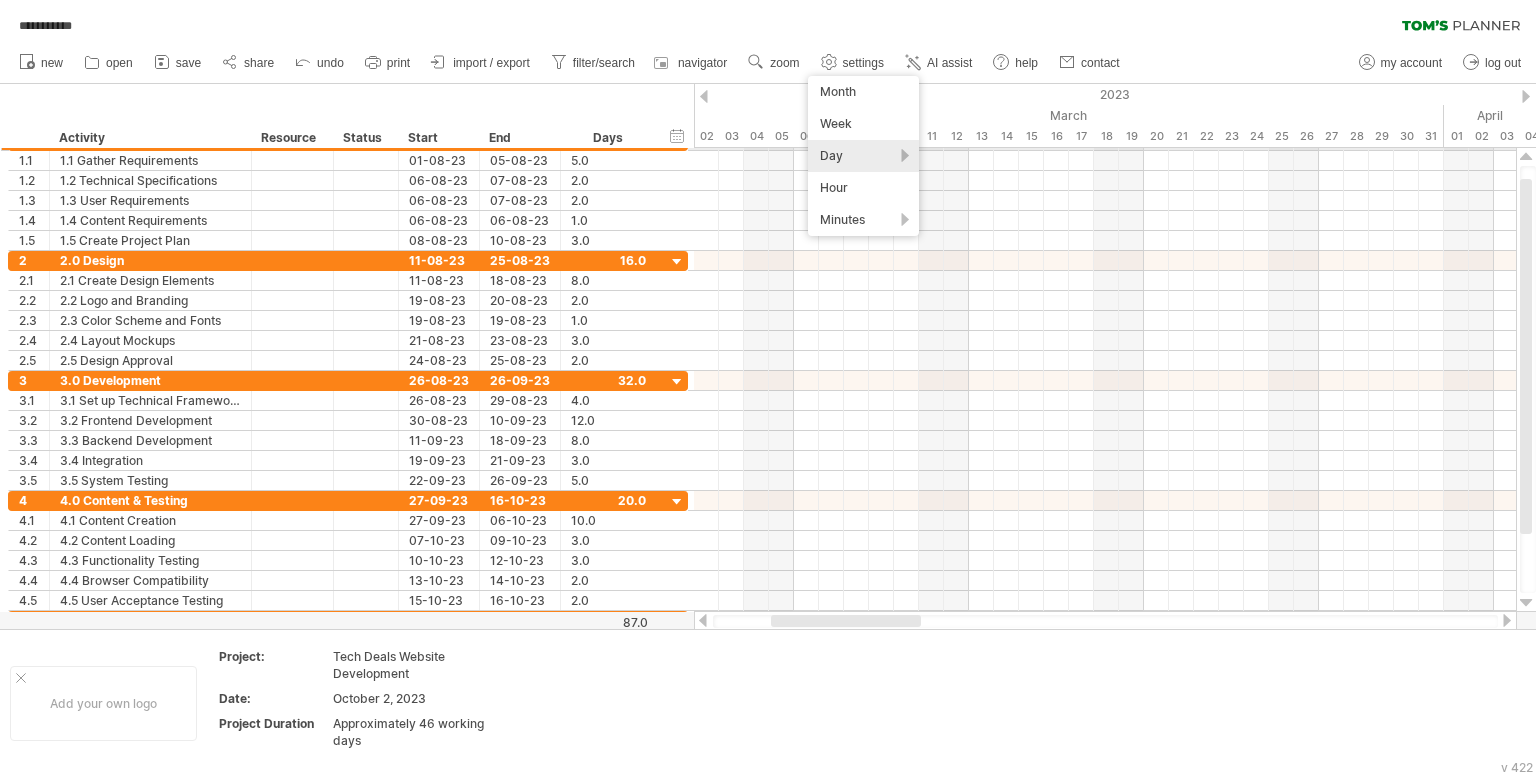 click on "Day" at bounding box center [863, 156] 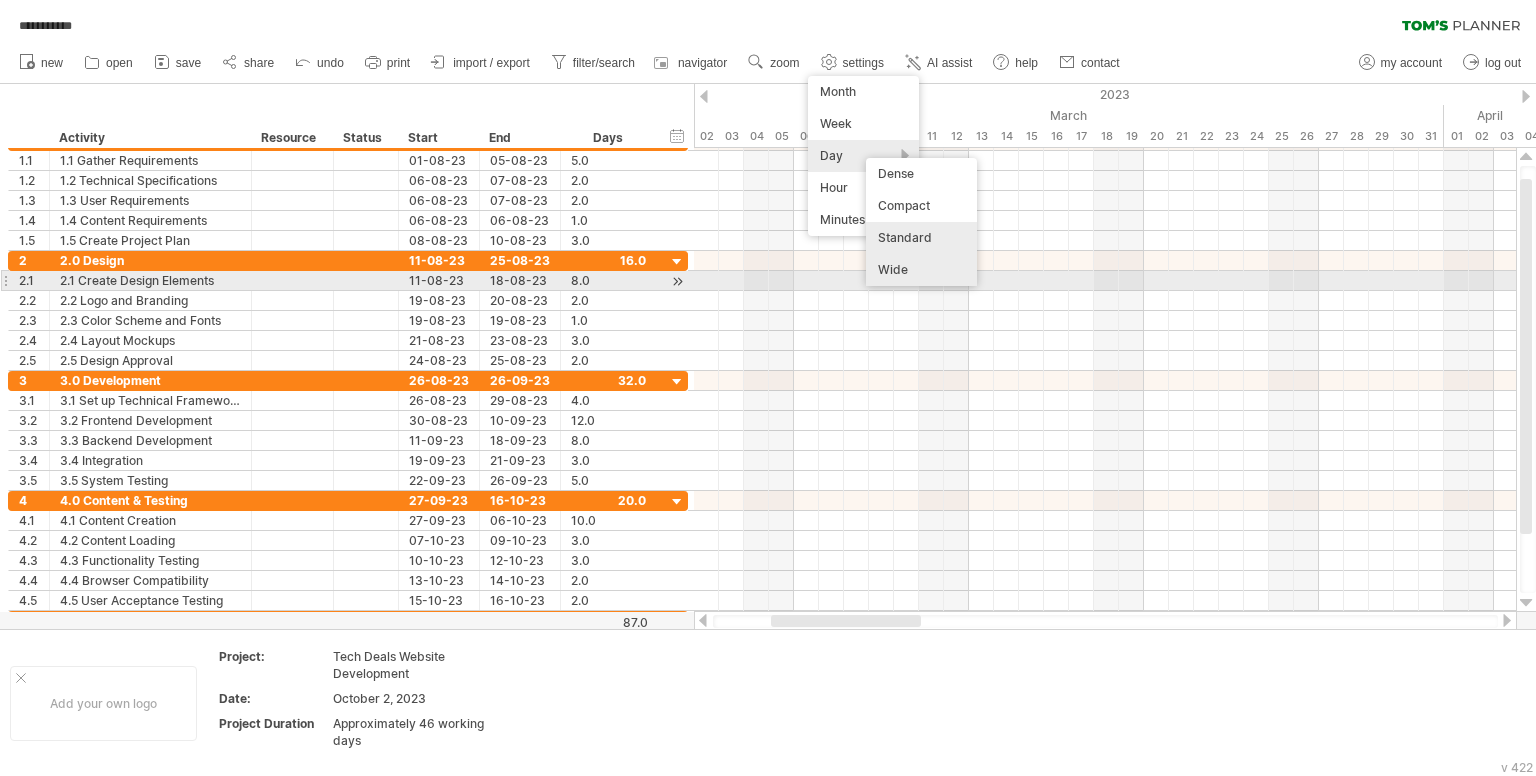 click on "Wide" at bounding box center (921, 270) 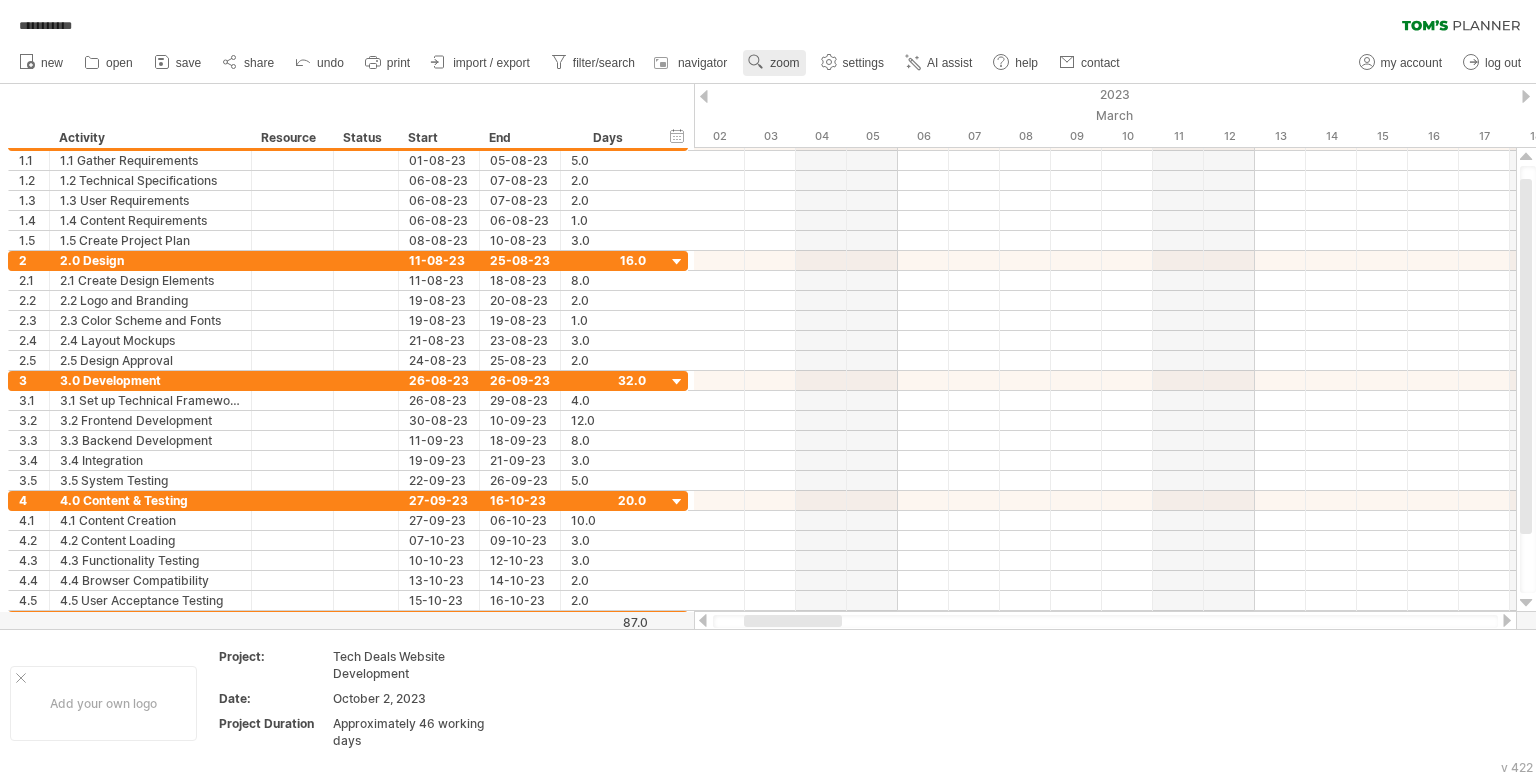 click on "zoom" at bounding box center (774, 63) 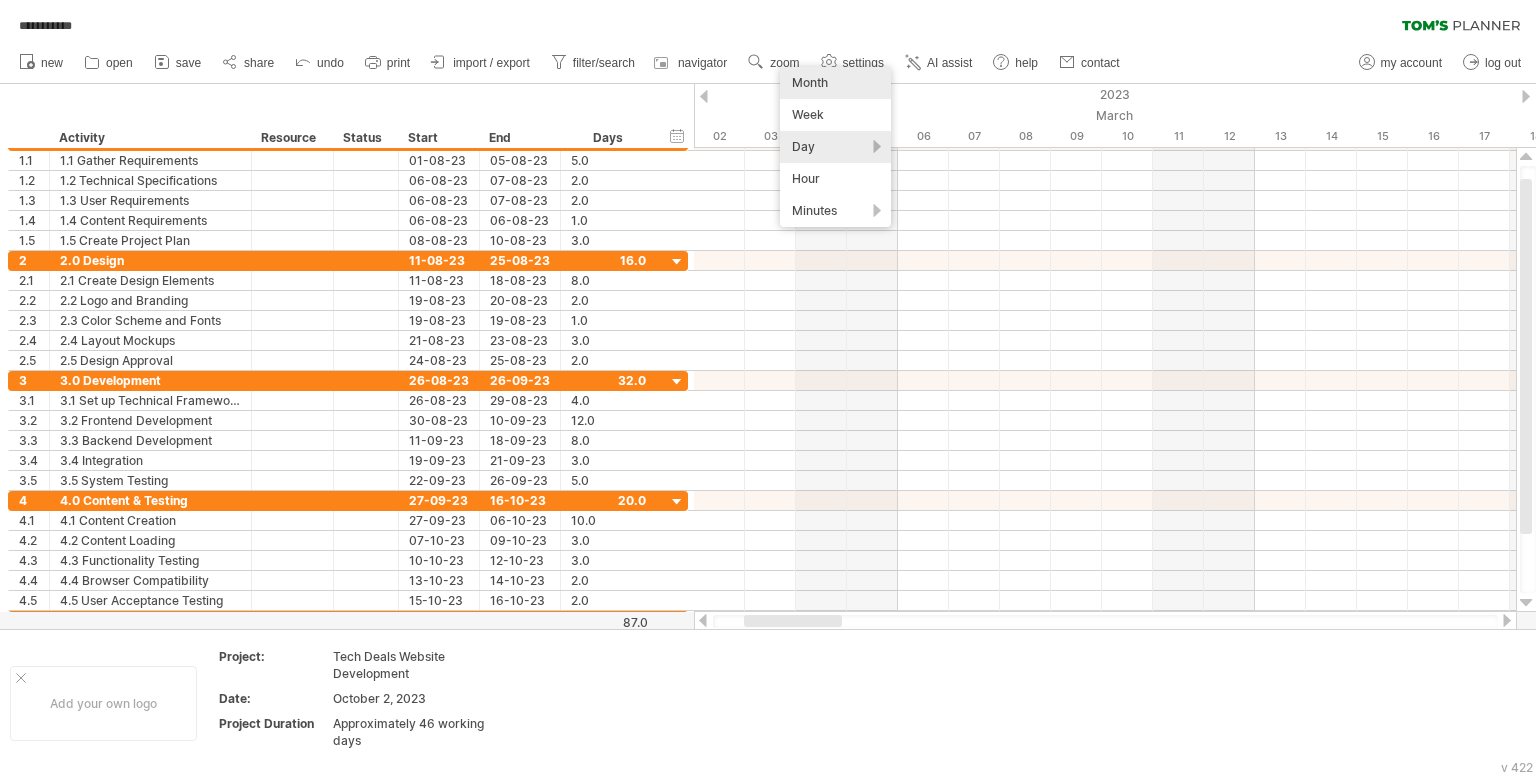 click on "Month" at bounding box center [835, 83] 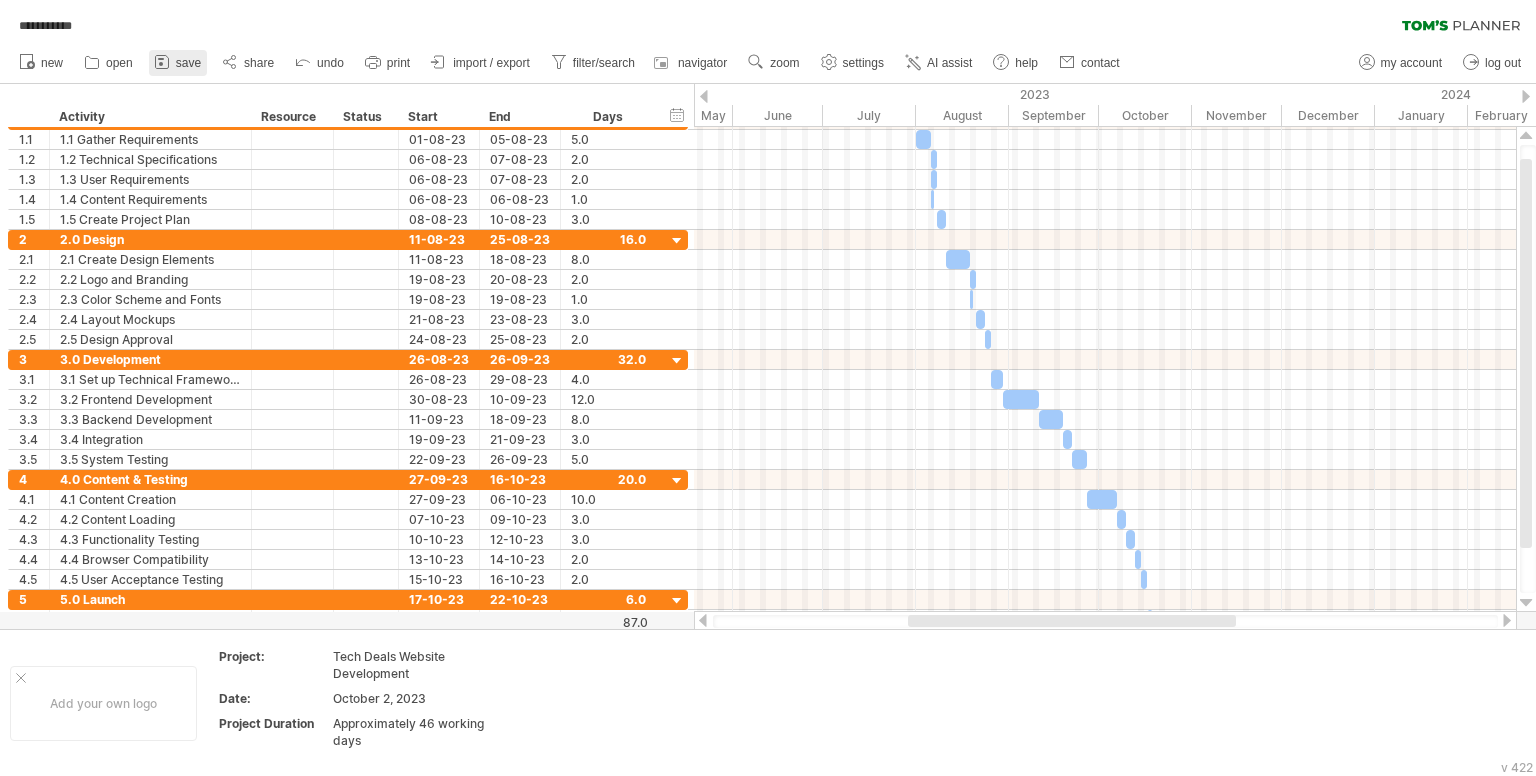 click on "save" at bounding box center [188, 63] 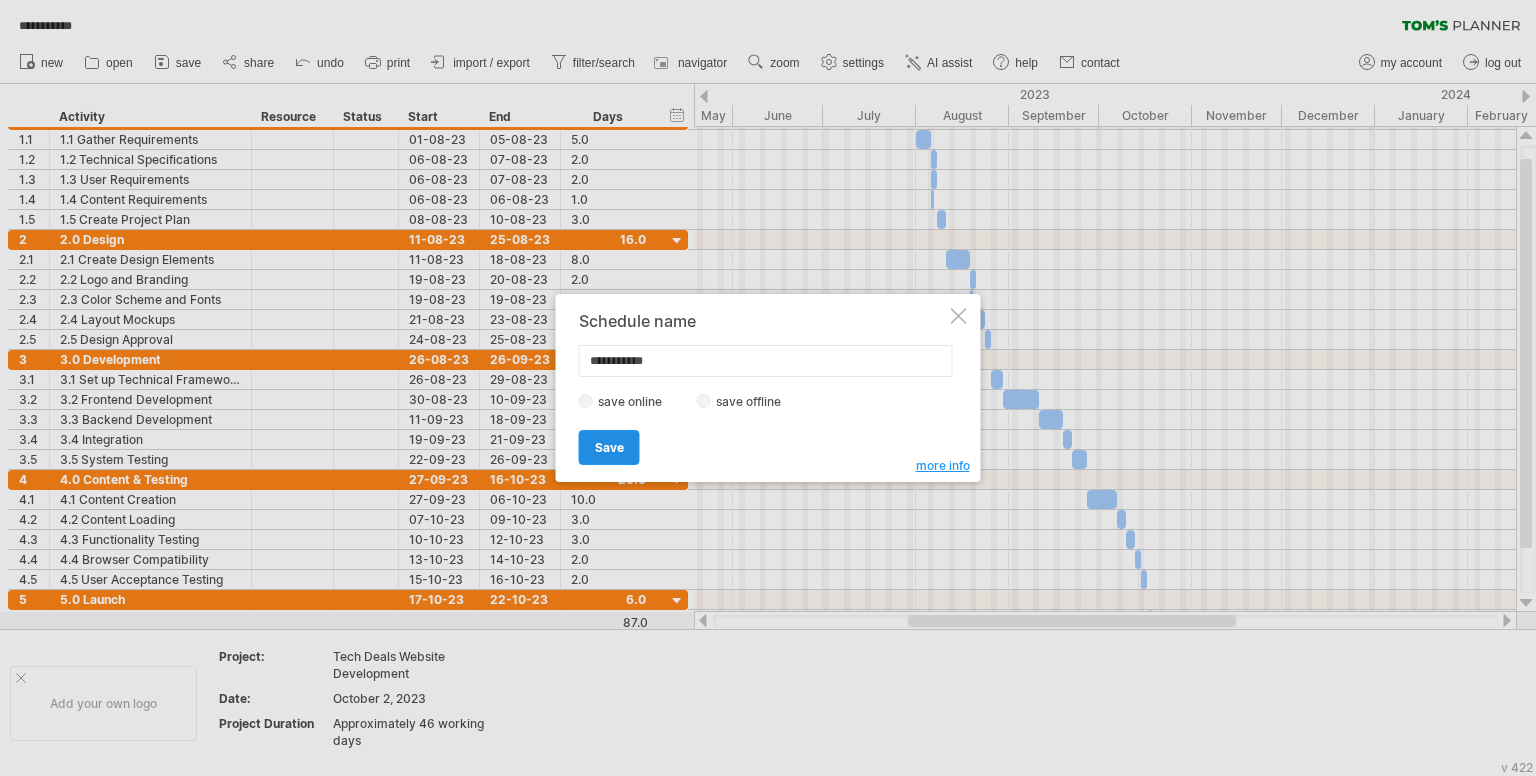 click on "Save" at bounding box center (609, 447) 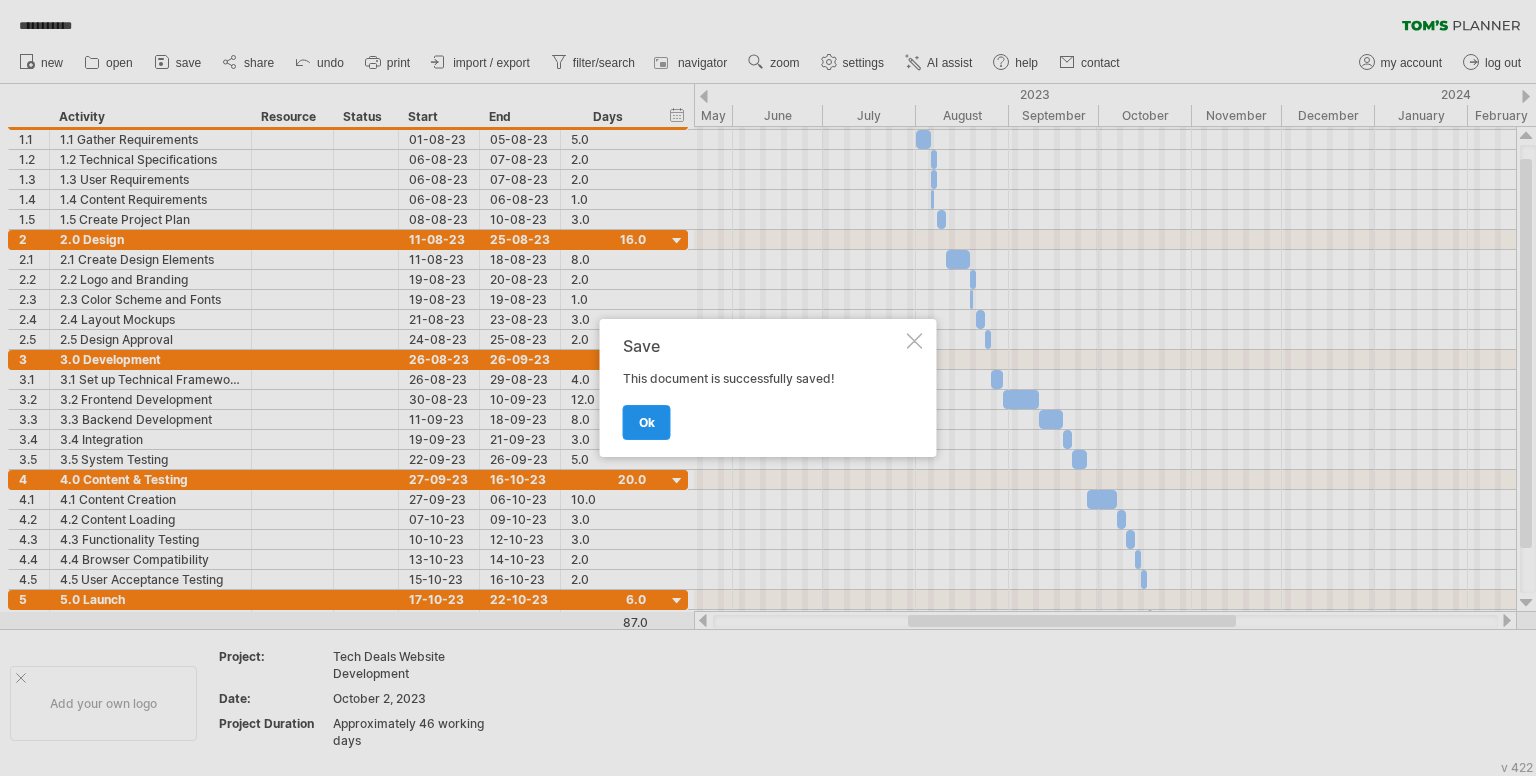 click on "ok" at bounding box center [647, 422] 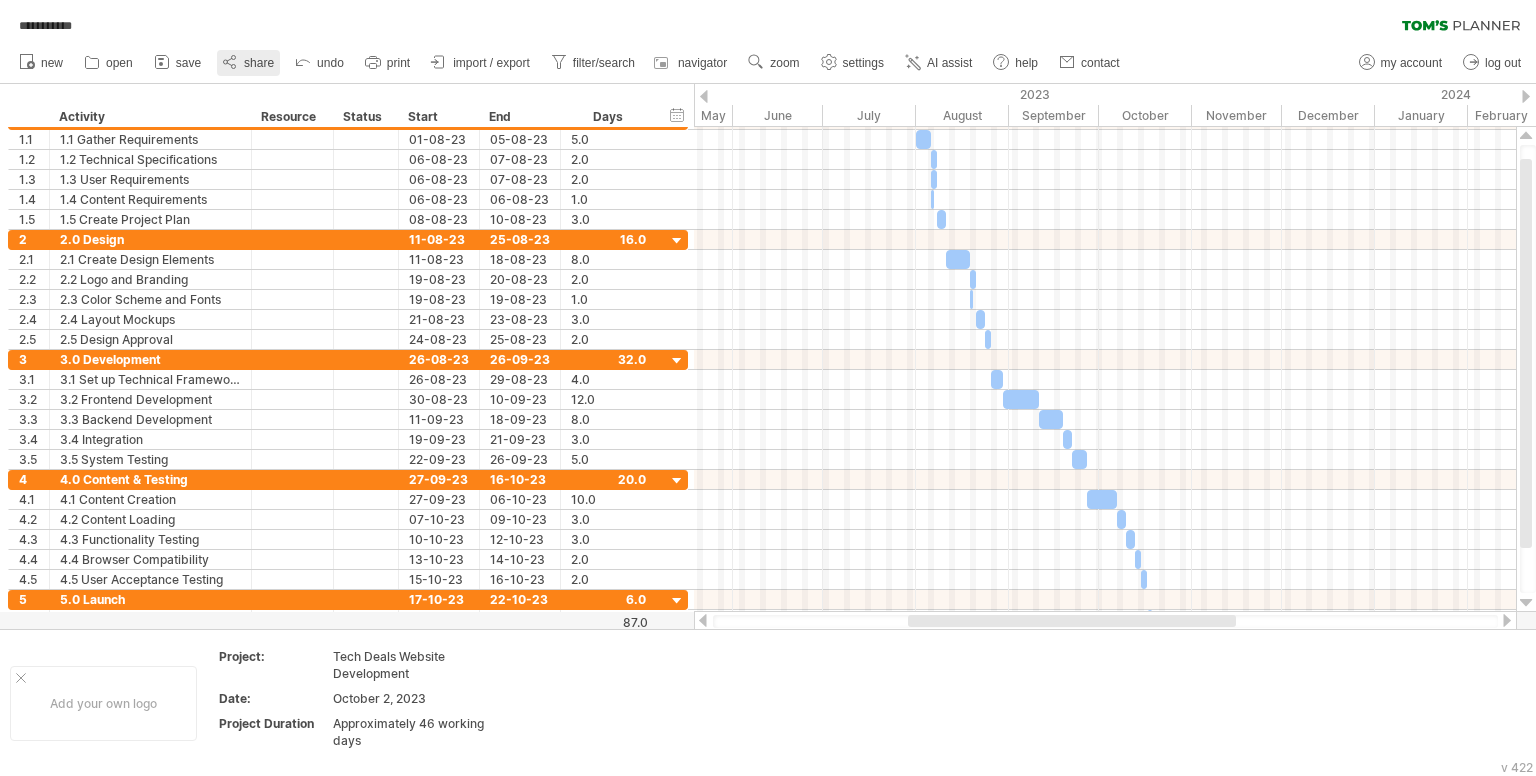 click on "share" at bounding box center (248, 63) 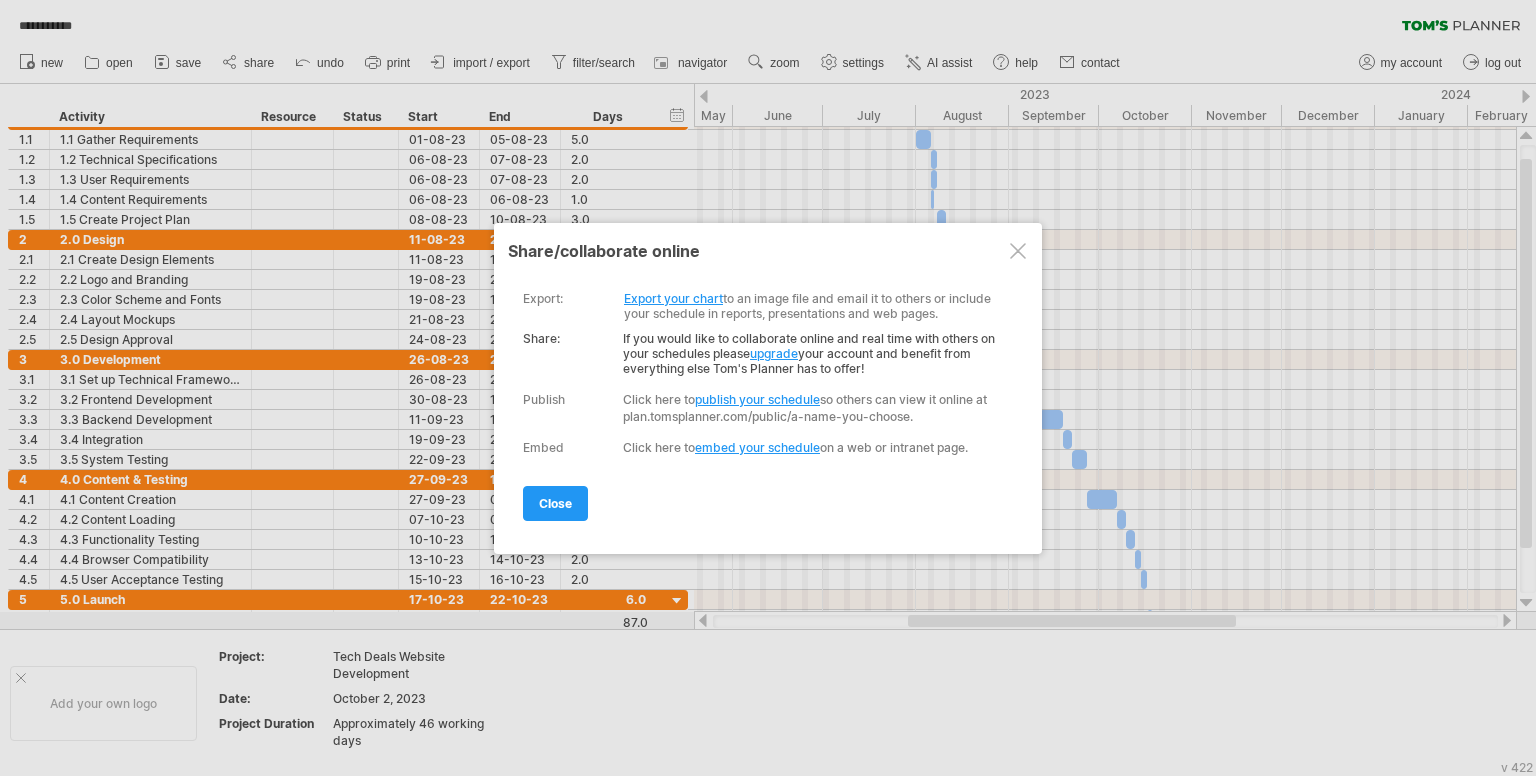click on "publish your schedule" at bounding box center (757, 399) 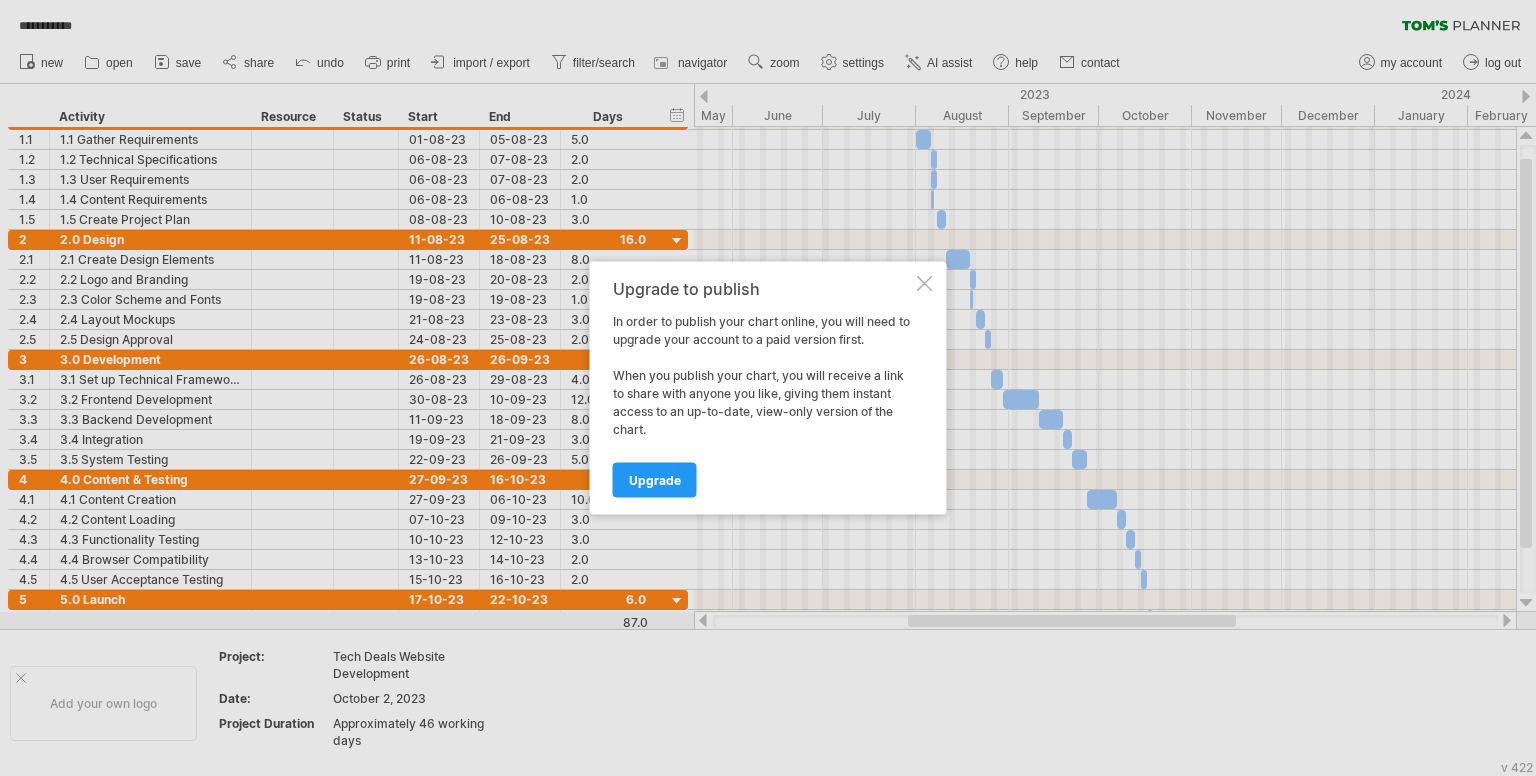 click at bounding box center (925, 284) 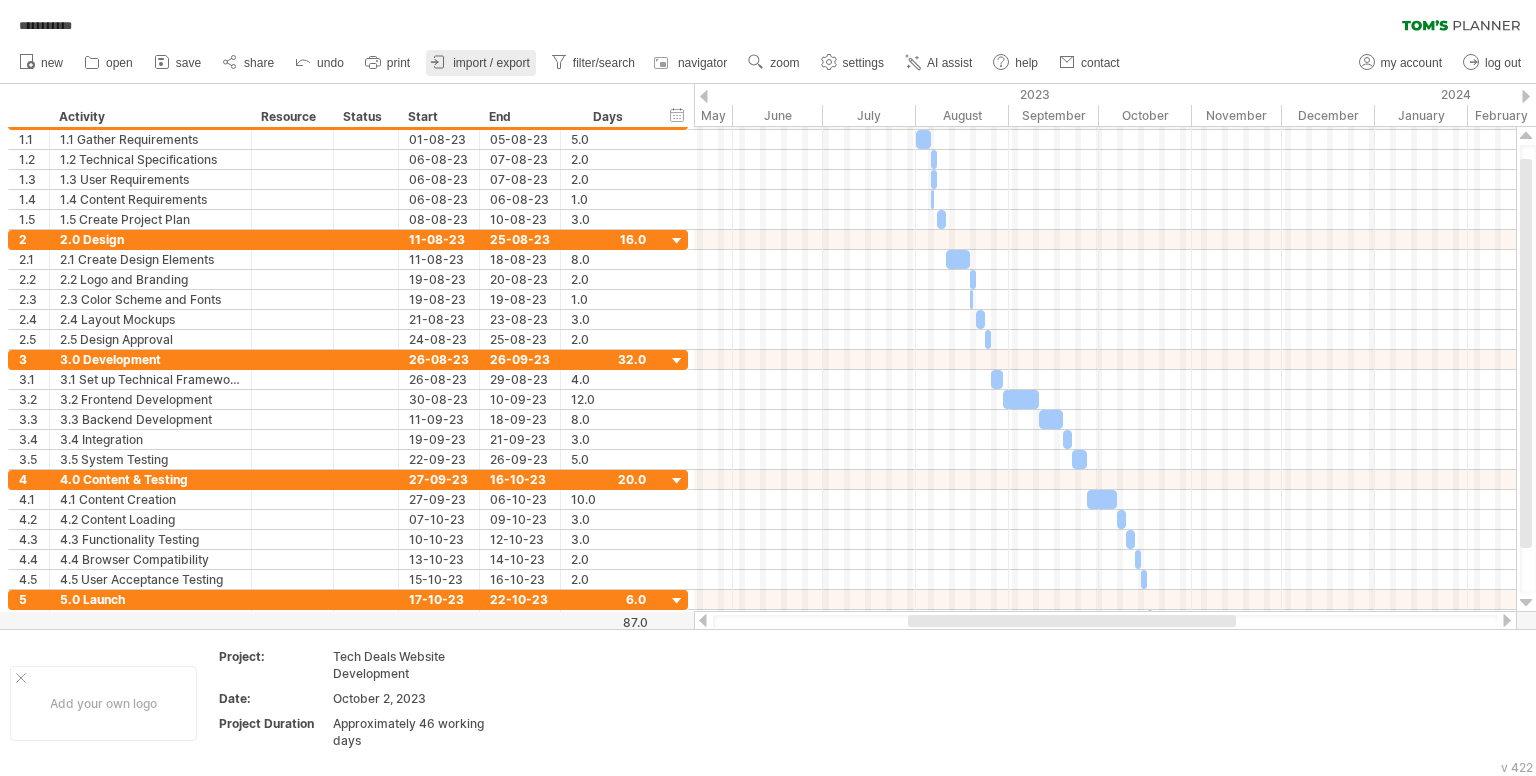 click on "import / export" at bounding box center [491, 63] 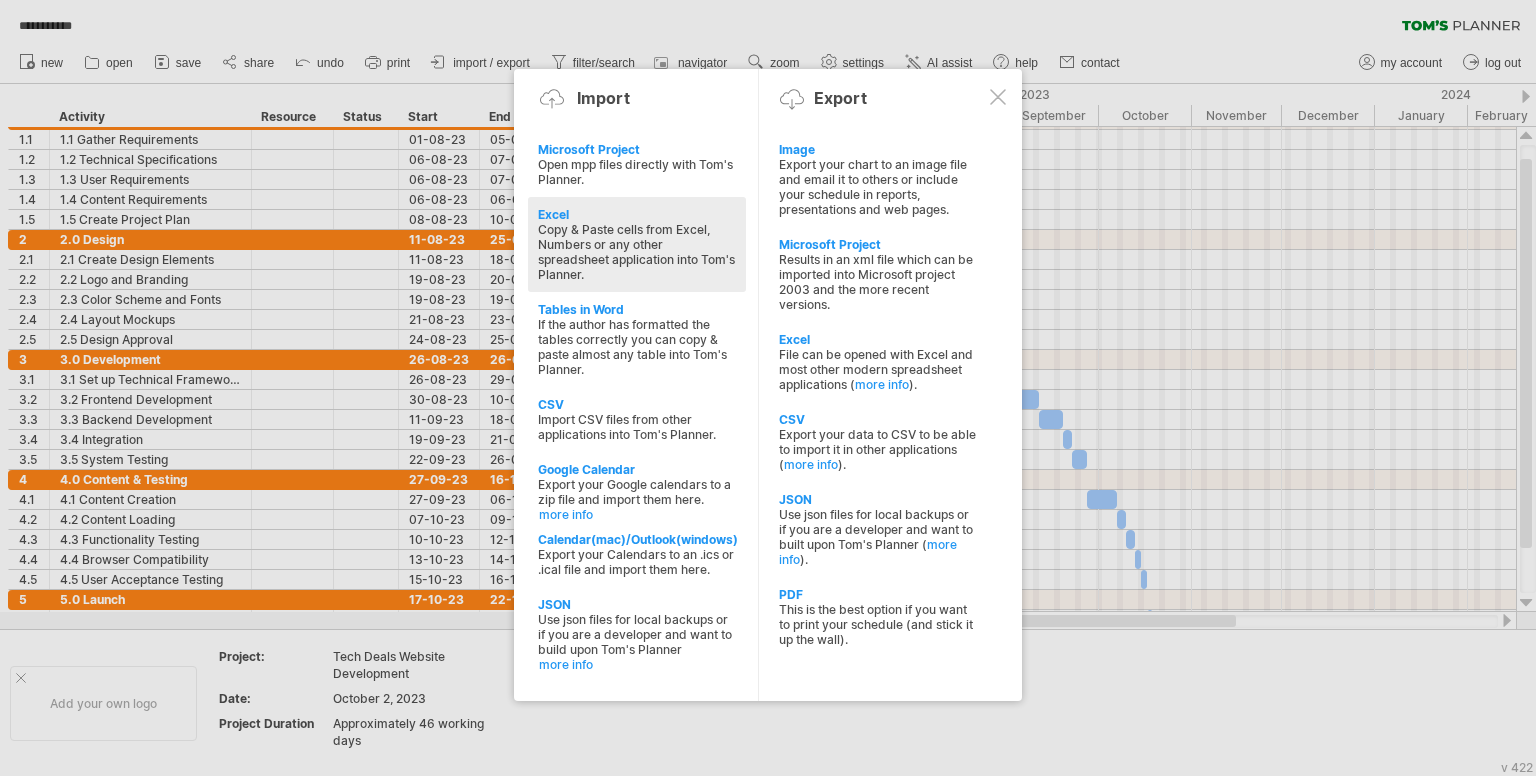 click on "Copy & Paste cells from Excel, Numbers or any other spreadsheet application into Tom's Planner." at bounding box center [637, 252] 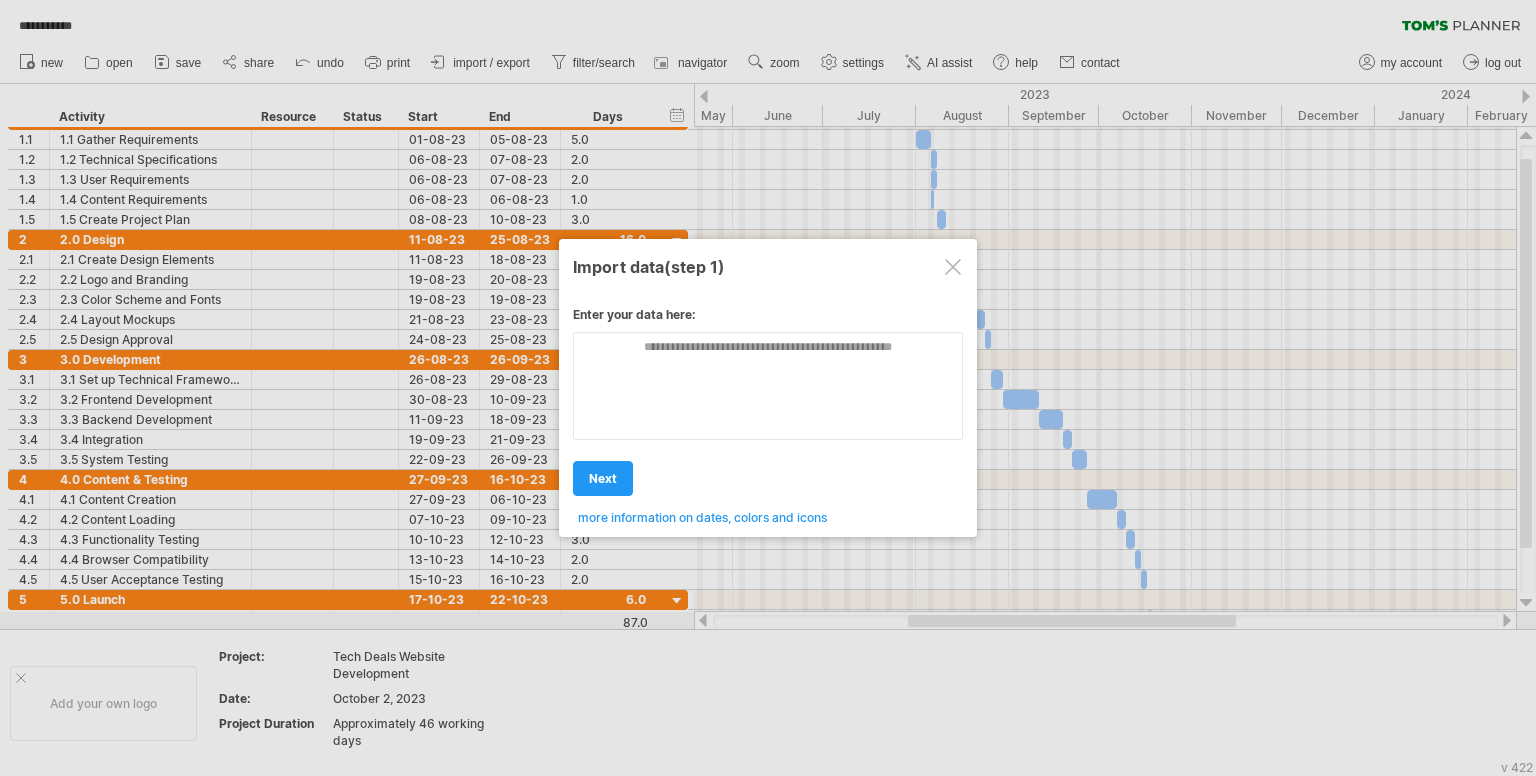 click at bounding box center [953, 267] 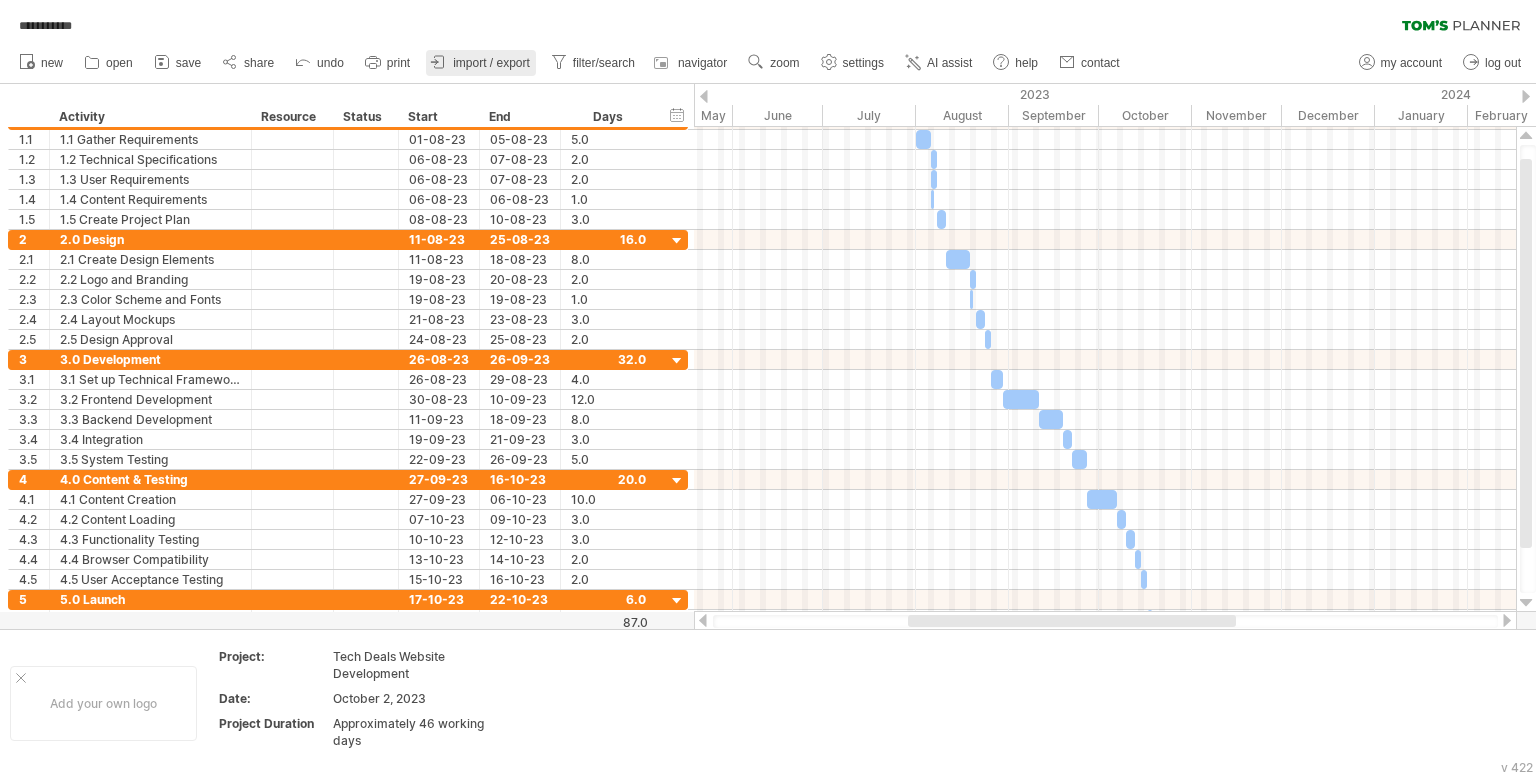 click on "import / export" at bounding box center (491, 63) 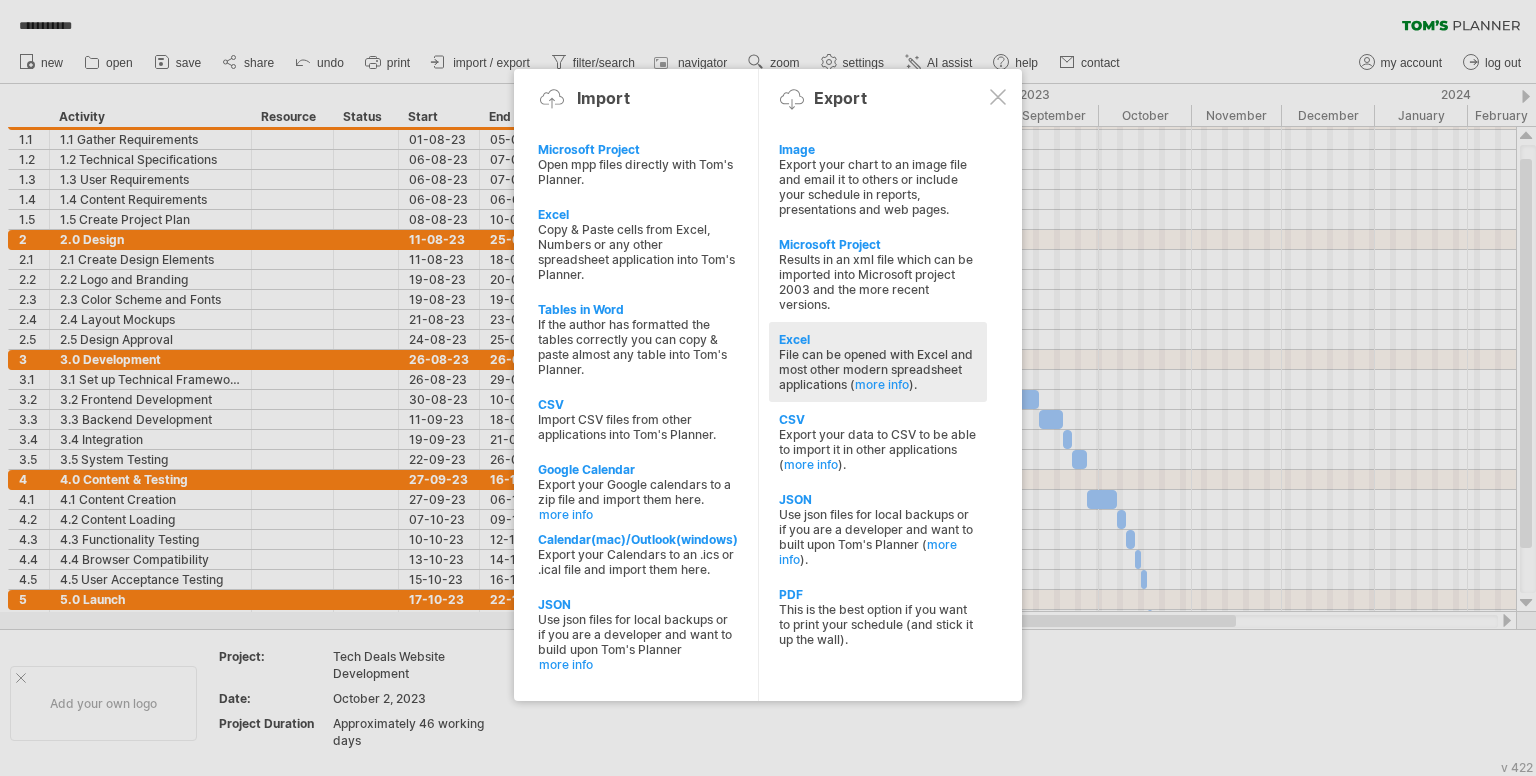 click on "File can be opened with Excel and most other modern spreadsheet applications
( more info )." at bounding box center (878, 369) 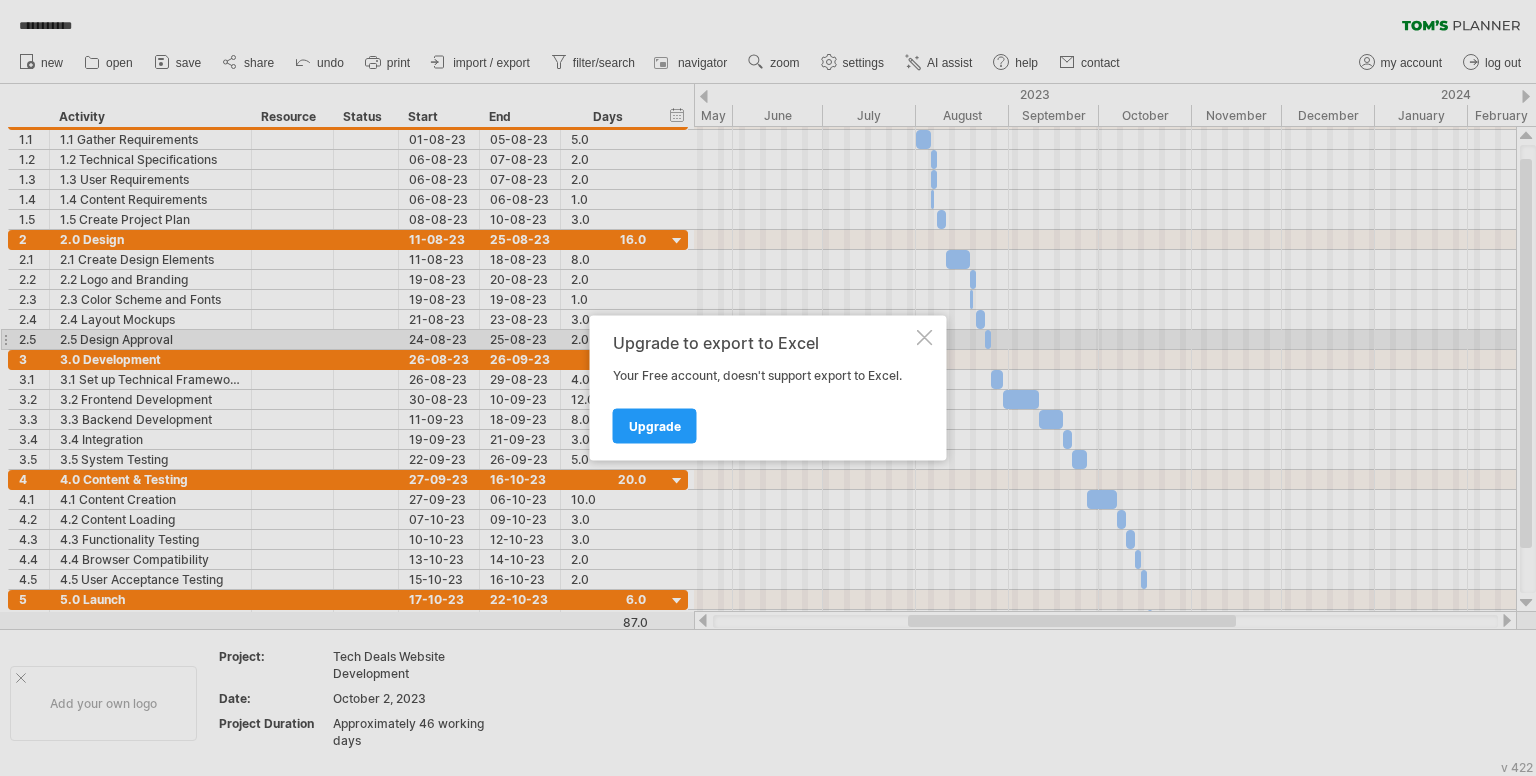 drag, startPoint x: 649, startPoint y: 423, endPoint x: 924, endPoint y: 337, distance: 288.13364 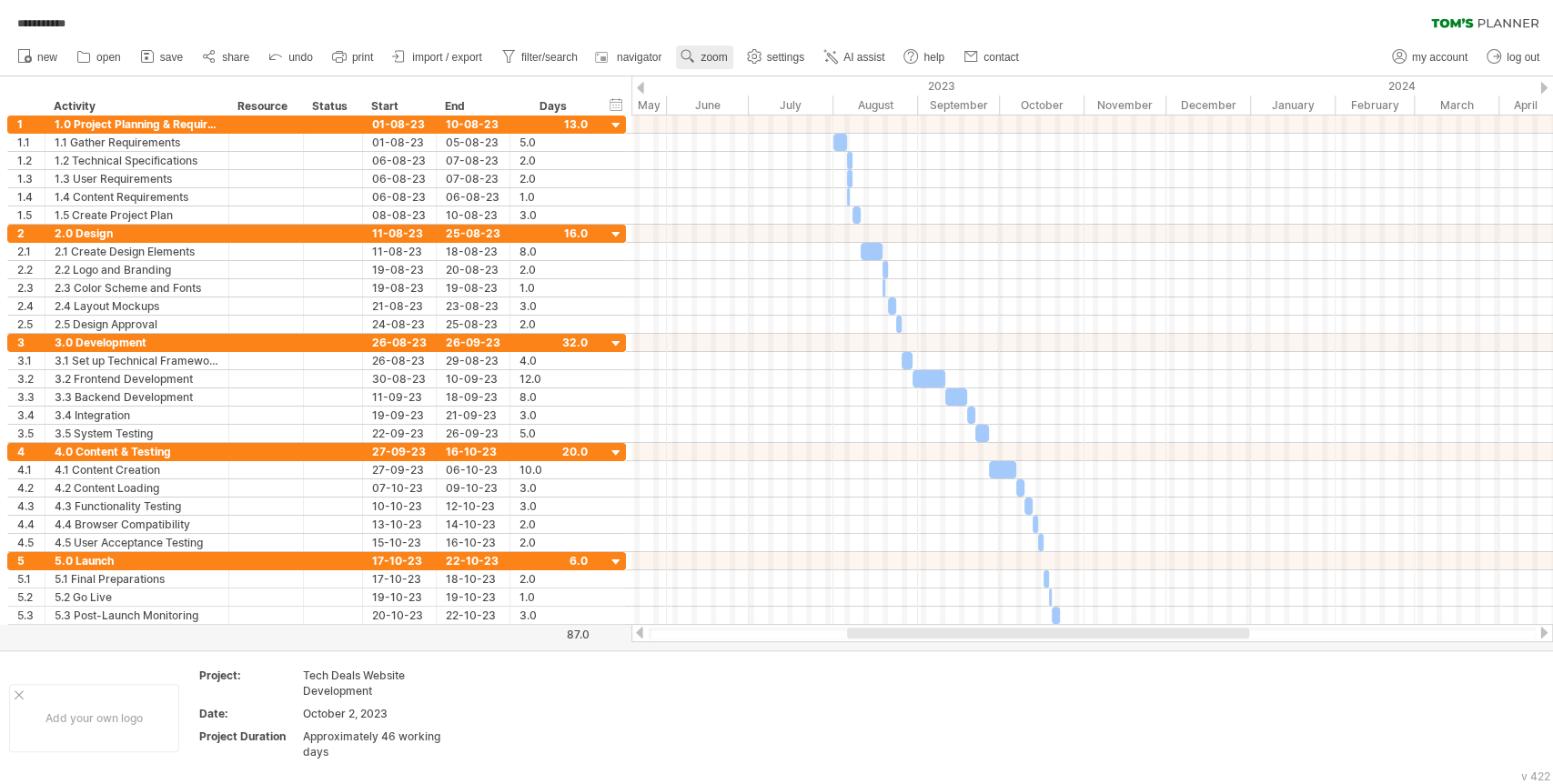 click on "zoom" at bounding box center (713, 57) 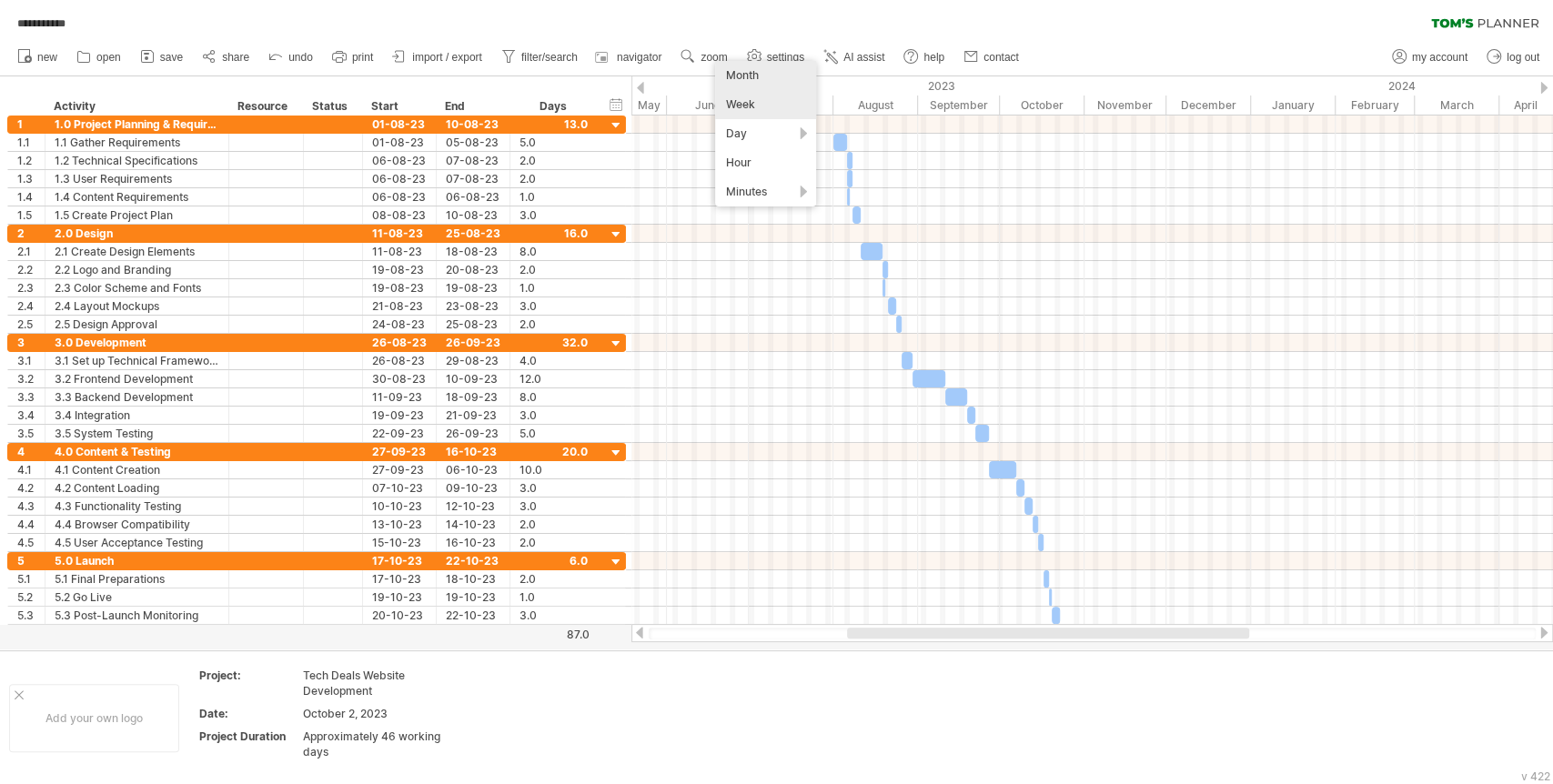 click on "Week" at bounding box center [765, 105] 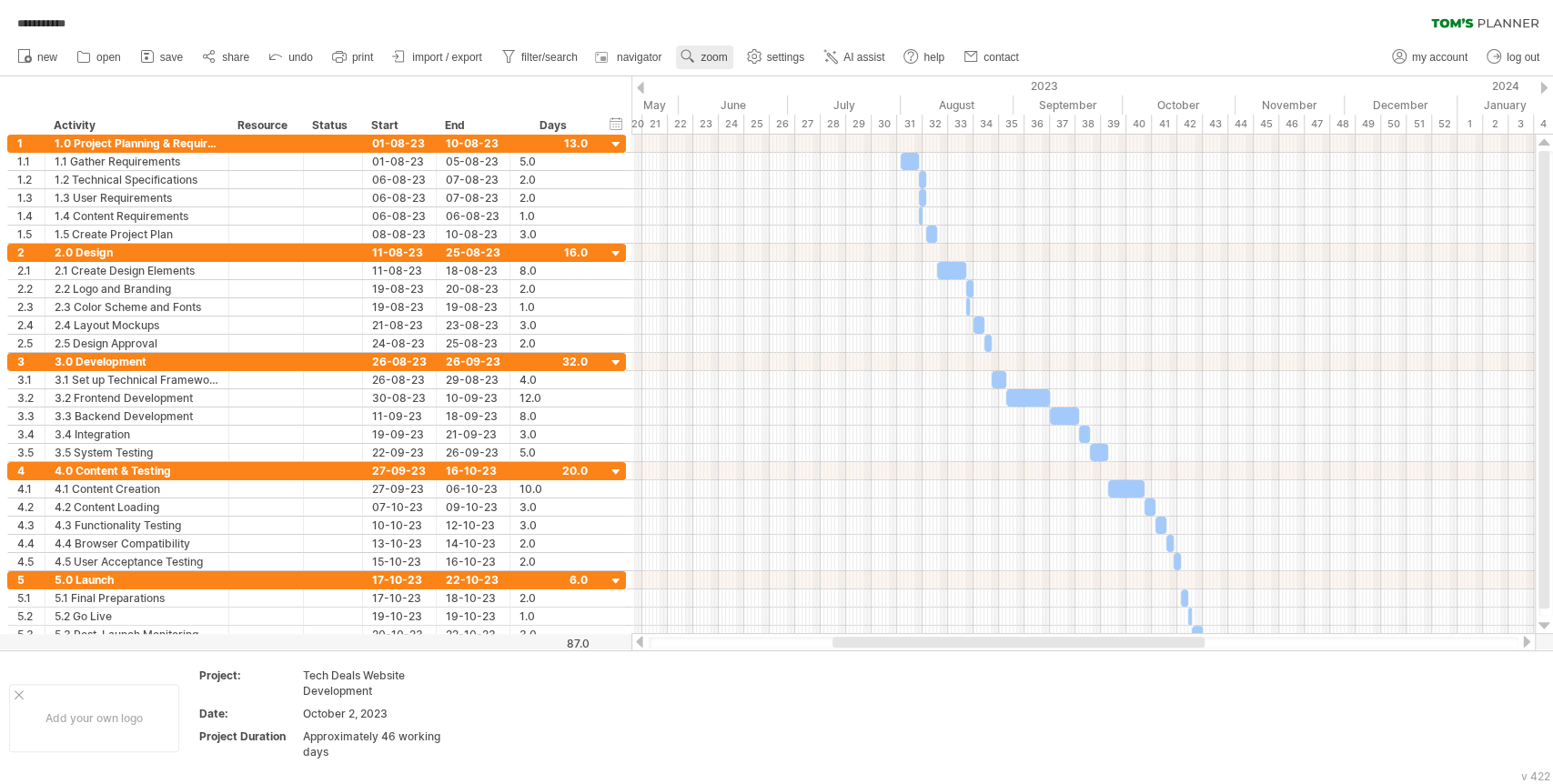 click on "zoom" at bounding box center (713, 57) 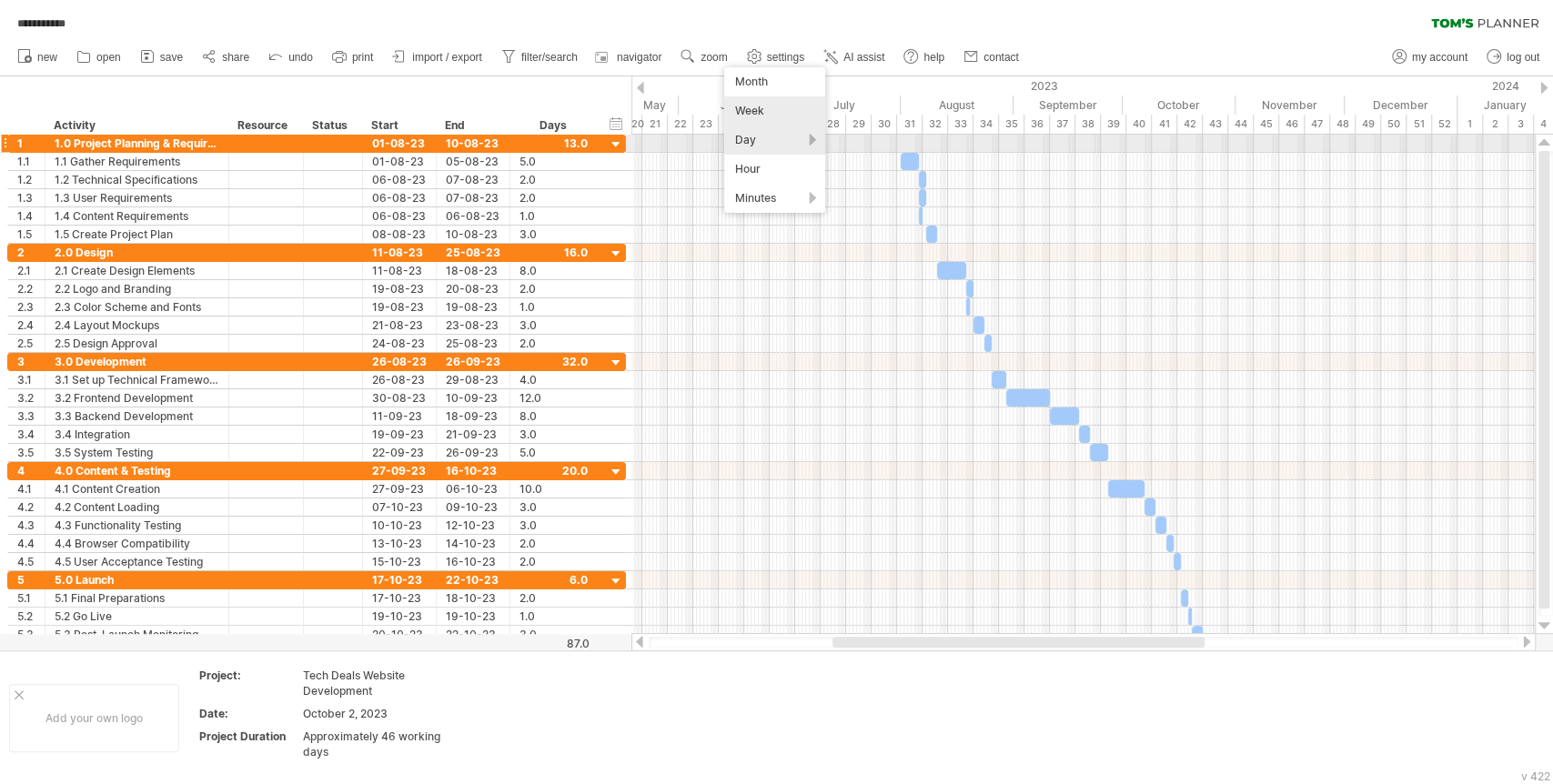 click on "Day" at bounding box center [774, 140] 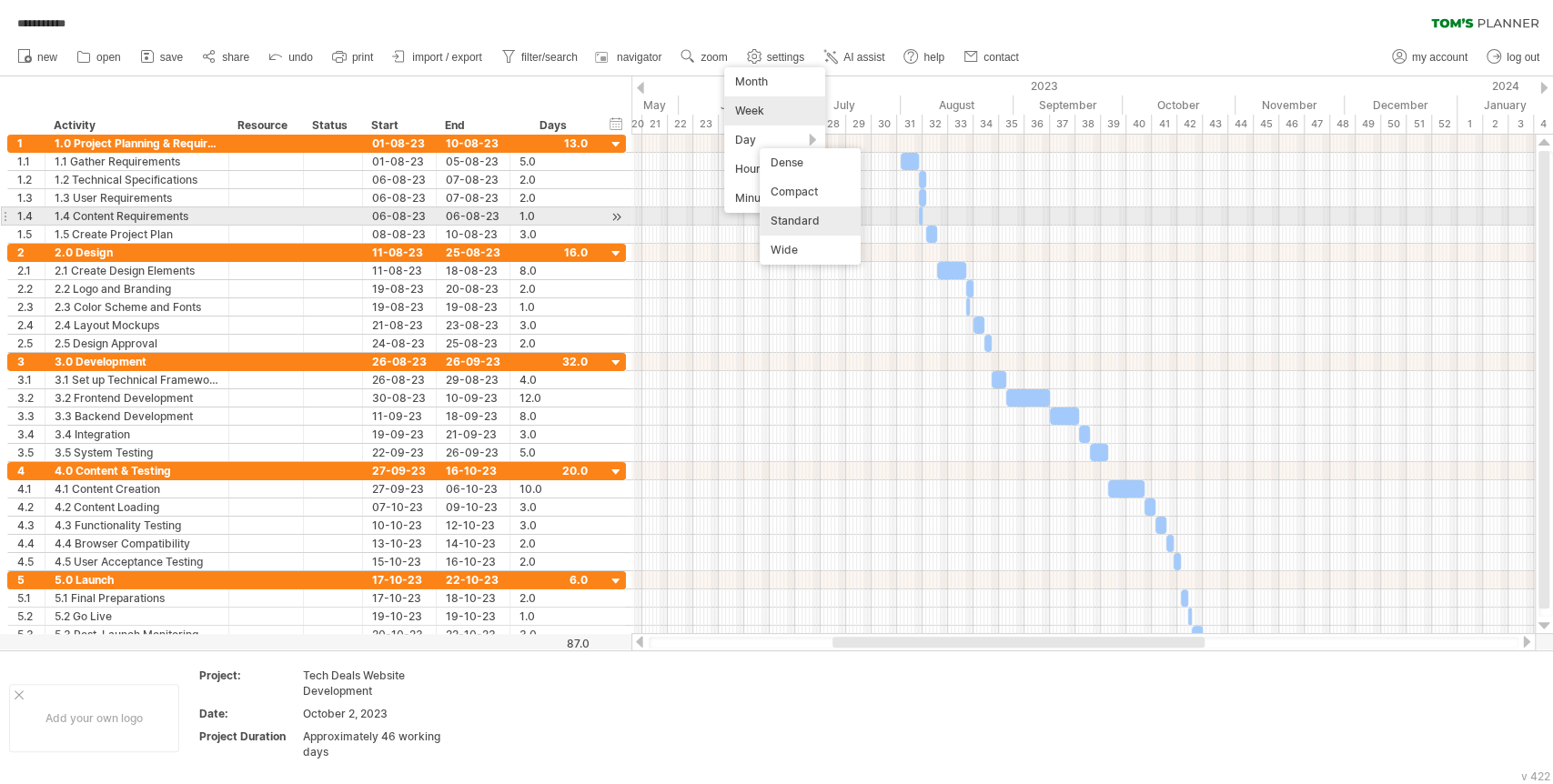 click on "Standard" at bounding box center (810, 221) 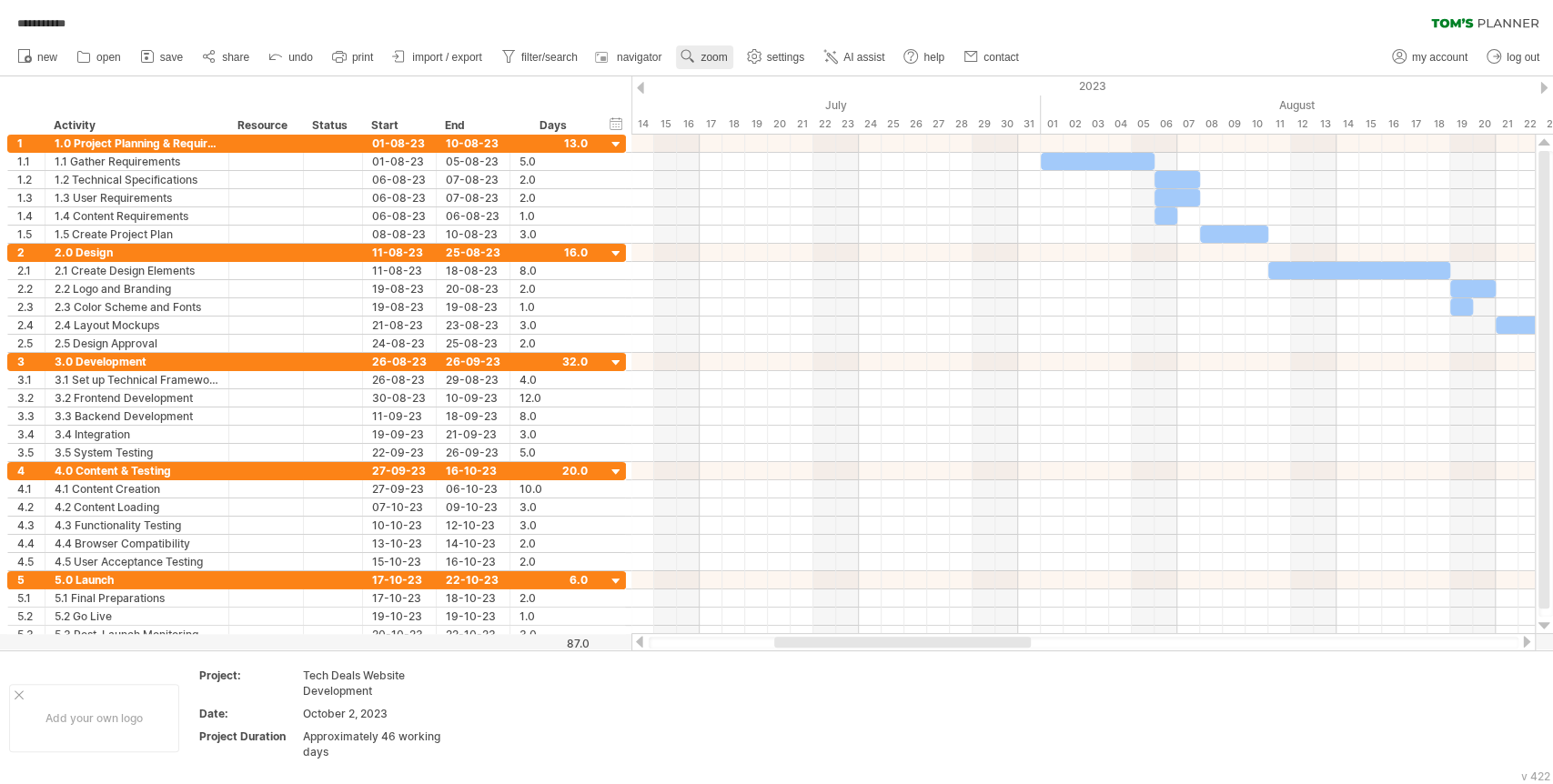 click on "zoom" at bounding box center [713, 57] 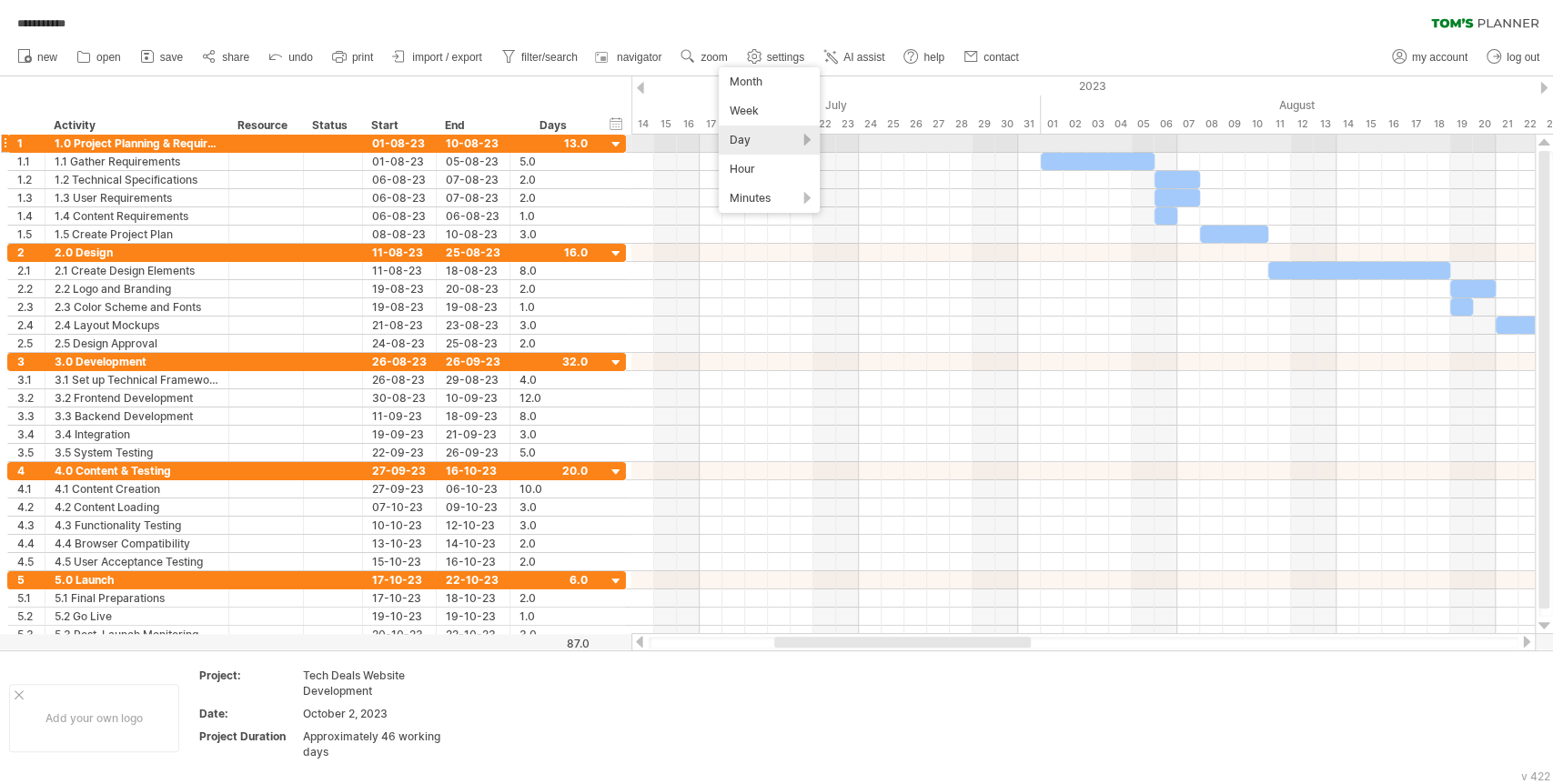 click on "Day" at bounding box center [769, 140] 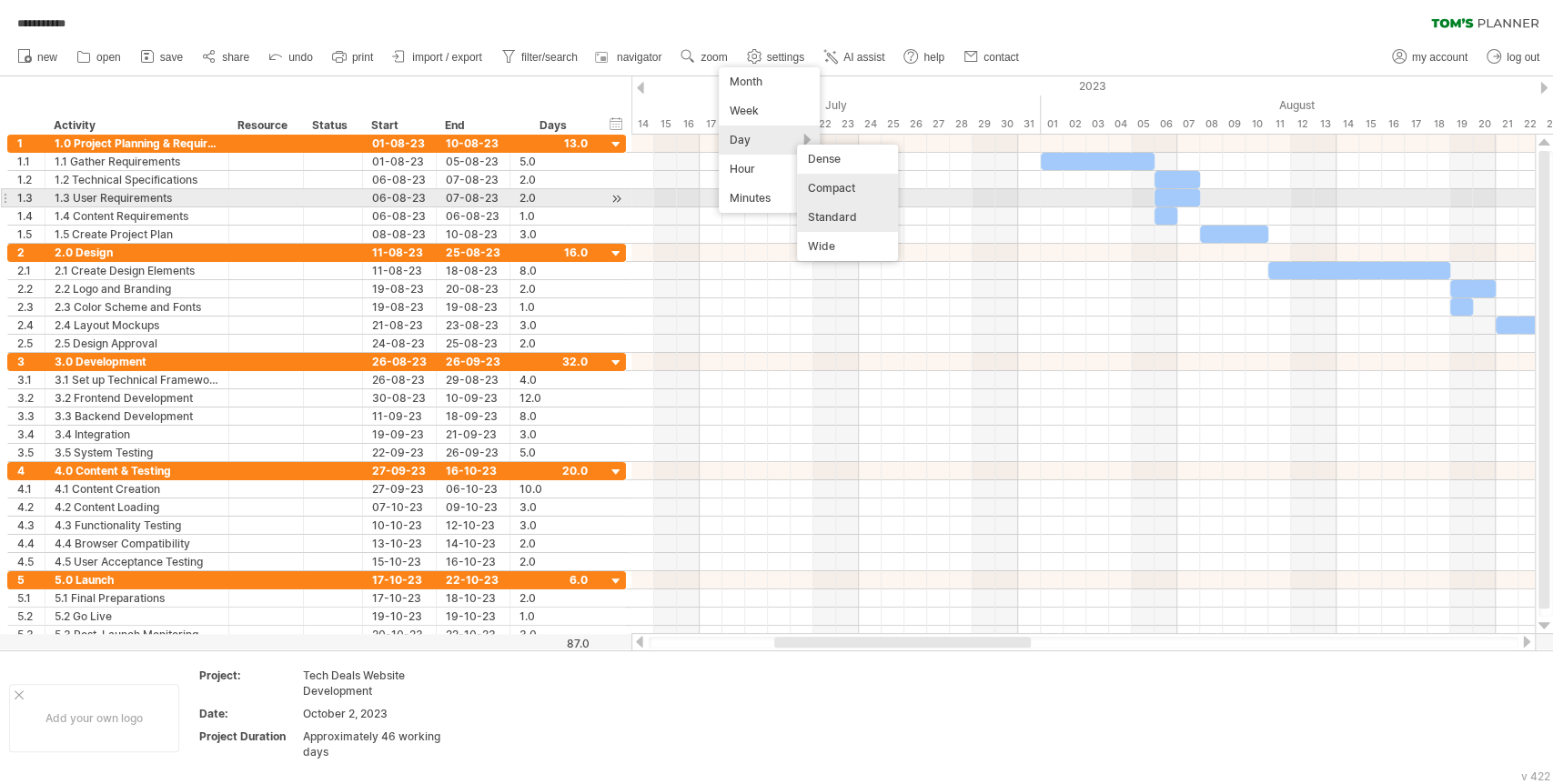click on "Compact" at bounding box center [847, 188] 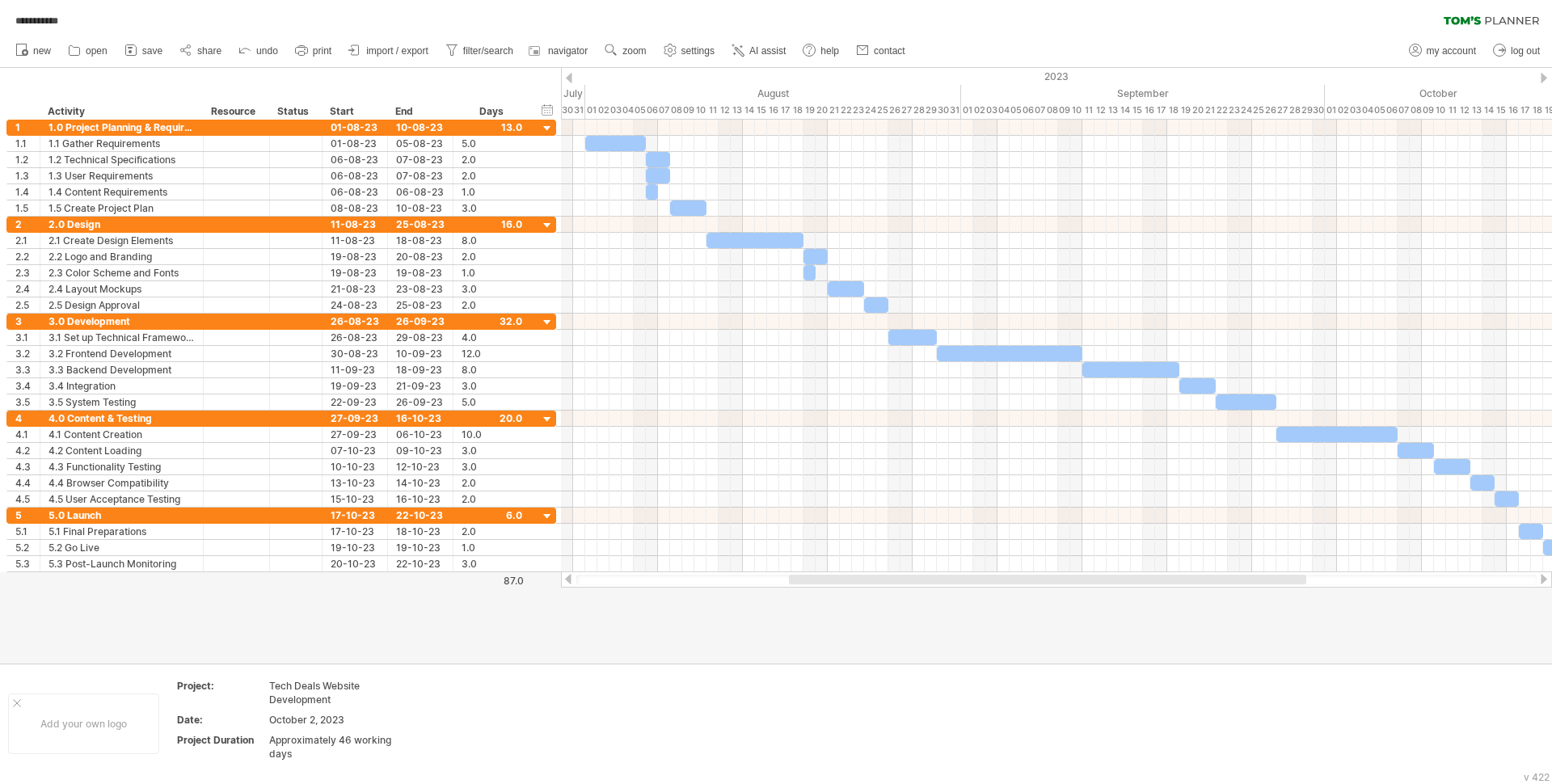 drag, startPoint x: 890, startPoint y: 582, endPoint x: 893, endPoint y: 595, distance: 13.341664 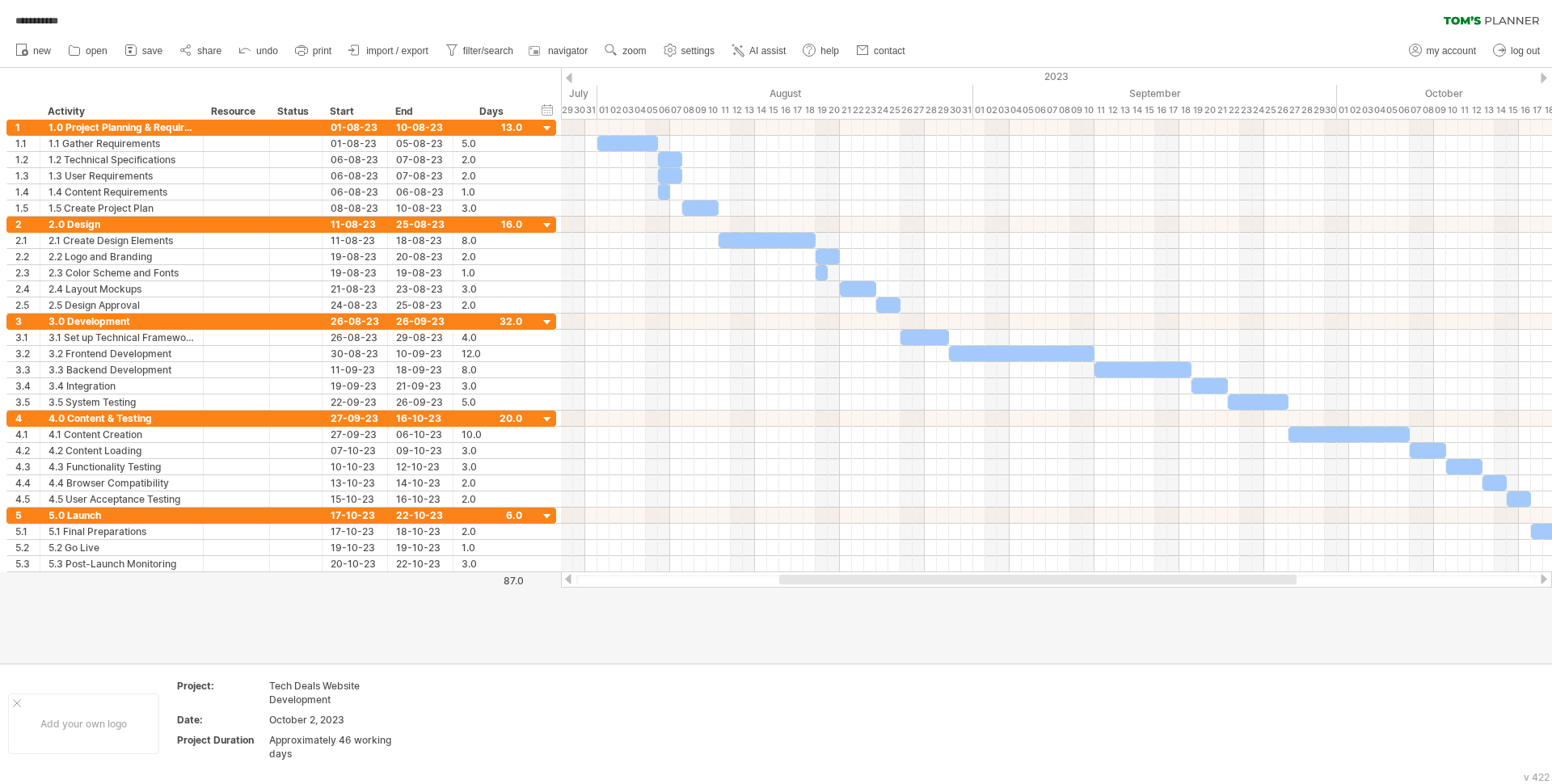 drag, startPoint x: 850, startPoint y: 578, endPoint x: 841, endPoint y: 577, distance: 9.055385 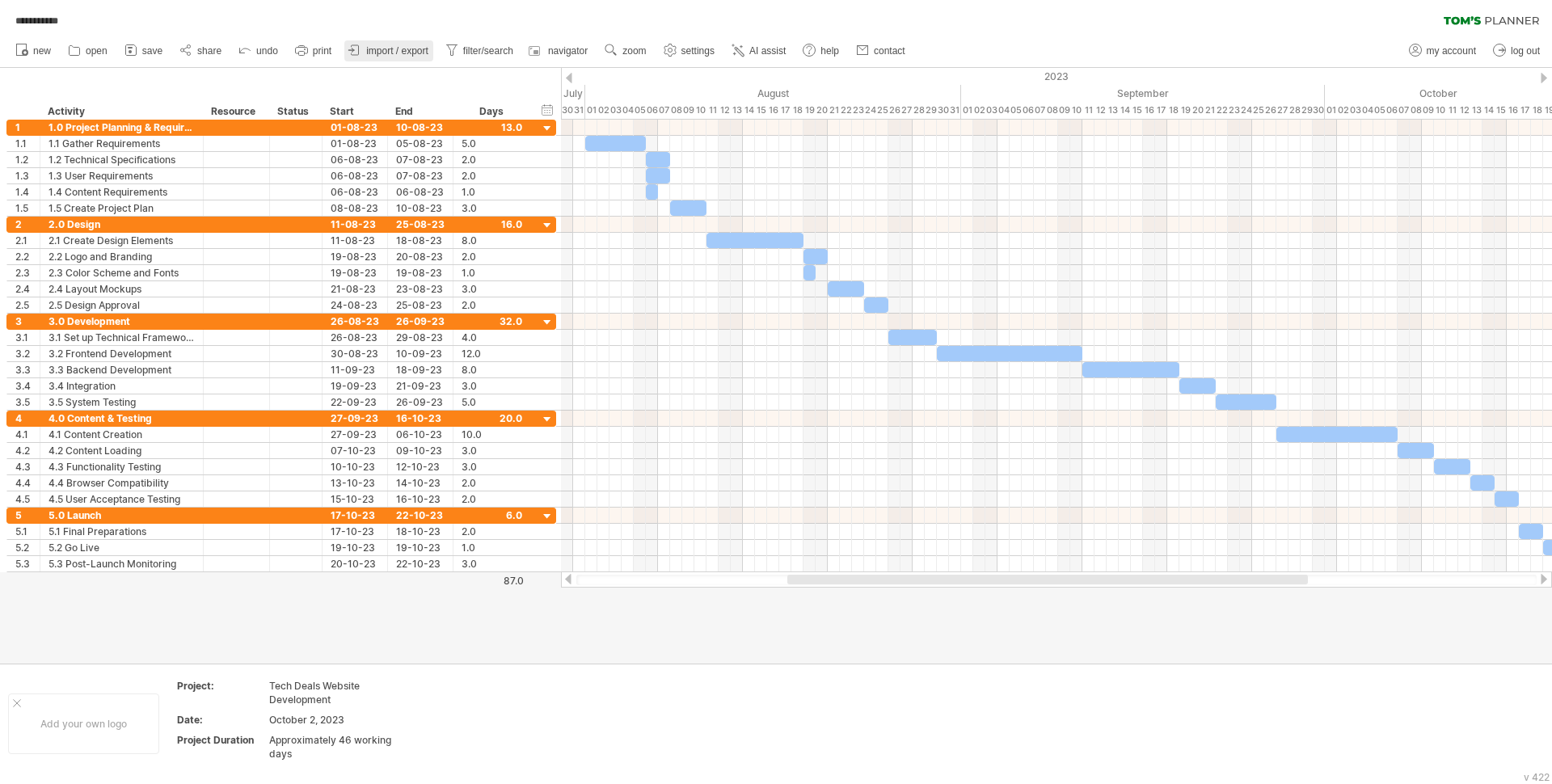 click 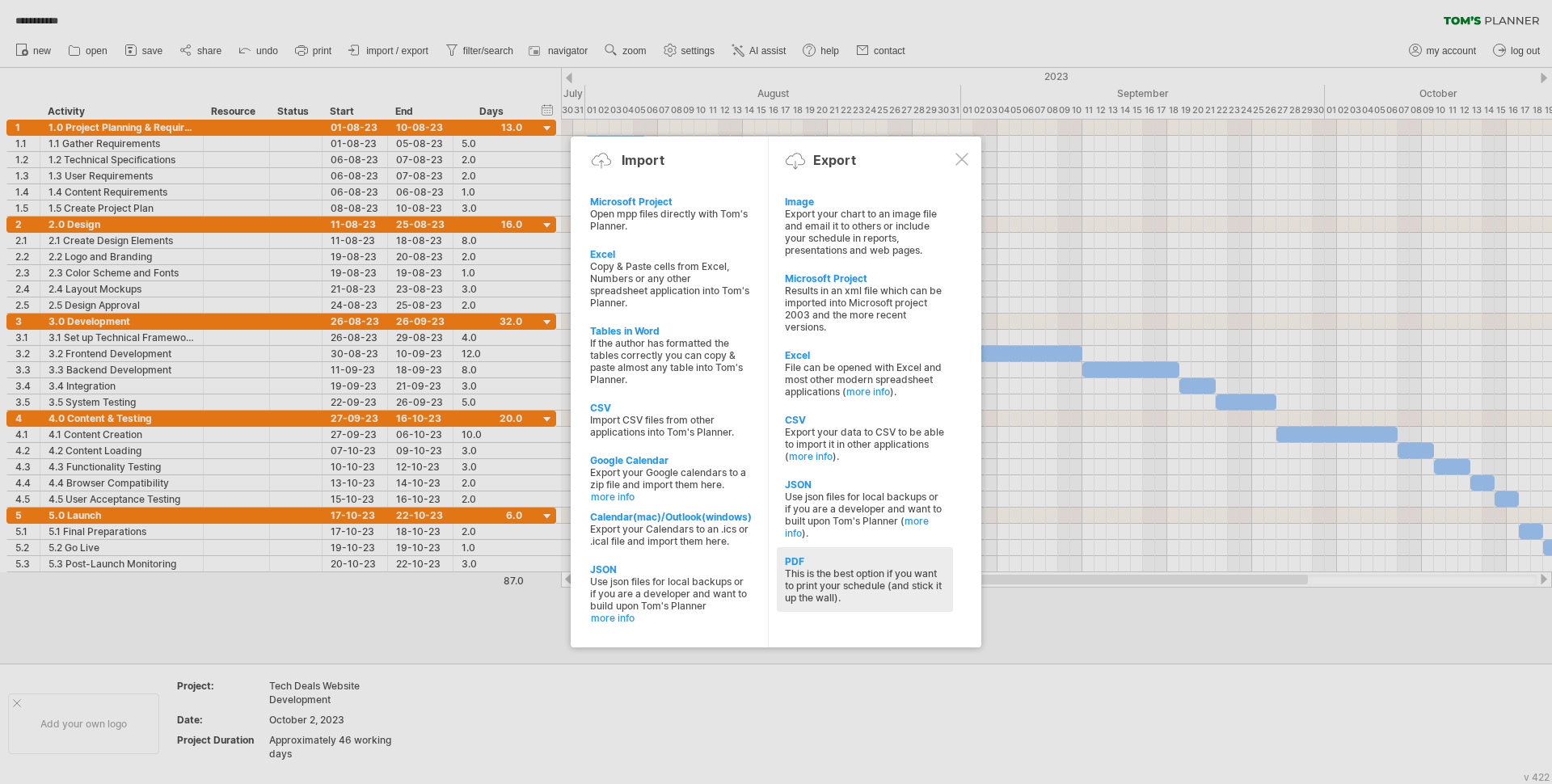 click on "This is the best option if you want to print your schedule (and stick it up the wall)." at bounding box center (865, 585) 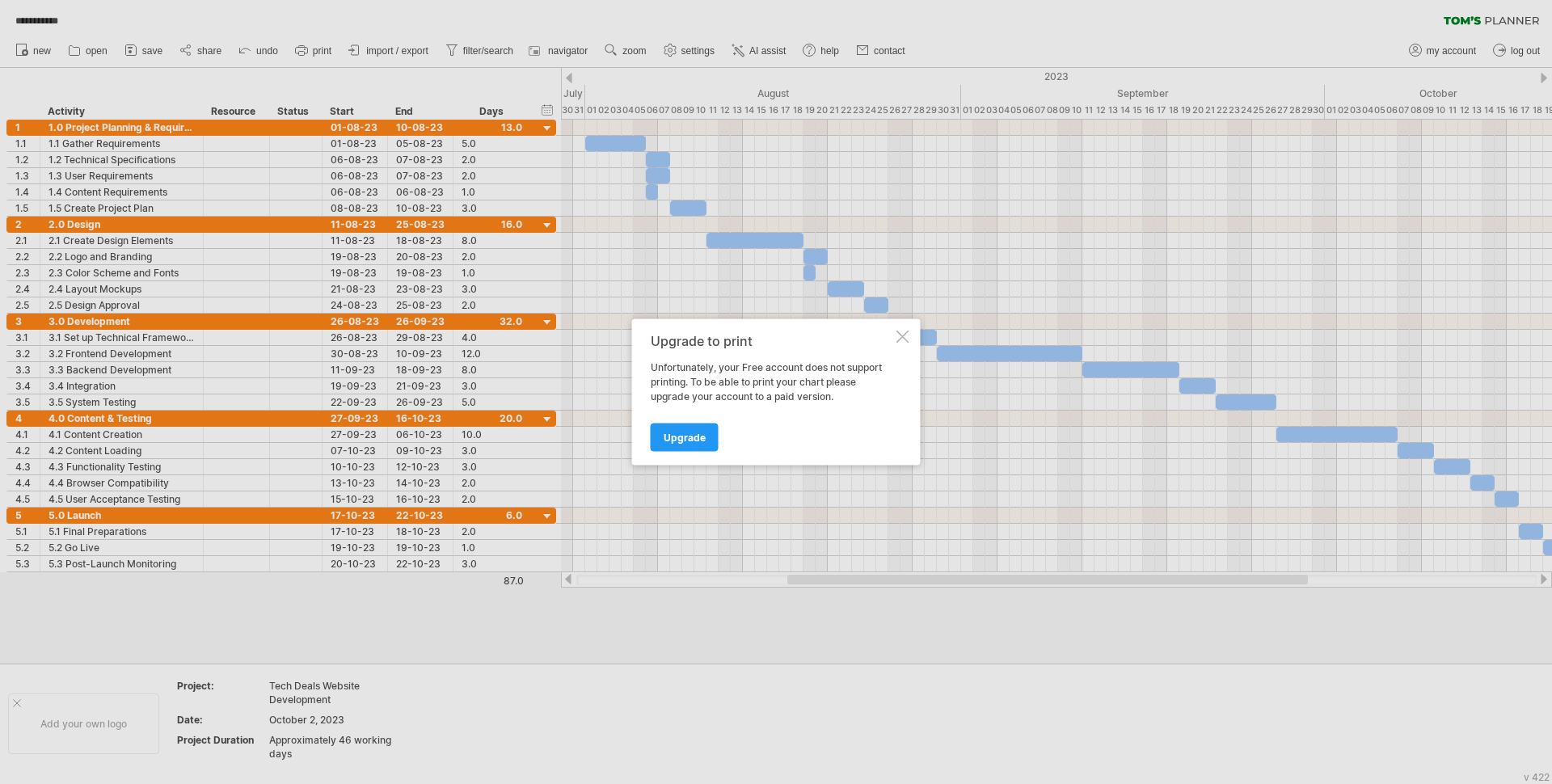 click on "Upgrade to print Unfortunately, your Free account does not support printing. To be able to print your chart please upgrade your account to a paid version. Upgrade" at bounding box center (776, 392) 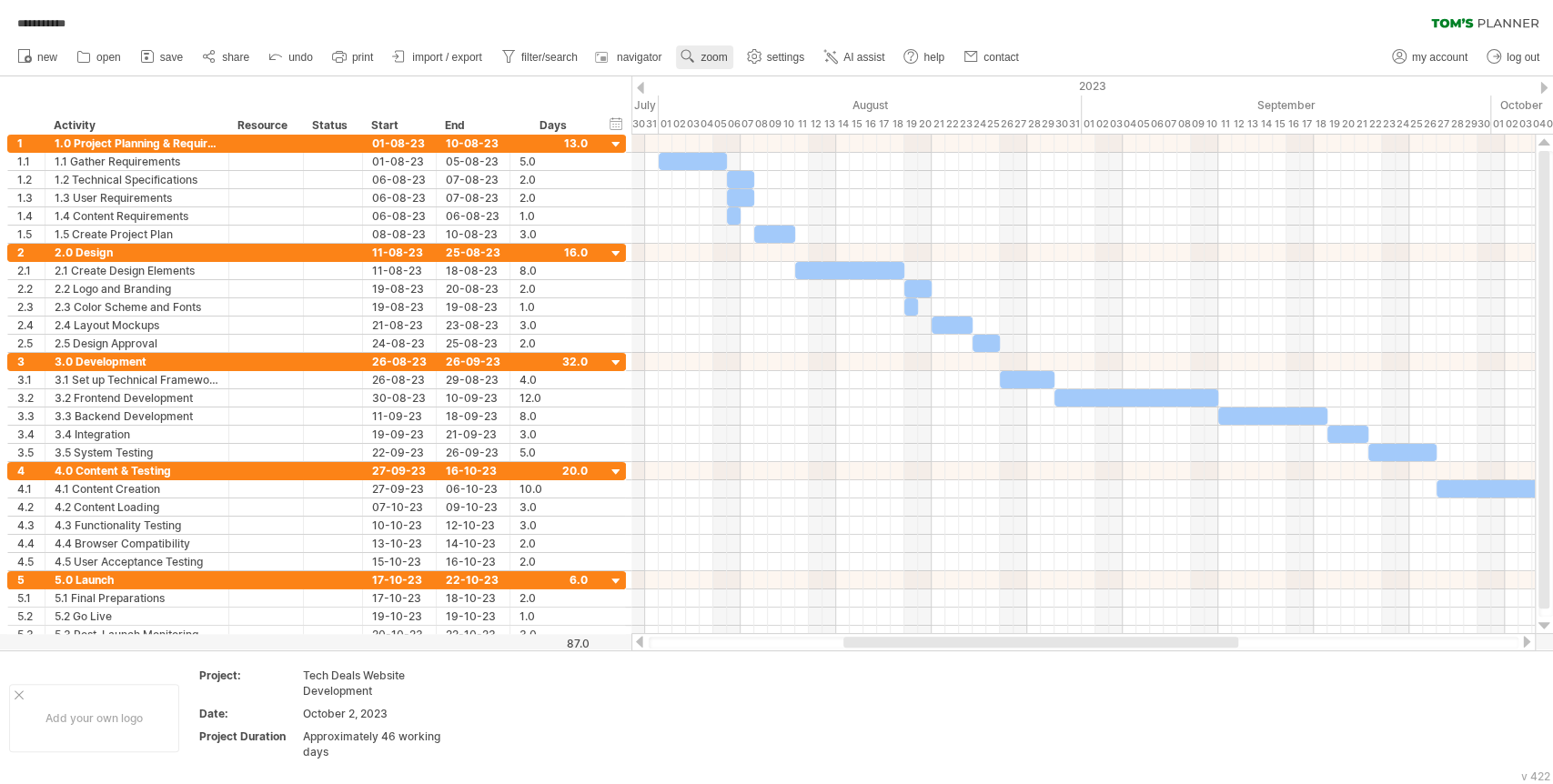 click 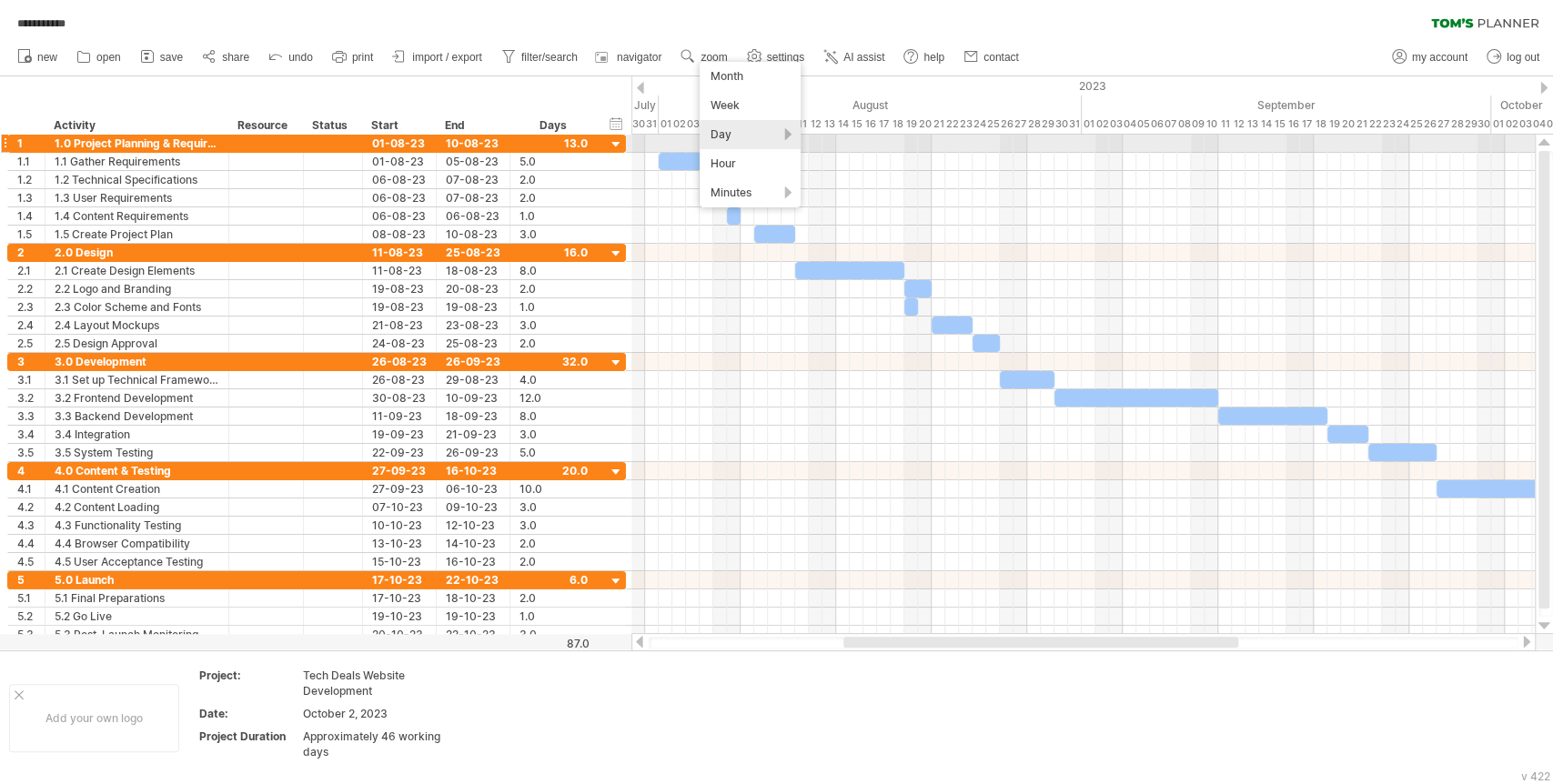 click on "Day" at bounding box center [750, 135] 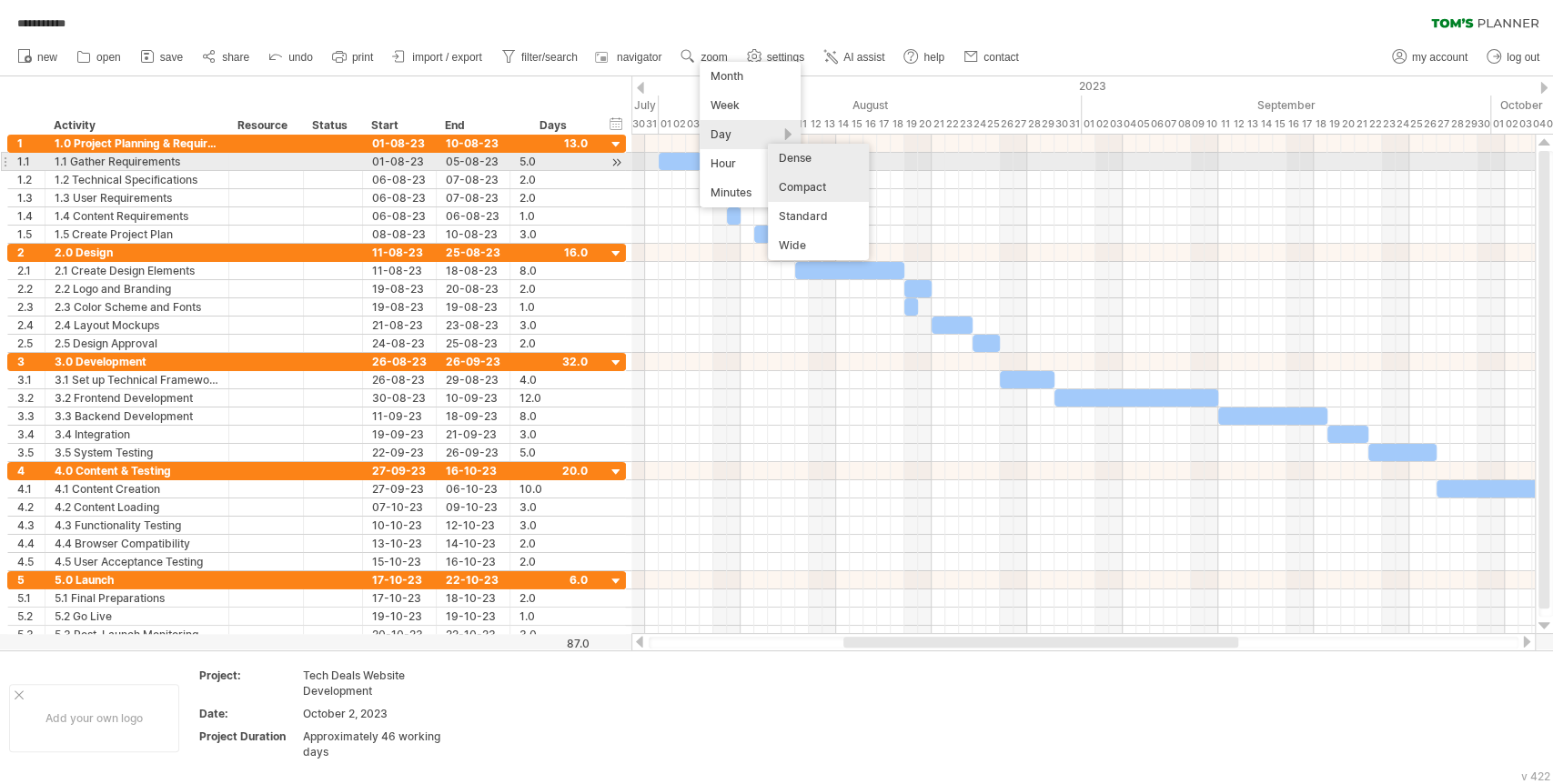 click on "Dense" at bounding box center (818, 158) 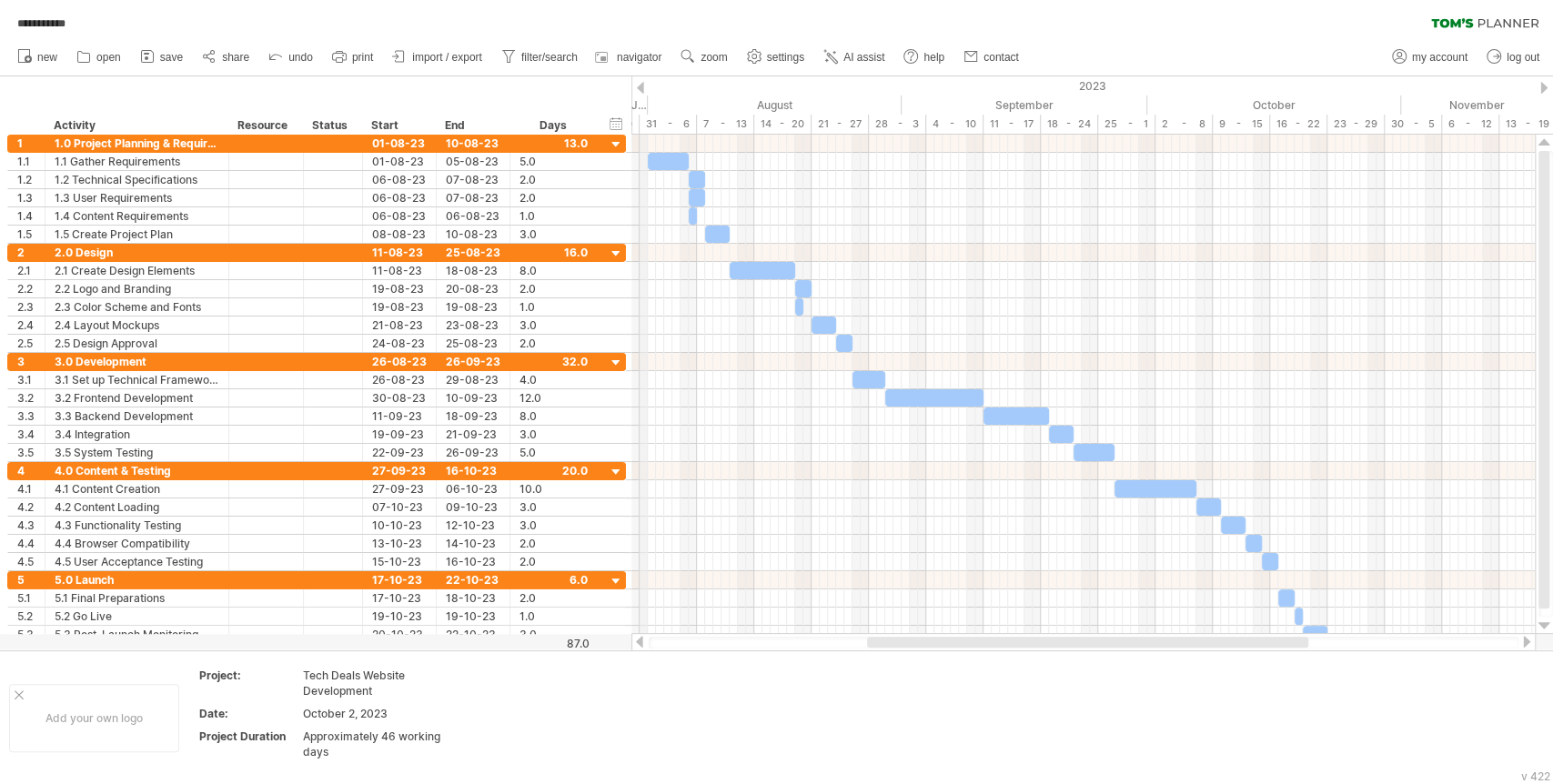 click on "2023" at bounding box center [488, 85] 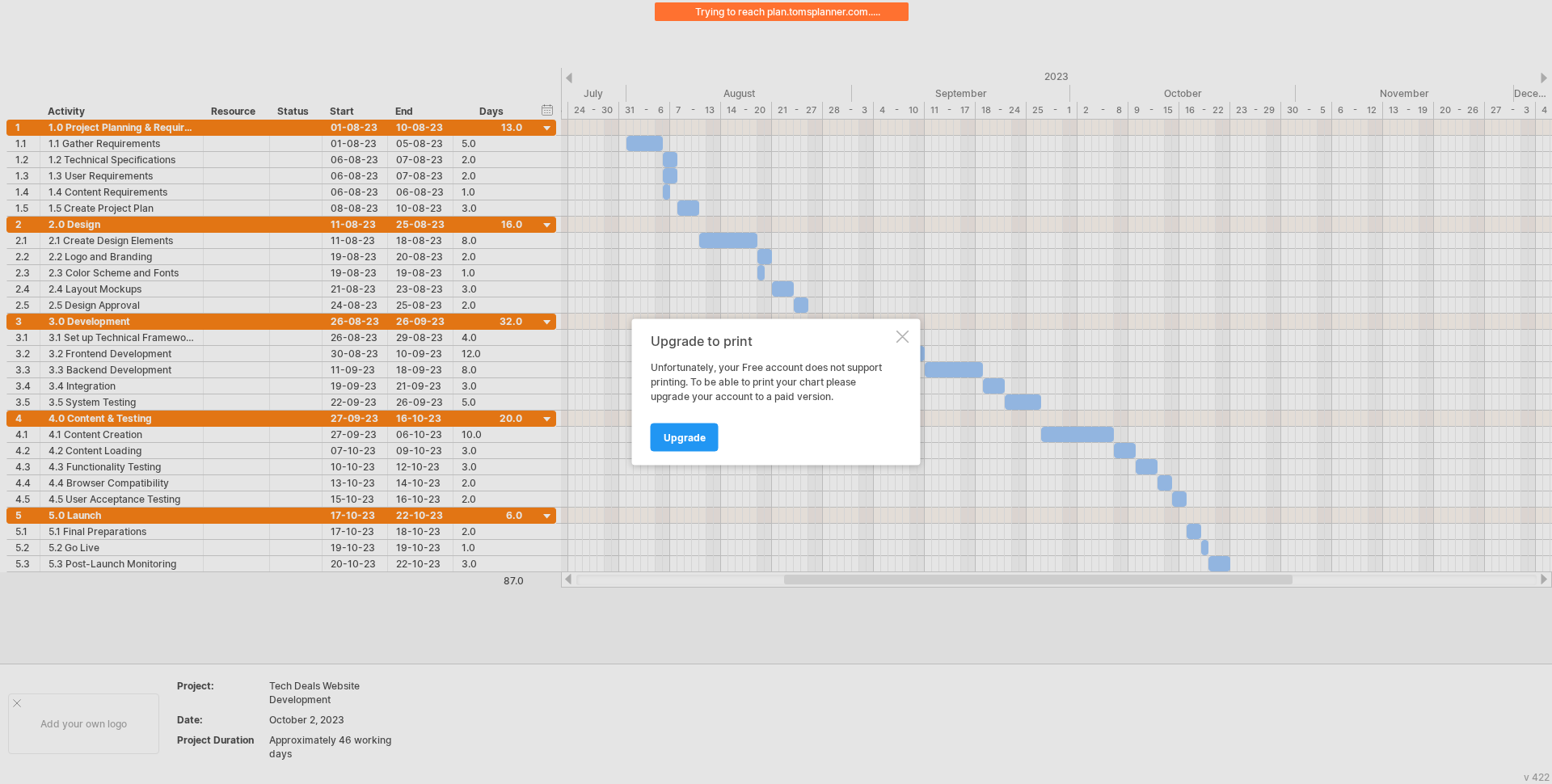 click at bounding box center (903, 337) 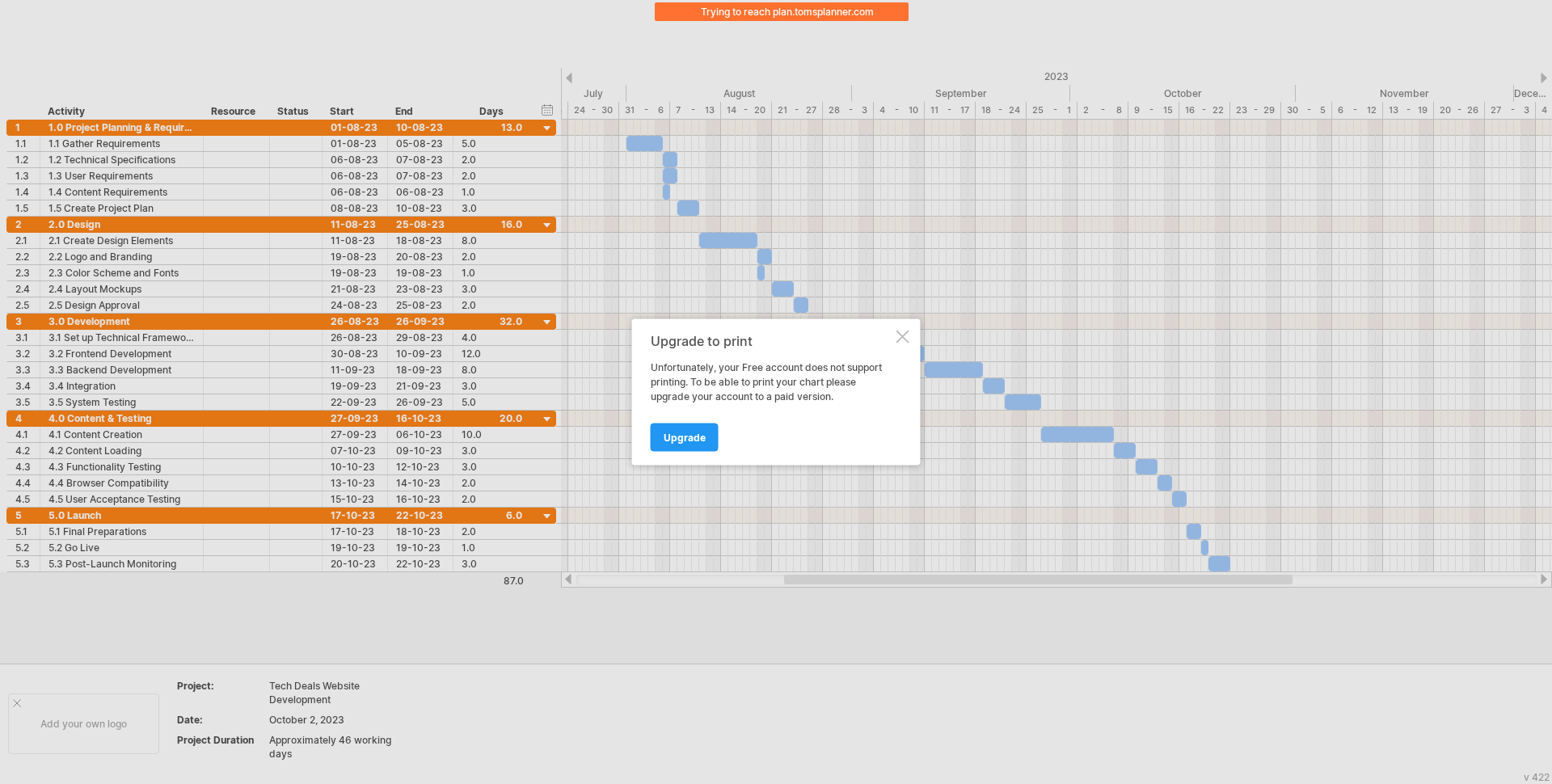 click at bounding box center (903, 337) 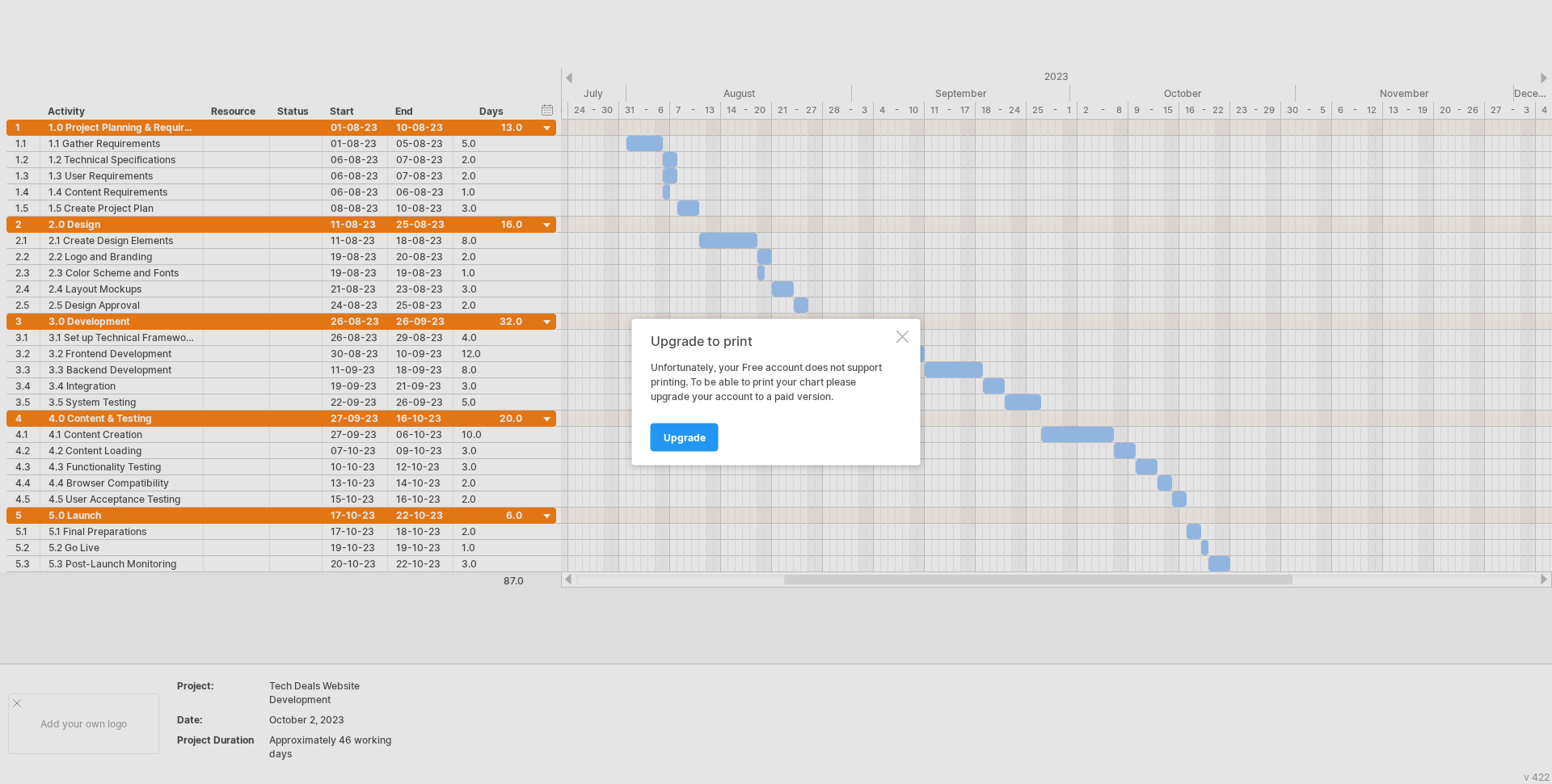 click at bounding box center [903, 337] 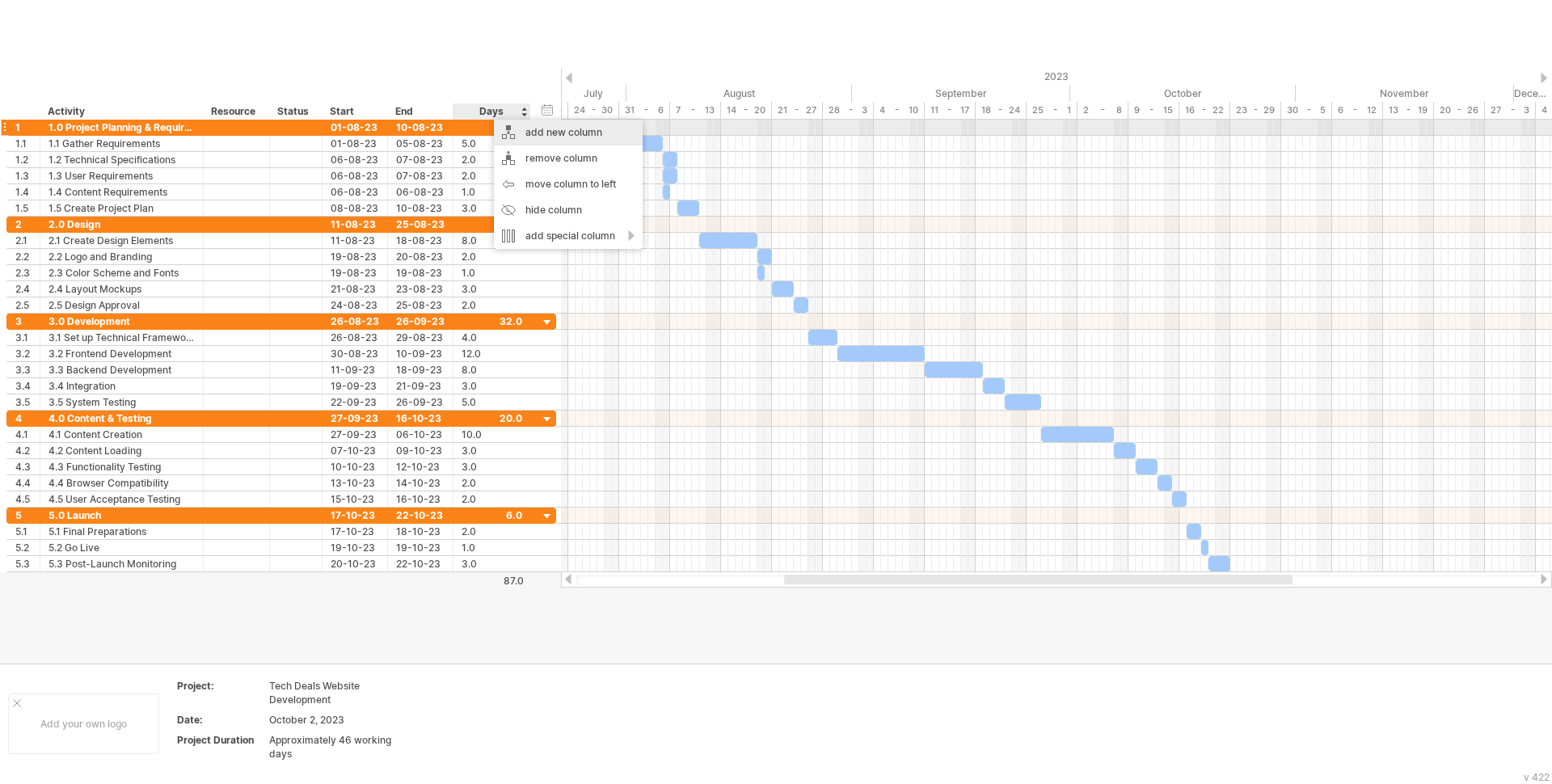 click on "add new column" at bounding box center [568, 133] 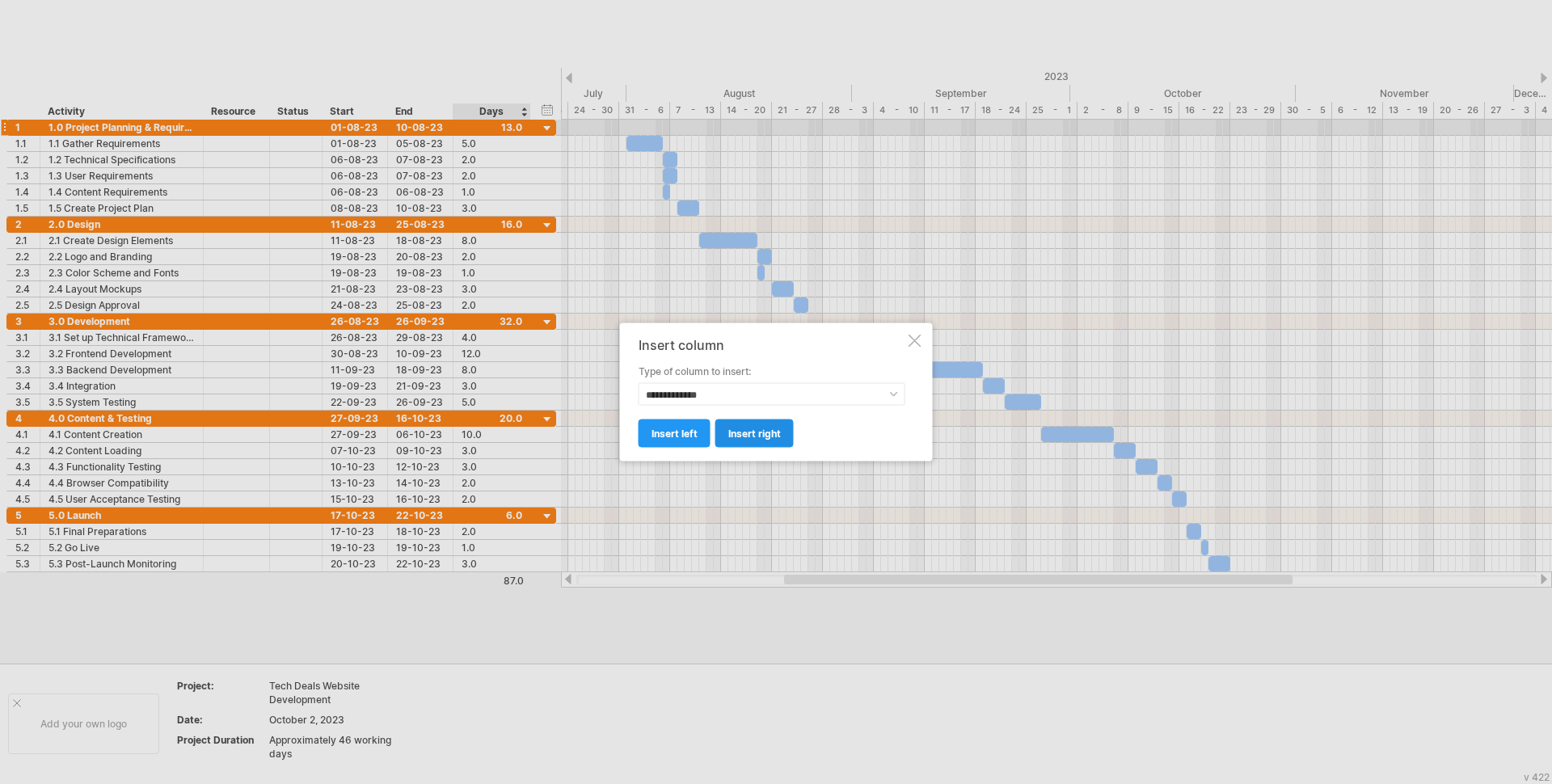 click on "insert right" at bounding box center (754, 433) 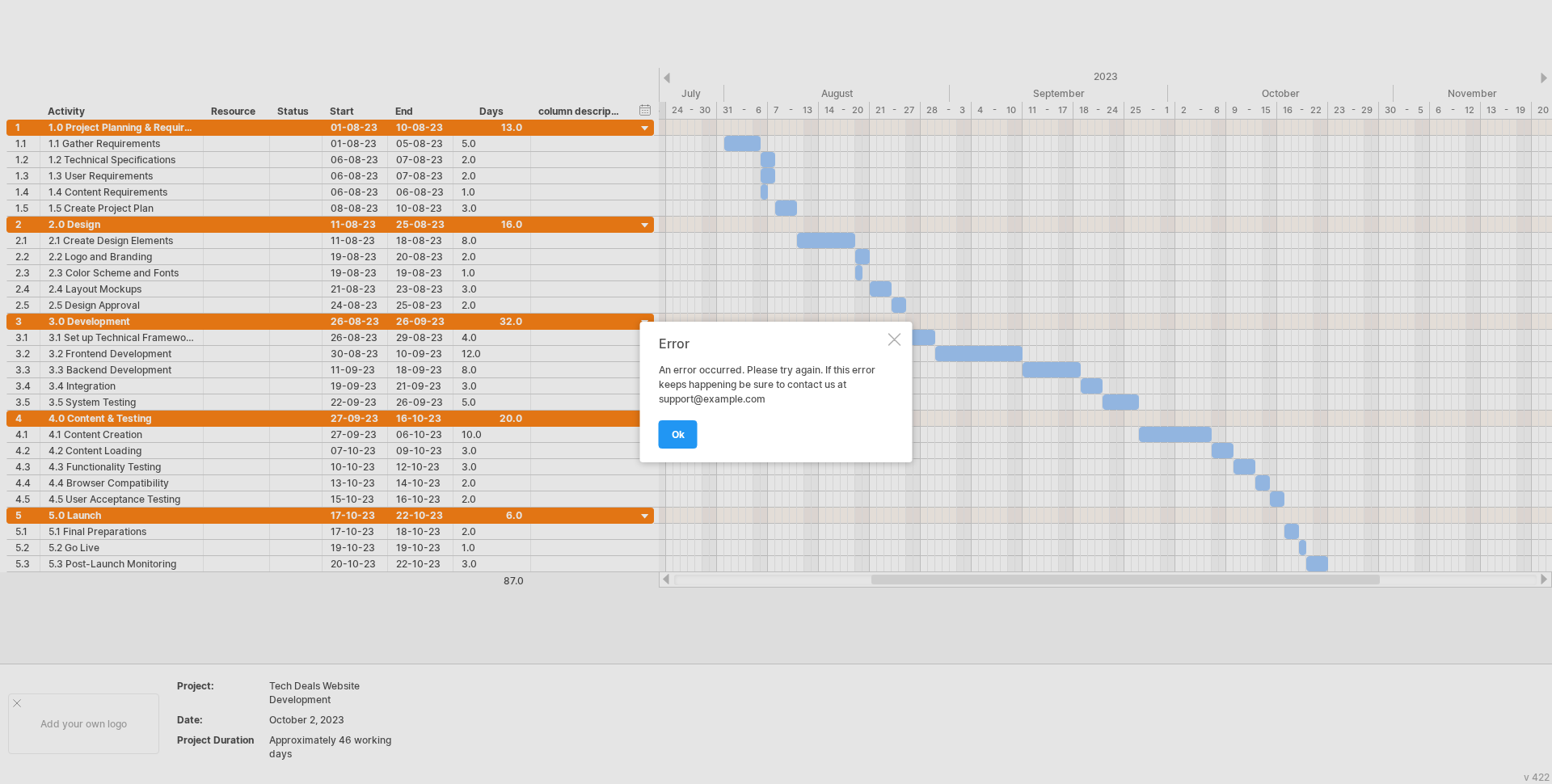 click at bounding box center (895, 339) 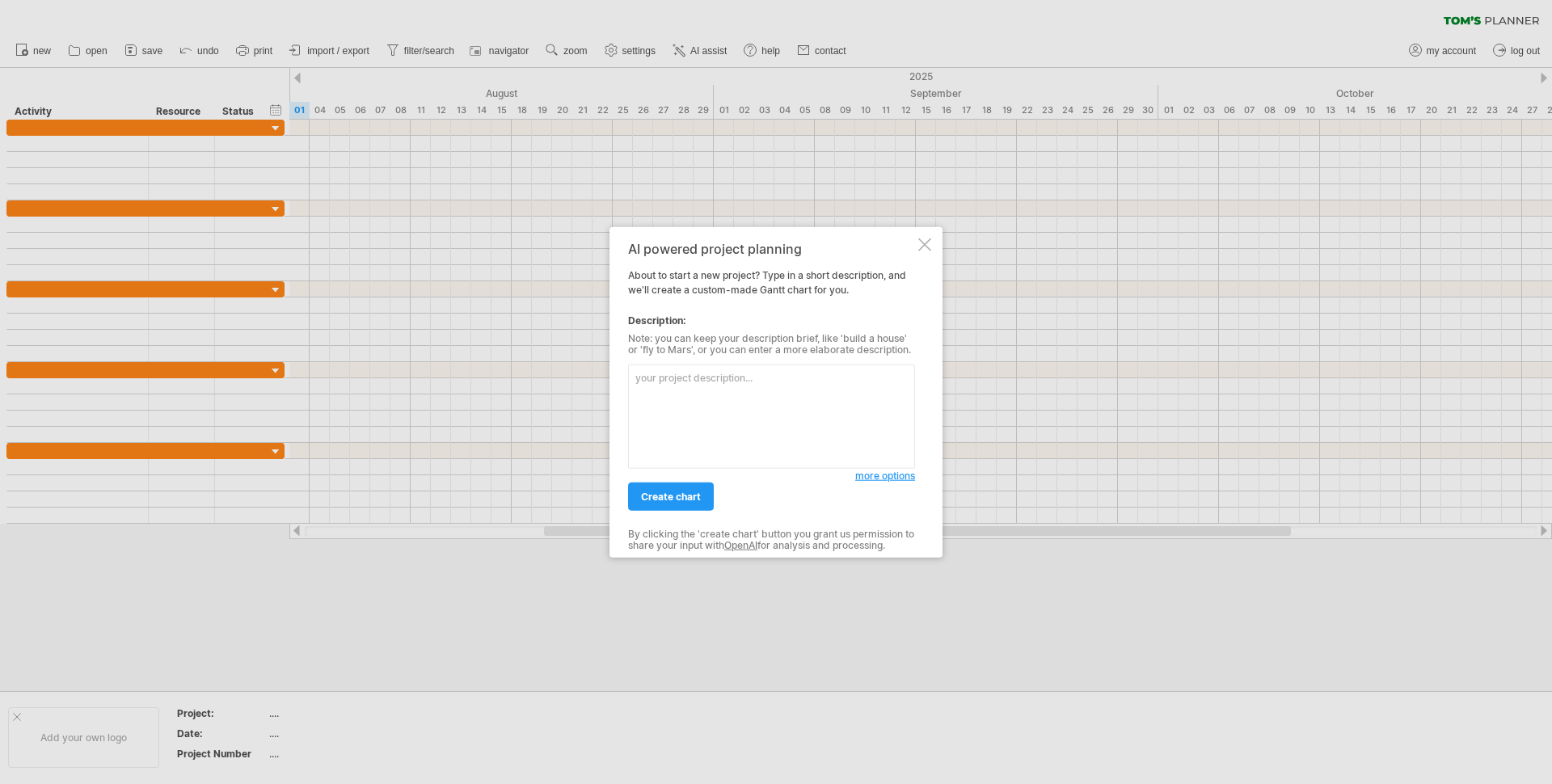 scroll, scrollTop: 0, scrollLeft: 0, axis: both 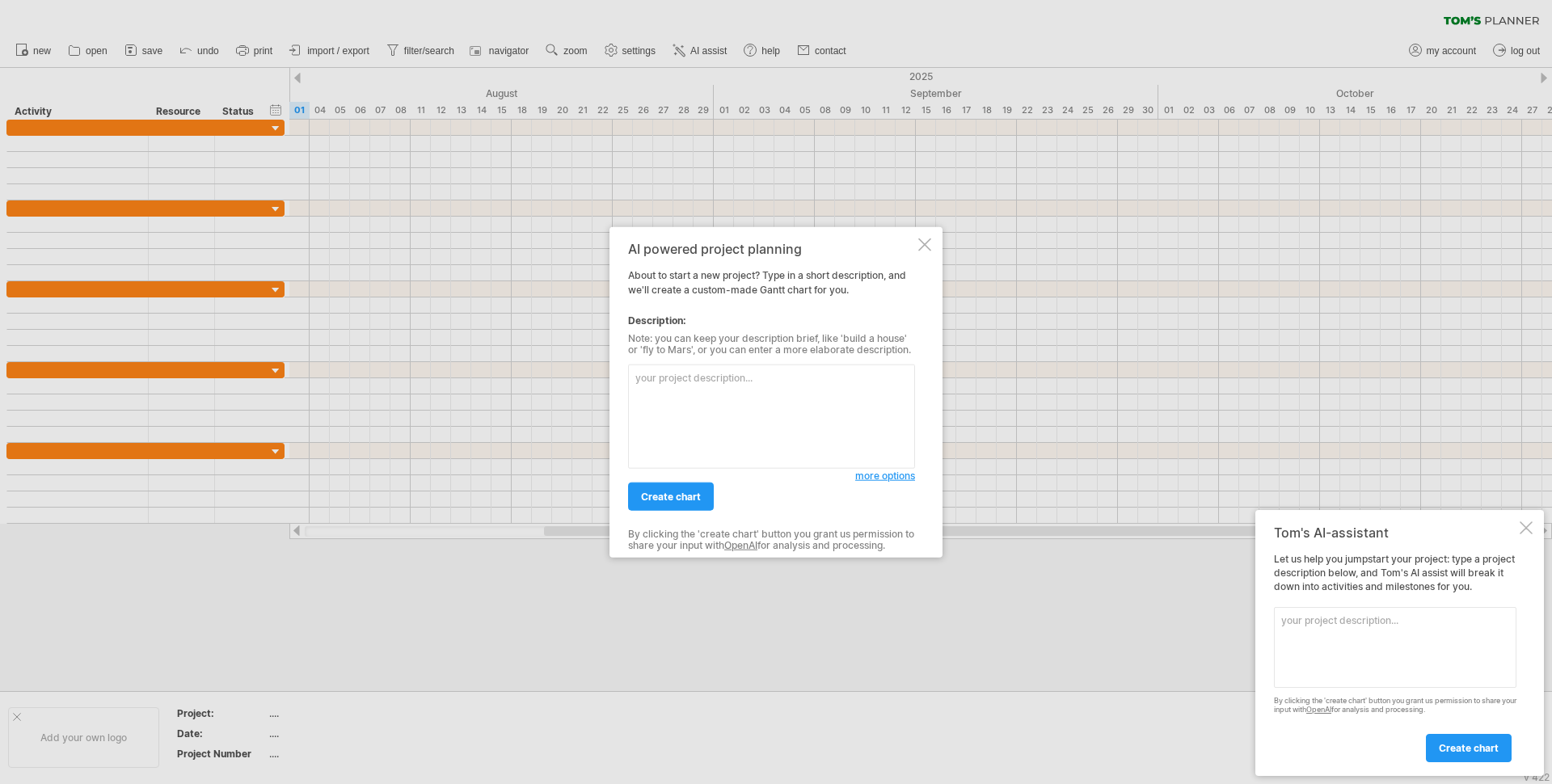 paste on "CREATE SMARTSHEET GANTT CHART: Product Launch Project
PROJECT DETAILS:
- Project Name: Product Launch
- Start Date: [MONTH] [DAY], [YEAR]
- Export Format: Single-page PDF with highlighted critical path
REQUIRED COLUMNS (Match Professor's Format):
1. Task Name
2. Duration
3. Start
4. Finish
5. Predecessors
6. Gantt Chart Timeline (visual bars)
EXACT TASK STRUCTURE TO CREATE:
MAIN PROJECT:
Row 1: 0 Product Launch (Parent - no duration, no predecessors)
PHASE 1 - PLANNING:
Row 2: 1.0 Planning Phase (Parent - no duration, no predecessors)
Row 3: 1.1 Market Requirements Definition (5d, no predecessors, starts [MONTH] [DAY], [YEAR])
Row 4: 1.2 Business Case (5d, predecessor: 1.1)
Row 5: 1.3 Launch Plan (5d, predecessor: 1.2)
Row 6: 1.4 Target Metrics (4d, predecessor: 1.2)
PHASE 2 - SALES TOOLS:
Row 7: 2.0 Sales Tools (Parent - no duration, no predecessors)
Row 8: 2.1 Prospect Presentation (5d, predecessor: 1.1)
Row 9: 2.2 Demo (3d, predecessor: 2.1)
Row 10: 2.3 Competitive Positioning (Parent - no duration, no predeces..." 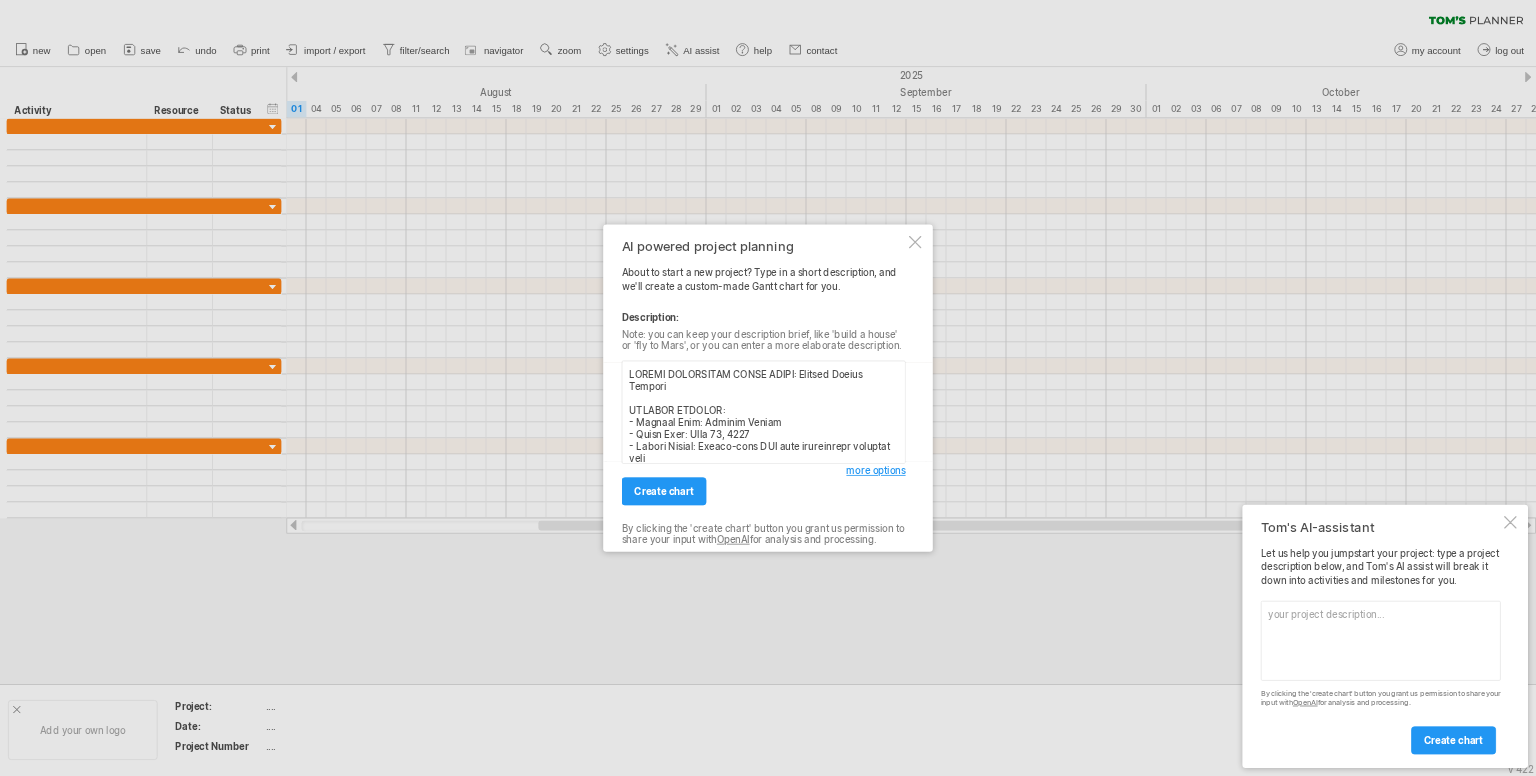 scroll, scrollTop: 1487, scrollLeft: 0, axis: vertical 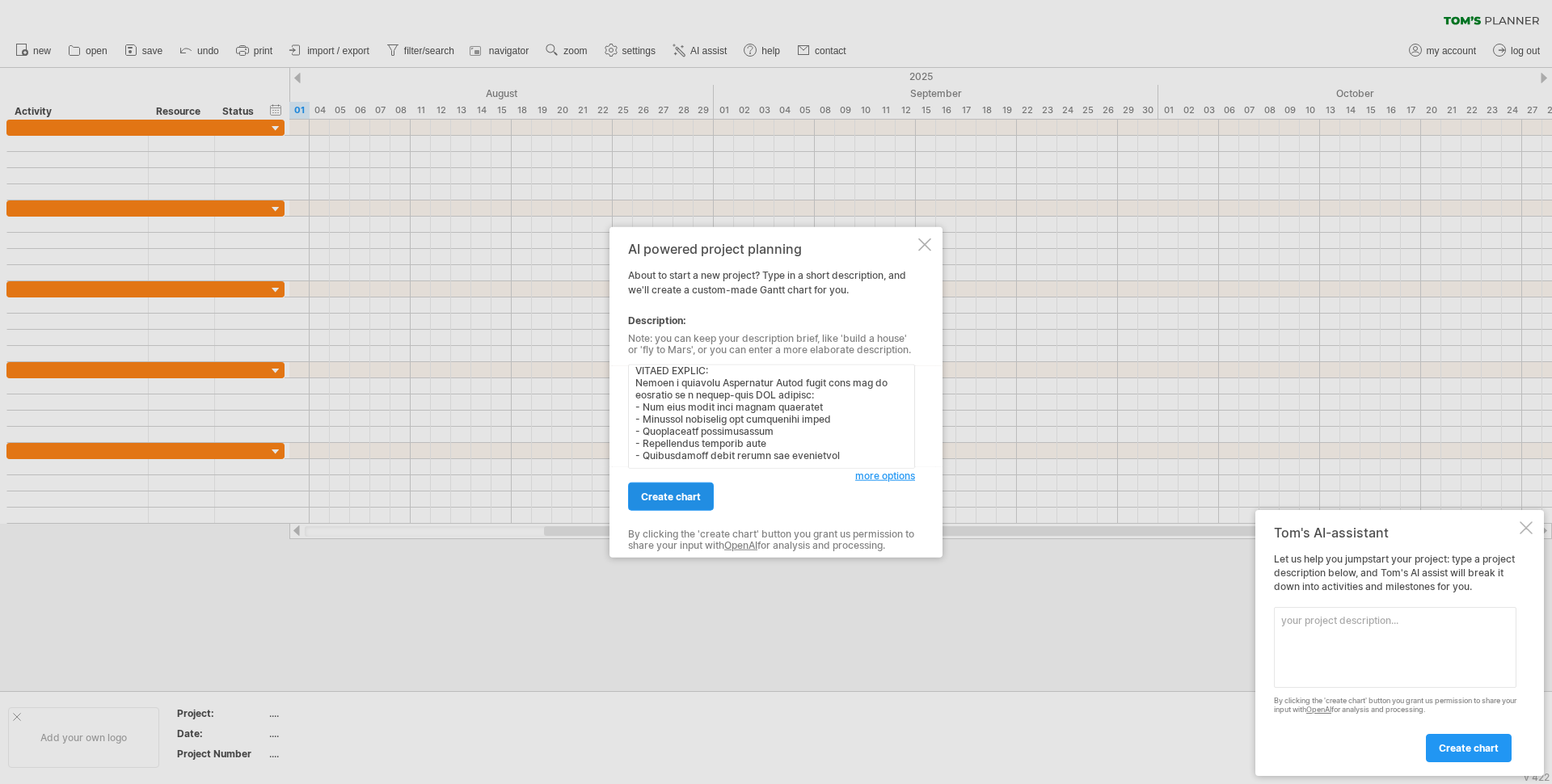type on "CREATE SMARTSHEET GANTT CHART: Product Launch Project
PROJECT DETAILS:
- Project Name: Product Launch
- Start Date: [MONTH] [DAY], [YEAR]
- Export Format: Single-page PDF with highlighted critical path
REQUIRED COLUMNS (Match Professor's Format):
1. Task Name
2. Duration
3. Start
4. Finish
5. Predecessors
6. Gantt Chart Timeline (visual bars)
EXACT TASK STRUCTURE TO CREATE:
MAIN PROJECT:
Row 1: 0 Product Launch (Parent - no duration, no predecessors)
PHASE 1 - PLANNING:
Row 2: 1.0 Planning Phase (Parent - no duration, no predecessors)
Row 3: 1.1 Market Requirements Definition (5d, no predecessors, starts [MONTH] [DAY], [YEAR])
Row 4: 1.2 Business Case (5d, predecessor: 1.1)
Row 5: 1.3 Launch Plan (5d, predecessor: 1.2)
Row 6: 1.4 Target Metrics (4d, predecessor: 1.2)
PHASE 2 - SALES TOOLS:
Row 7: 2.0 Sales Tools (Parent - no duration, no predecessors)
Row 8: 2.1 Prospect Presentation (5d, predecessor: 1.1)
Row 9: 2.2 Demo (3d, predecessor: 2.1)
Row 10: 2.3 Competitive Positioning (Parent - no duration, no predeces..." 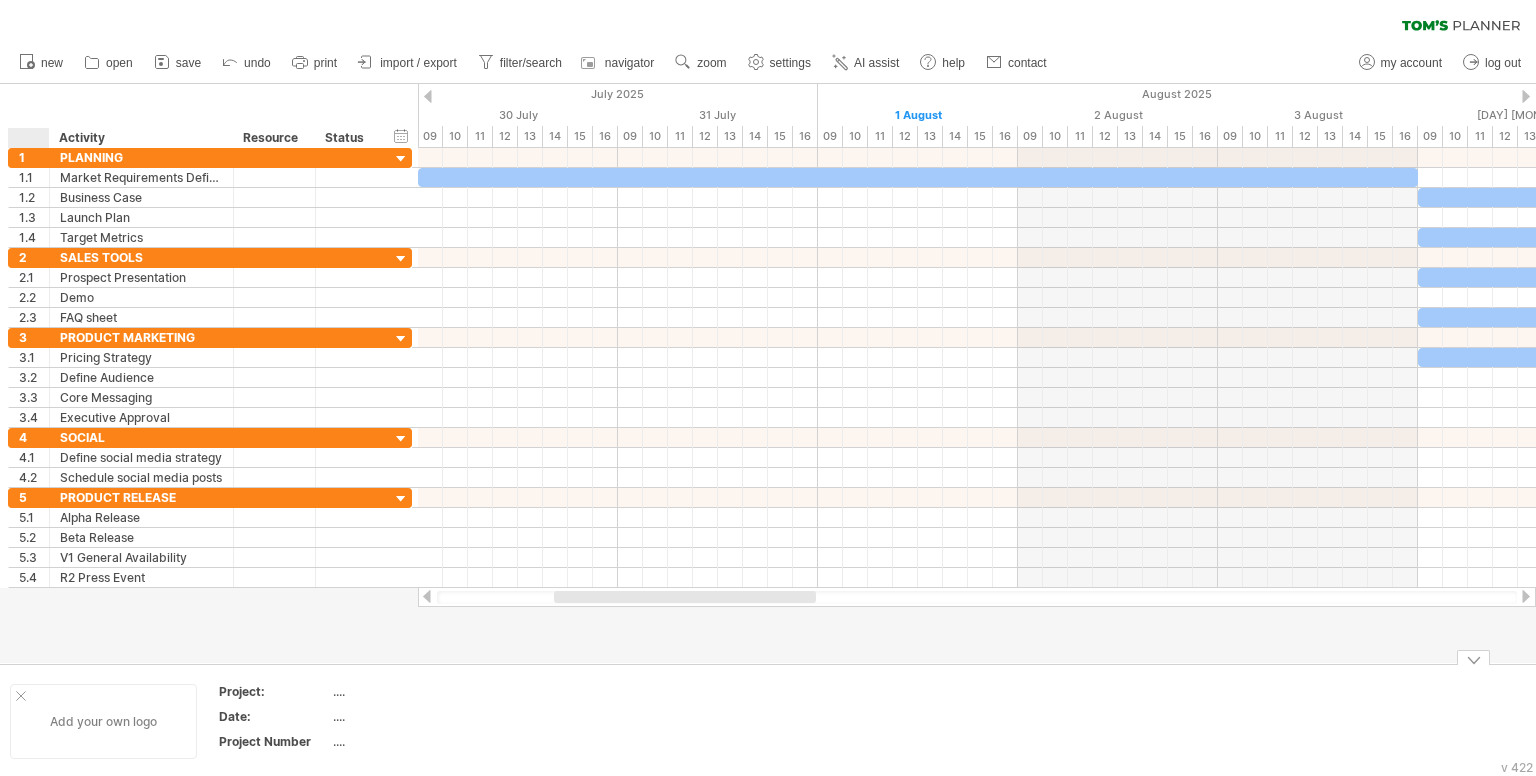 click at bounding box center [21, 696] 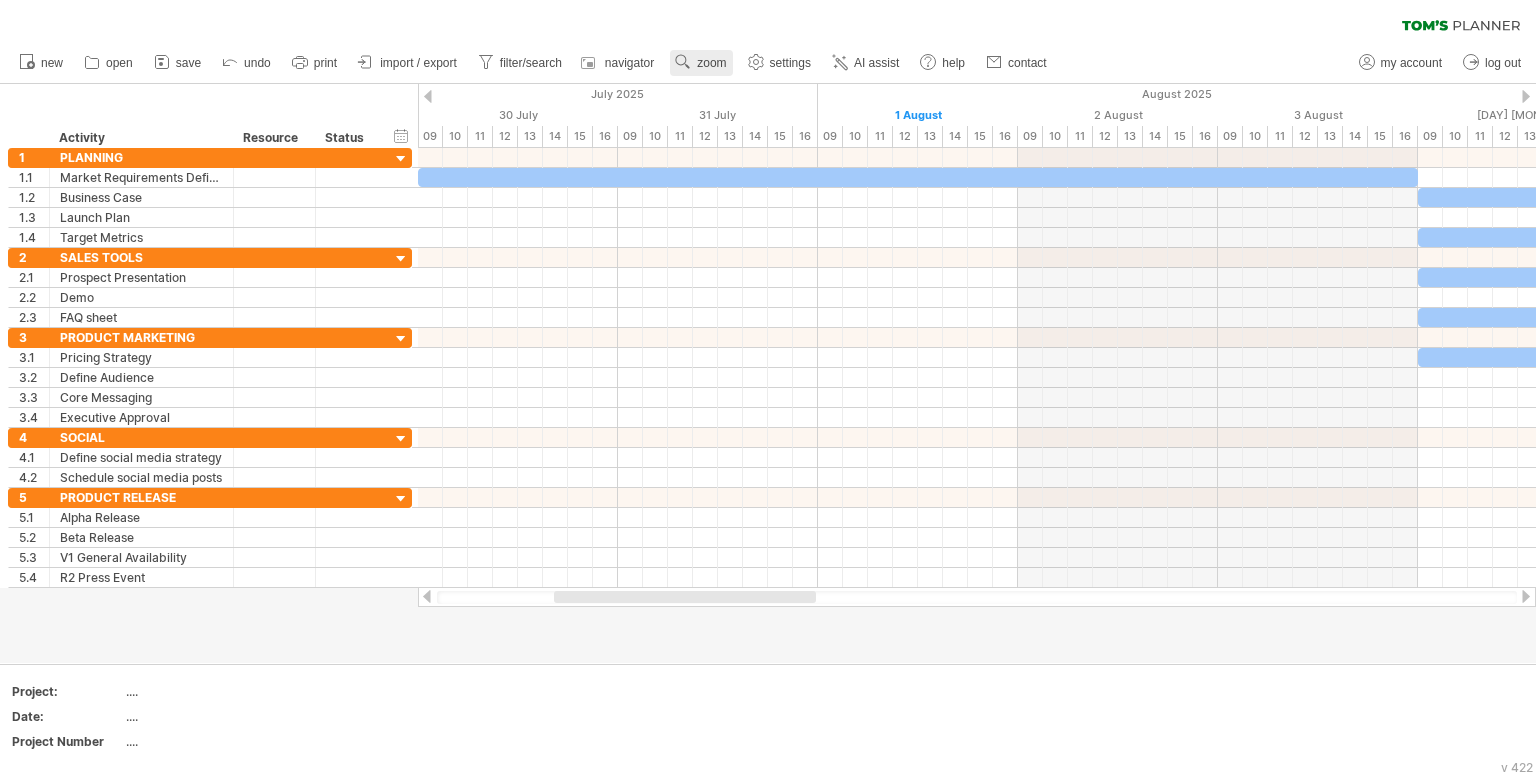click on "zoom" at bounding box center (701, 63) 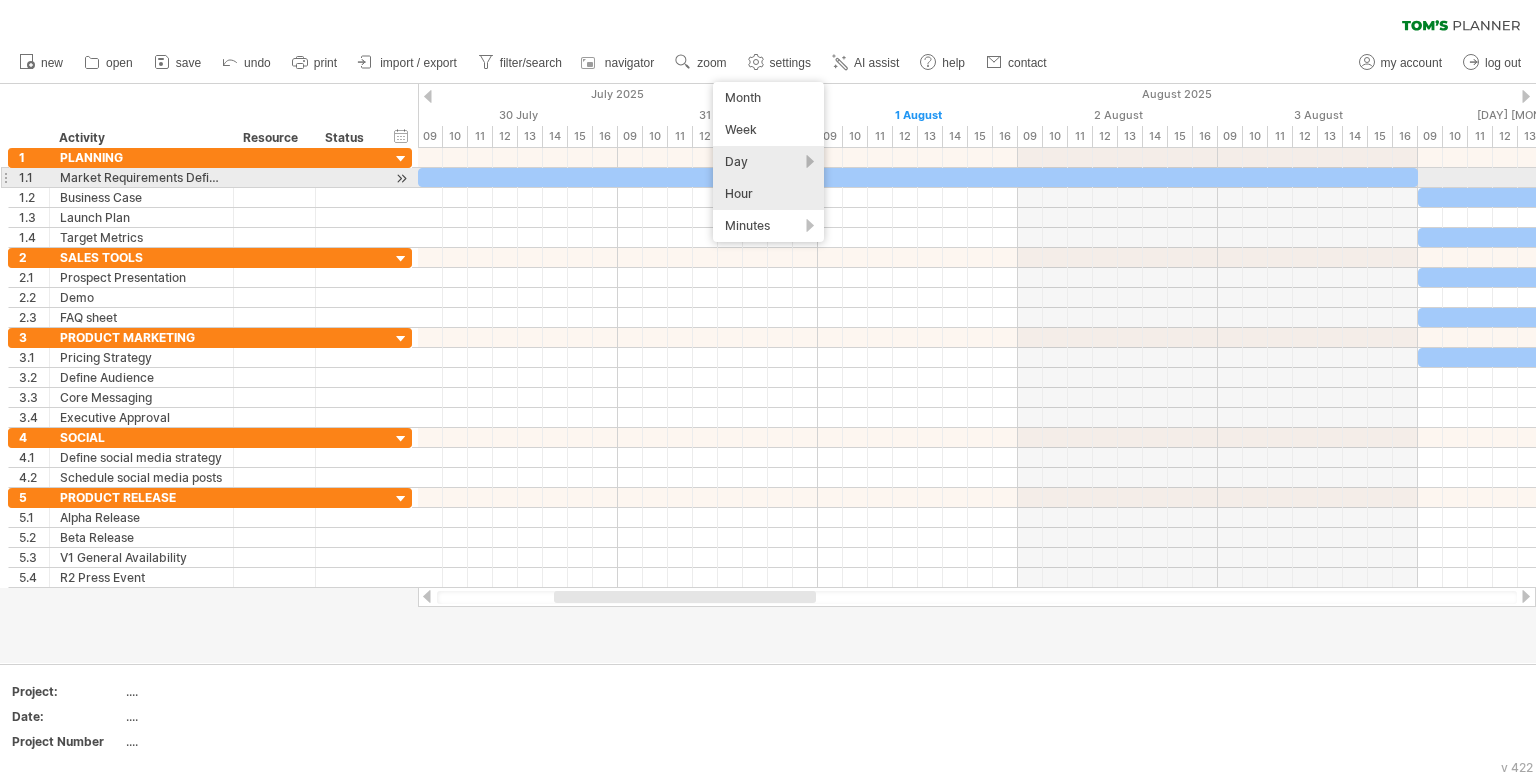 click on "Day" at bounding box center [768, 162] 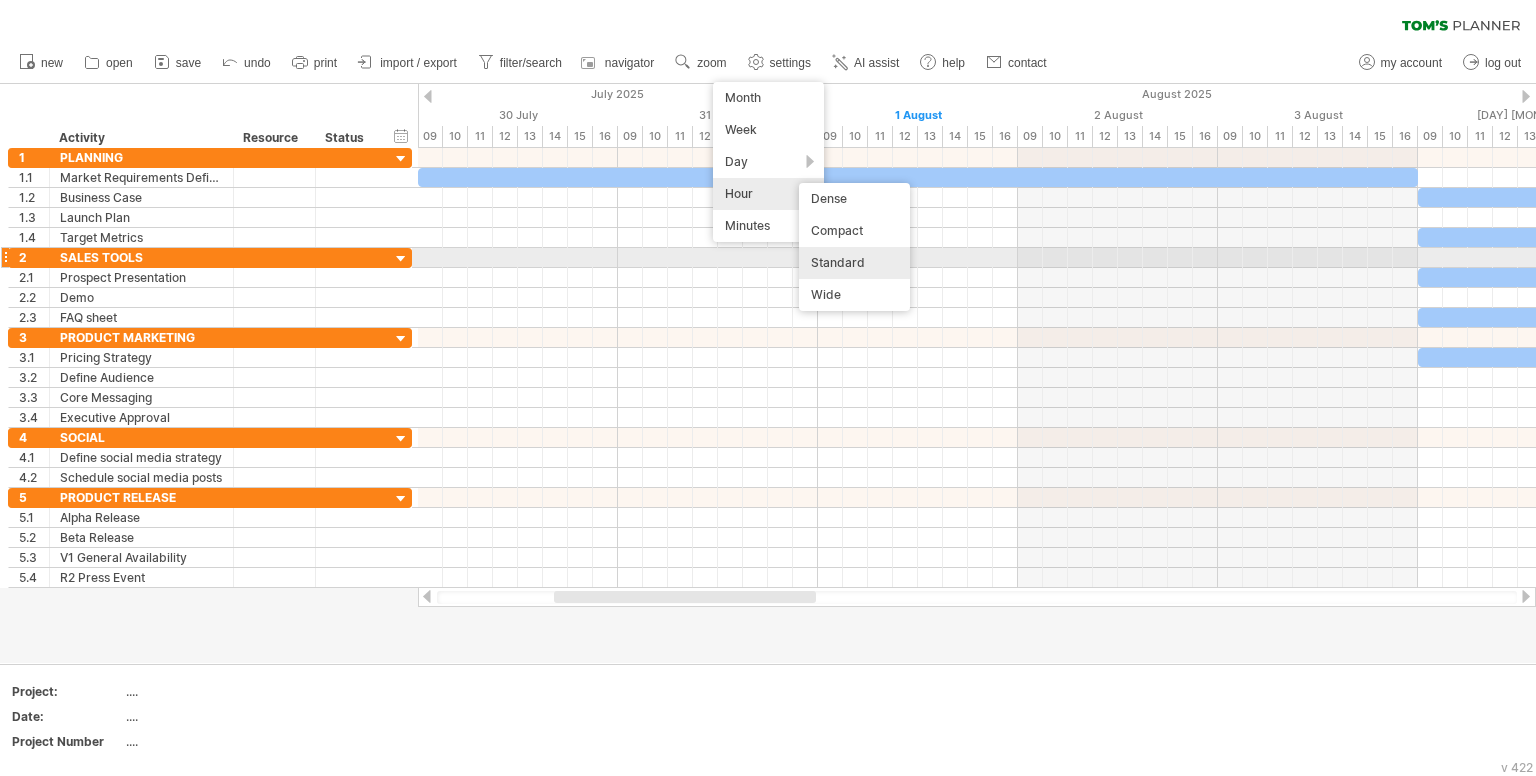 click on "Standard" at bounding box center (854, 263) 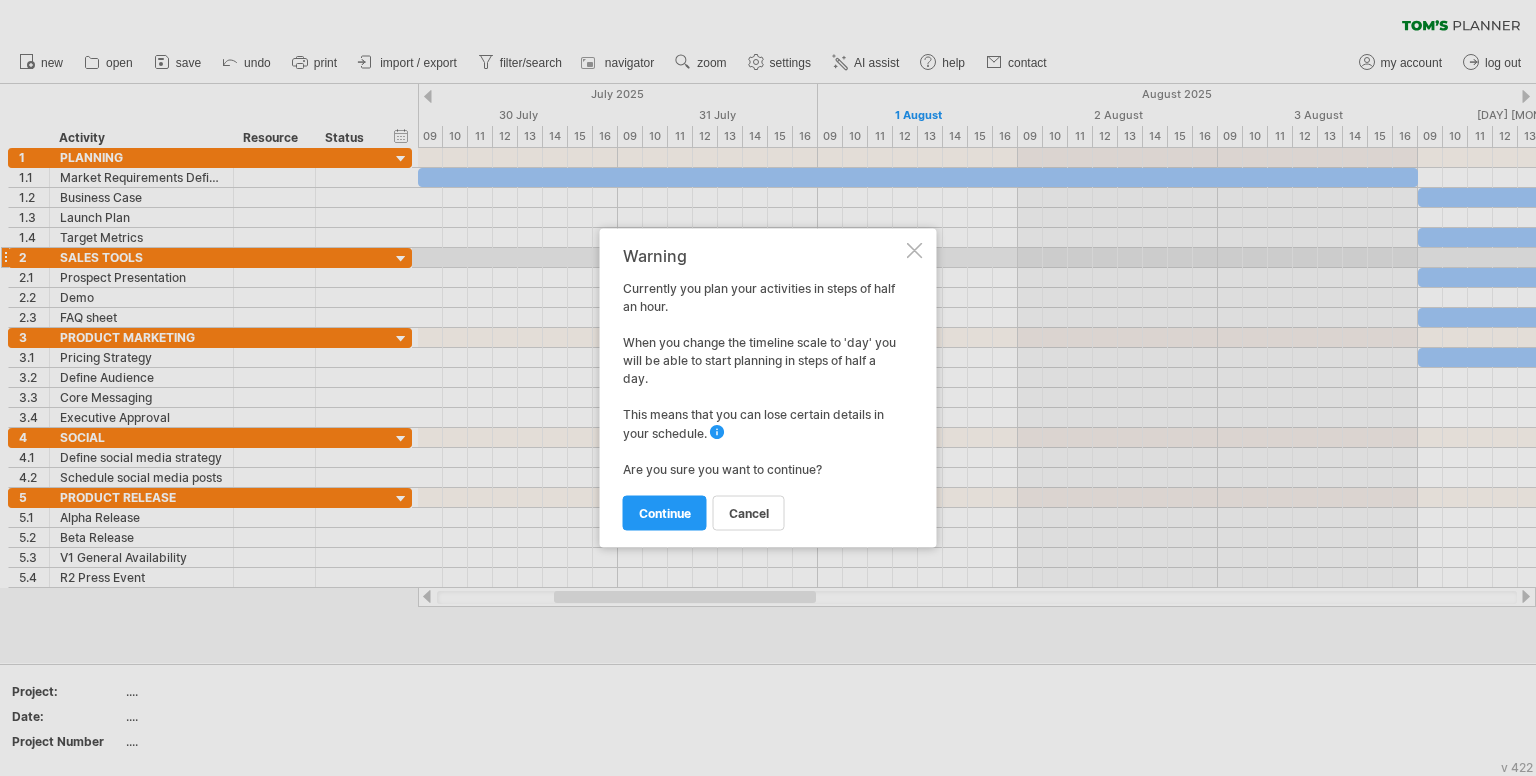 click at bounding box center (915, 251) 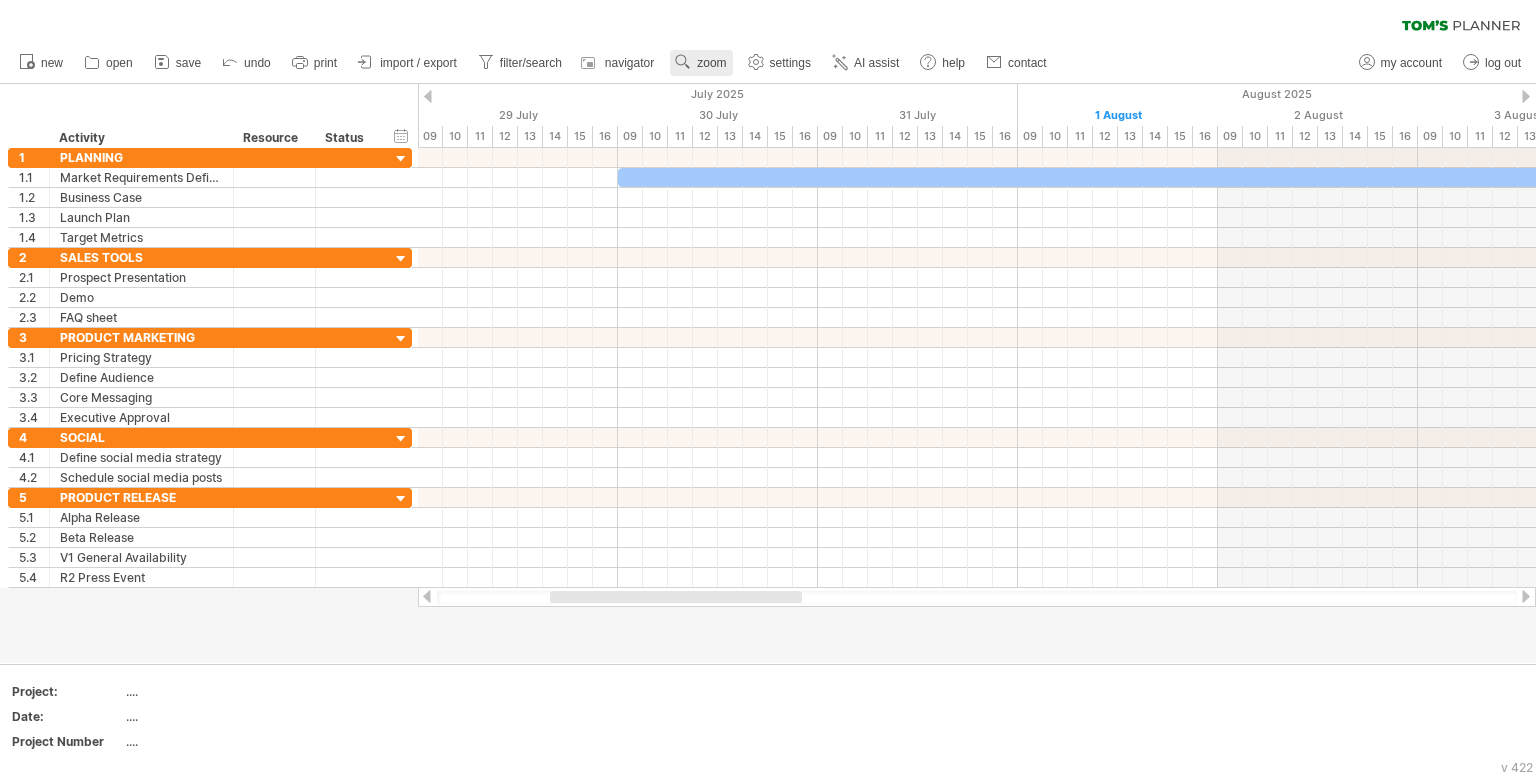 click on "zoom" at bounding box center [711, 63] 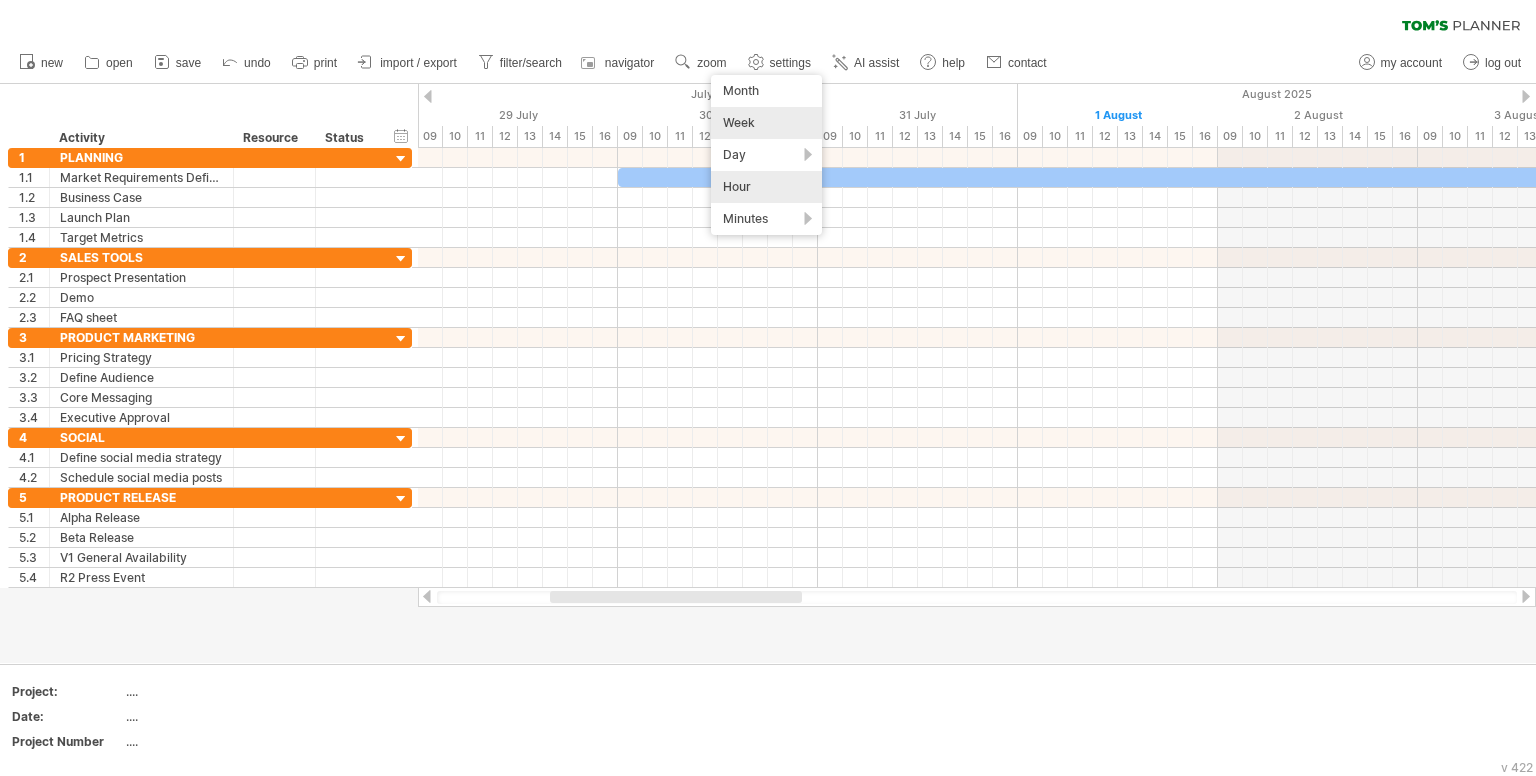click on "Week" at bounding box center (766, 123) 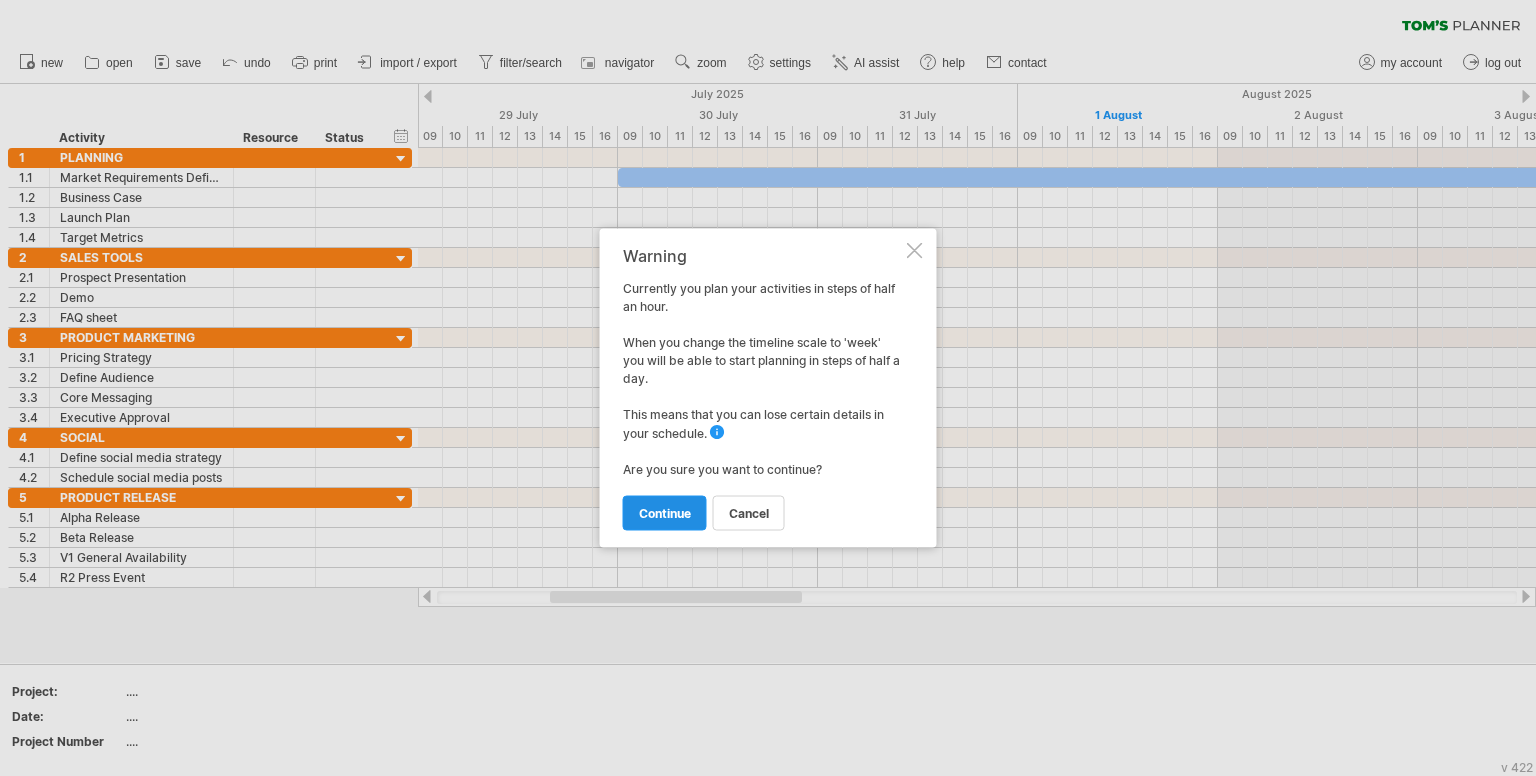 click on "continue" at bounding box center [665, 513] 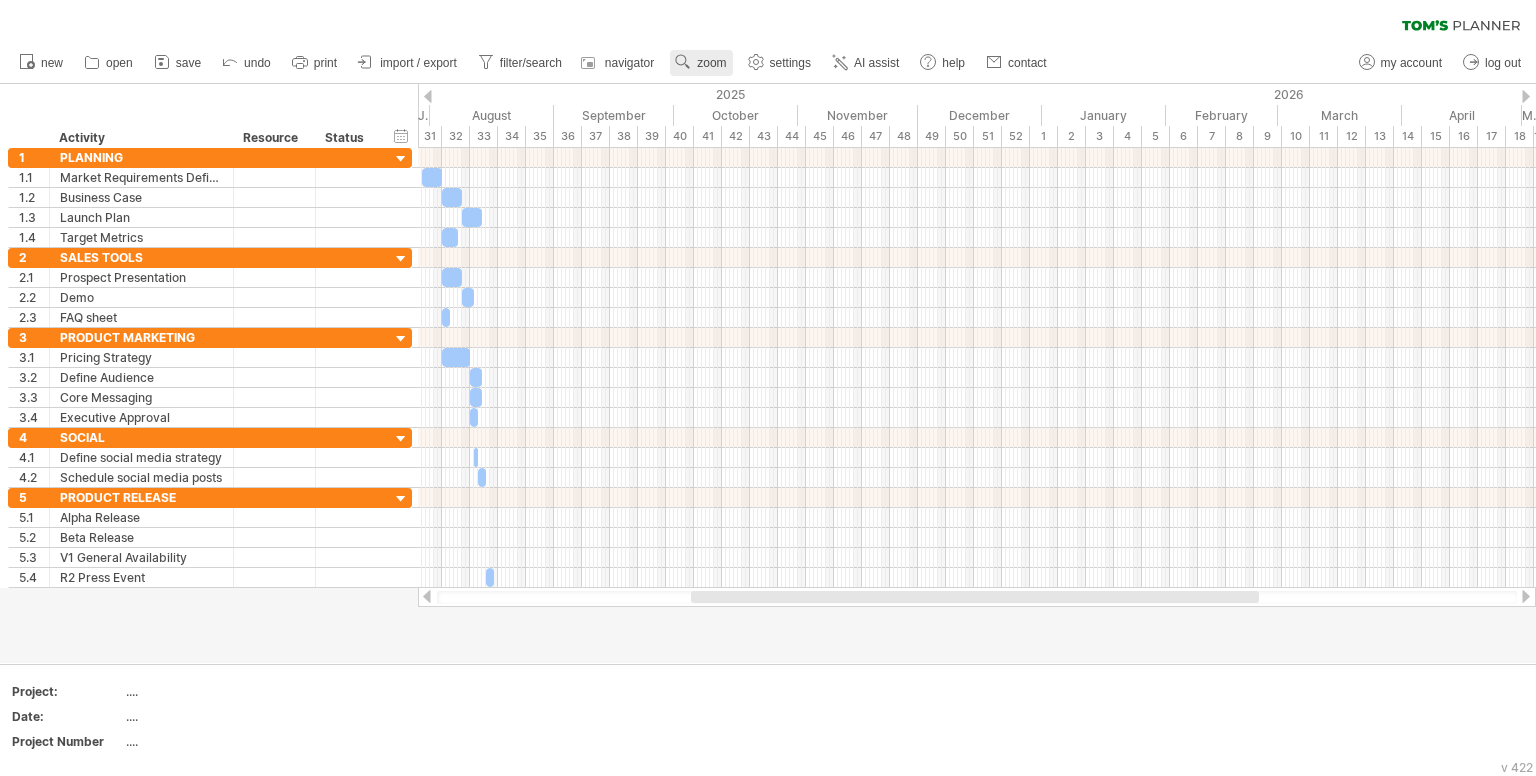 click on "zoom" at bounding box center (701, 63) 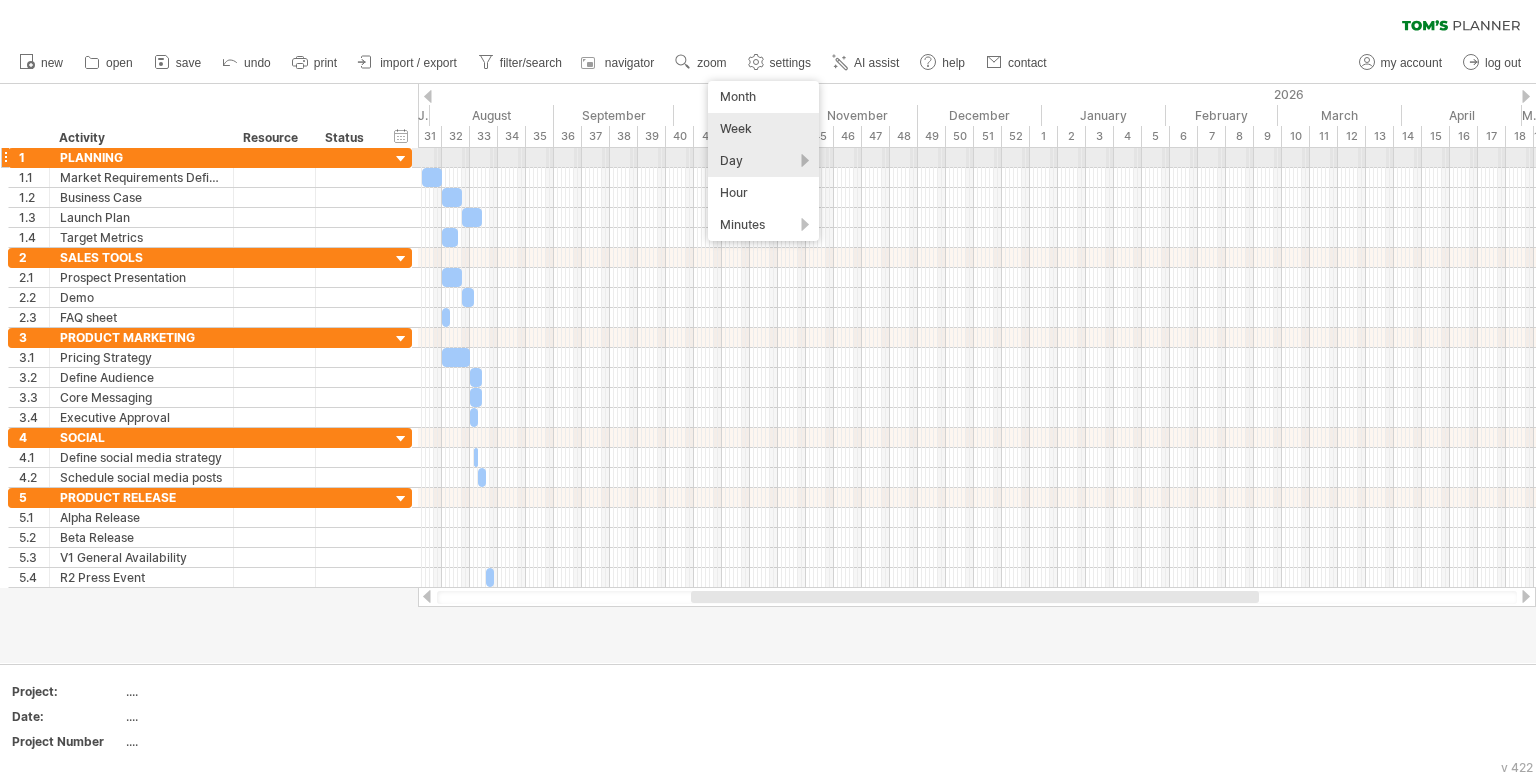 click on "Day" at bounding box center [763, 161] 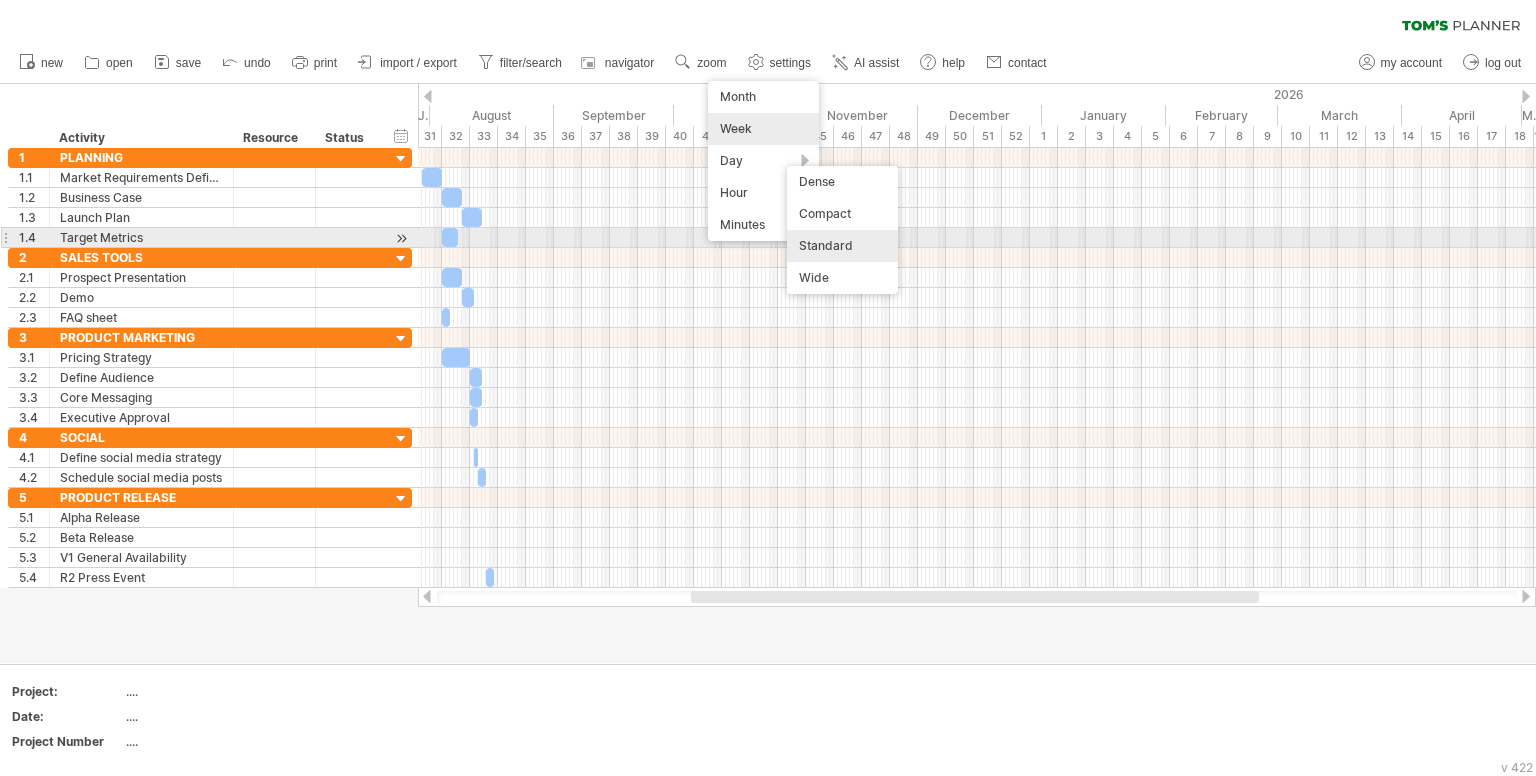 click on "Standard" at bounding box center [842, 246] 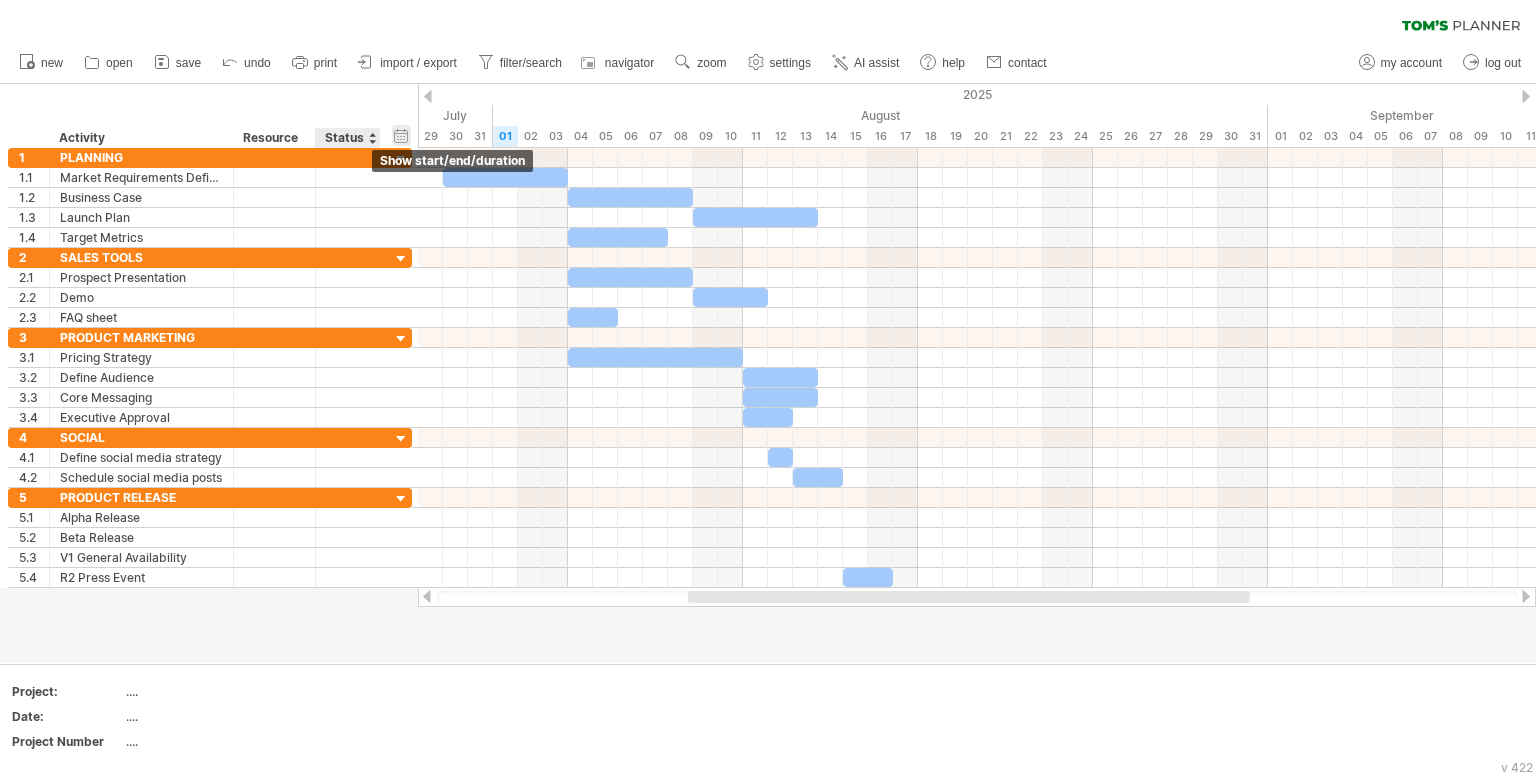 click on "hide start/end/duration show start/end/duration" at bounding box center [401, 135] 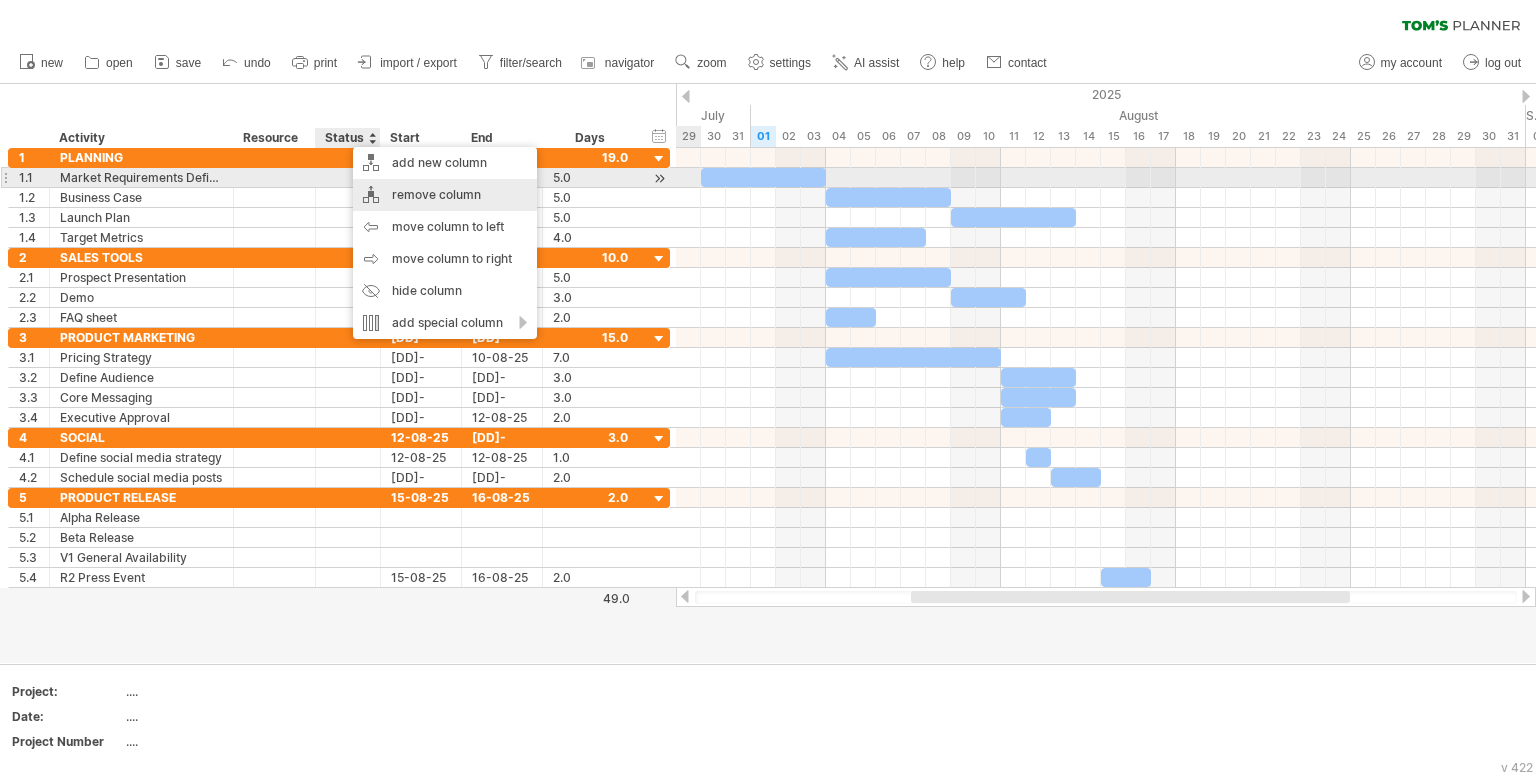 click on "remove column" at bounding box center [445, 195] 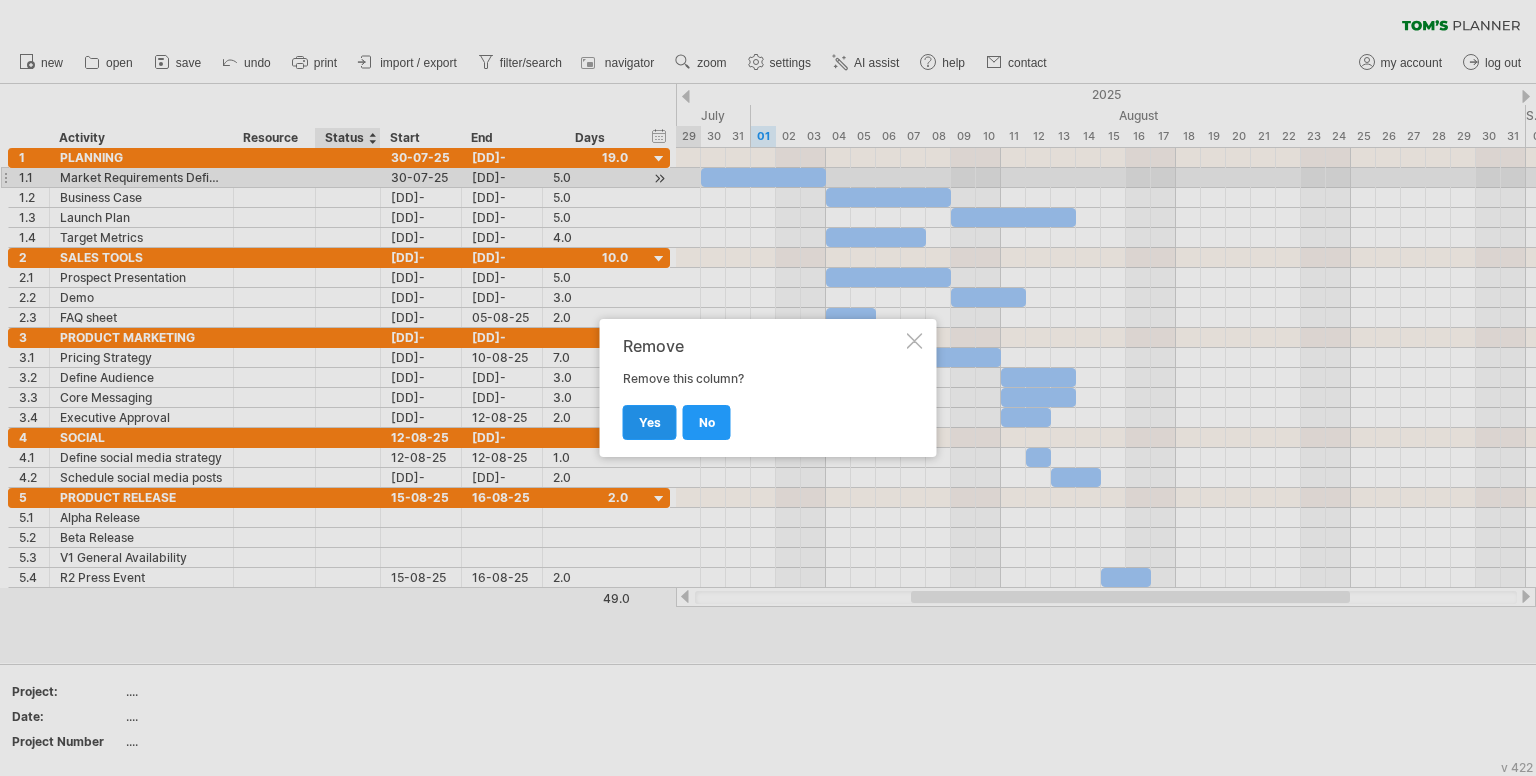 click on "yes" at bounding box center (650, 422) 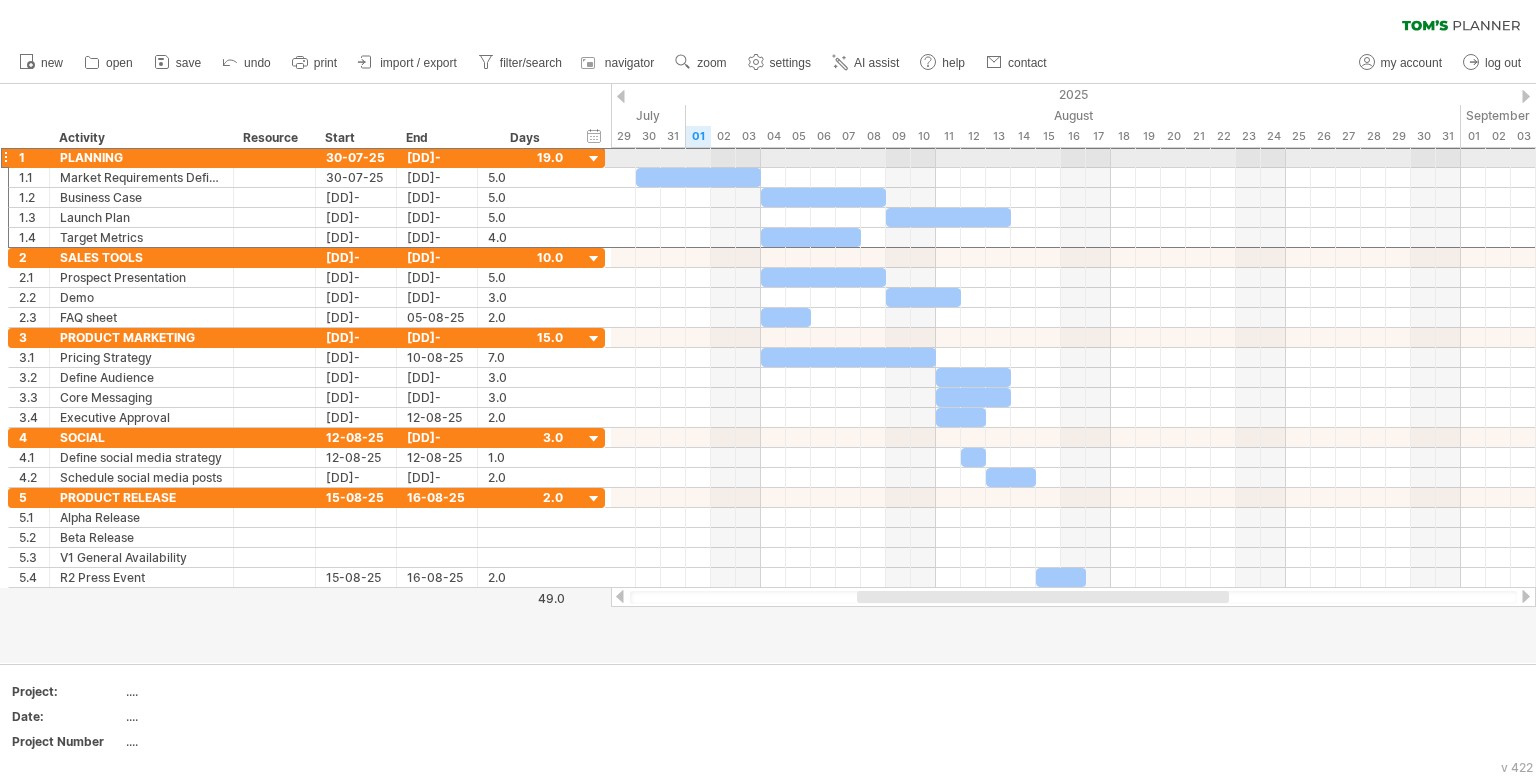 click at bounding box center [5, 157] 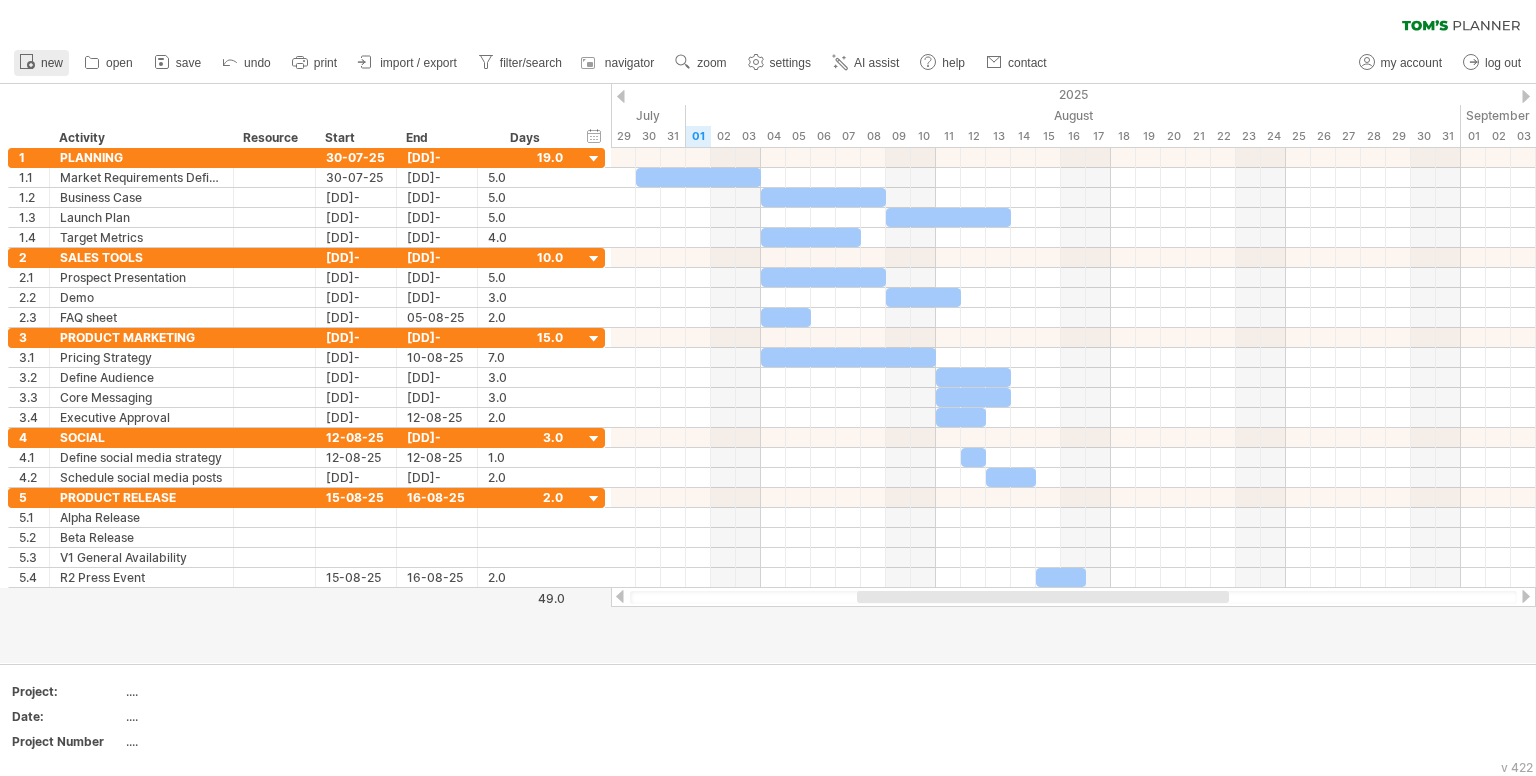 click on "new" at bounding box center (52, 63) 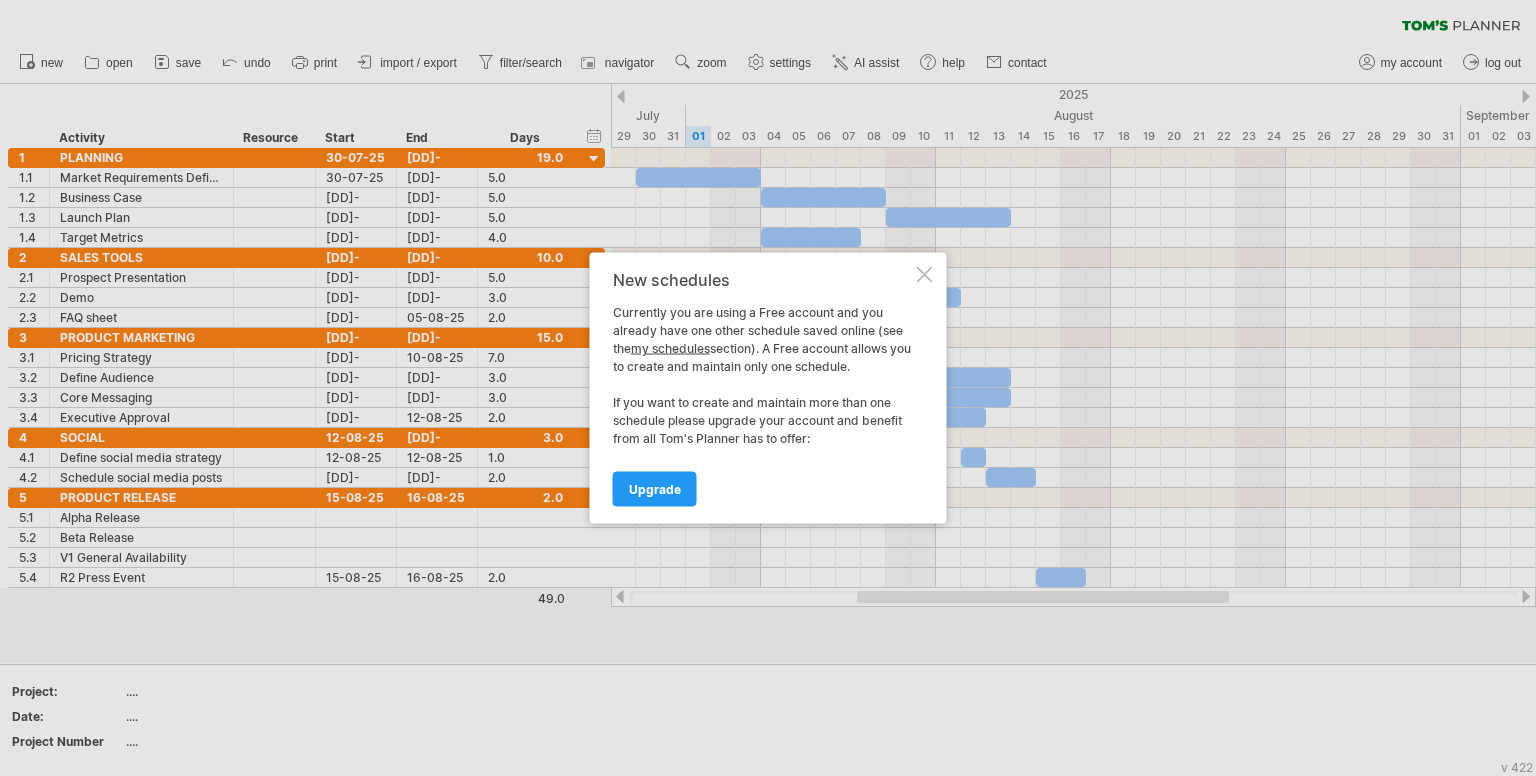click at bounding box center [925, 275] 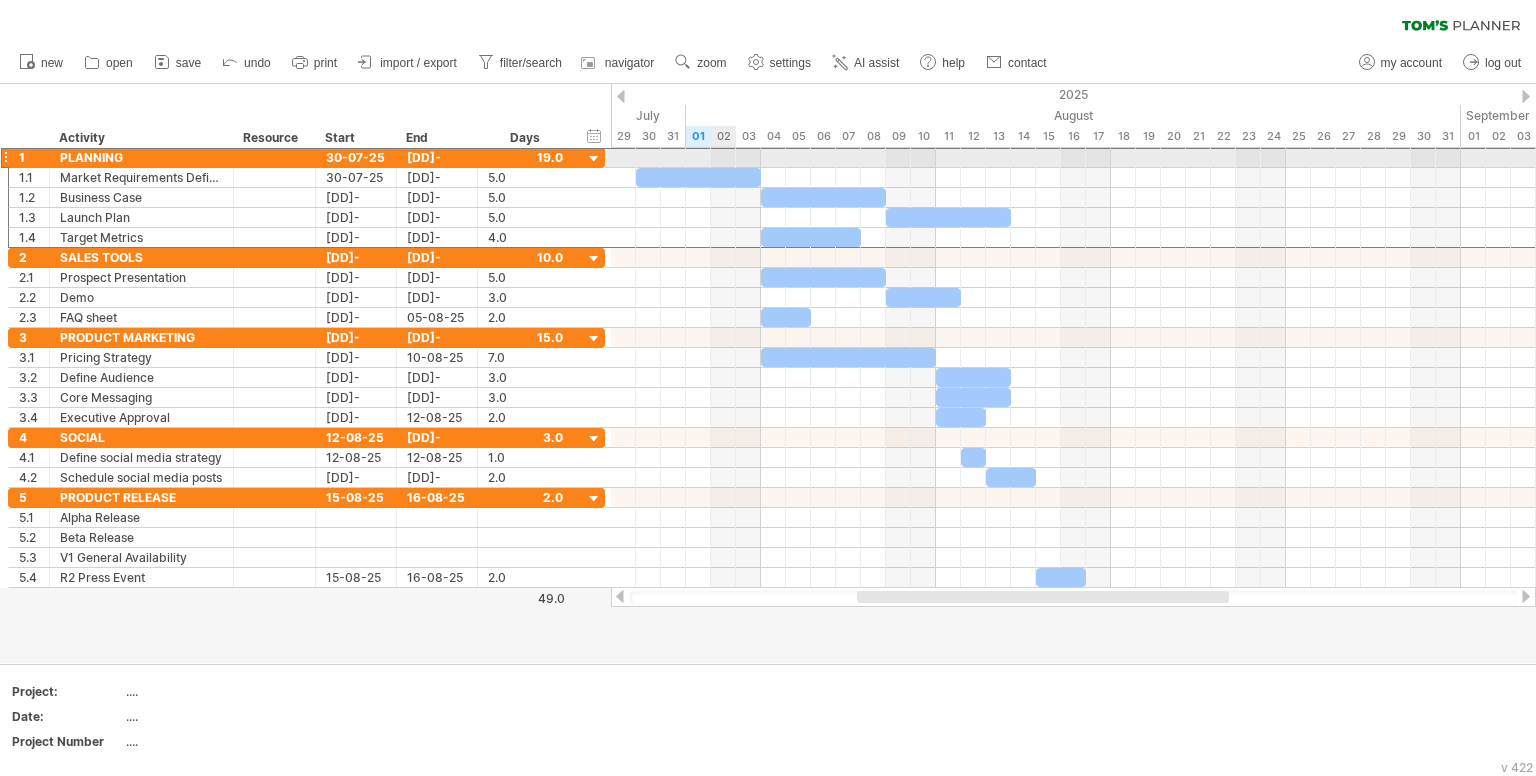 click at bounding box center (5, 157) 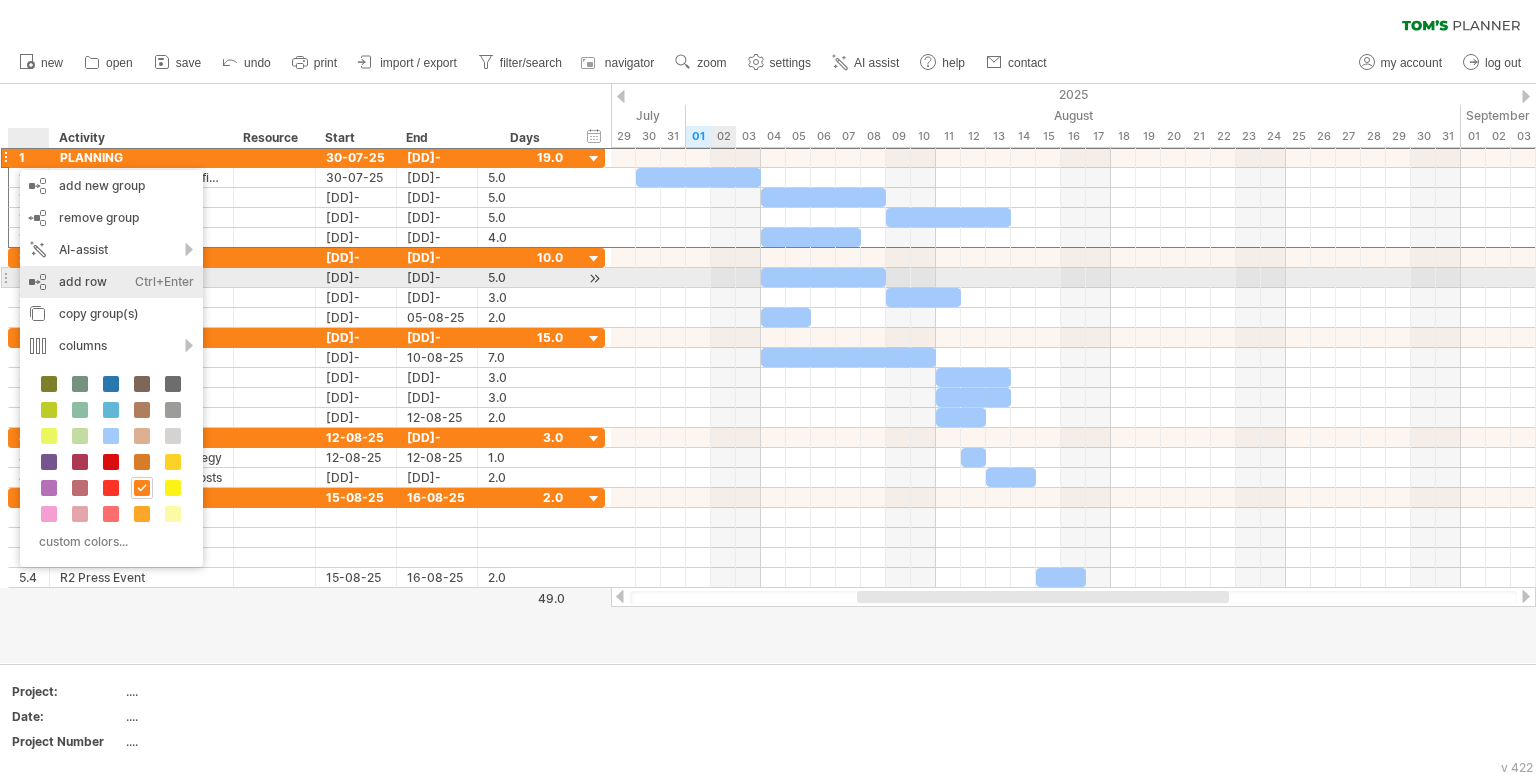 click on "add row Ctrl+Enter Cmd+Enter" at bounding box center (111, 282) 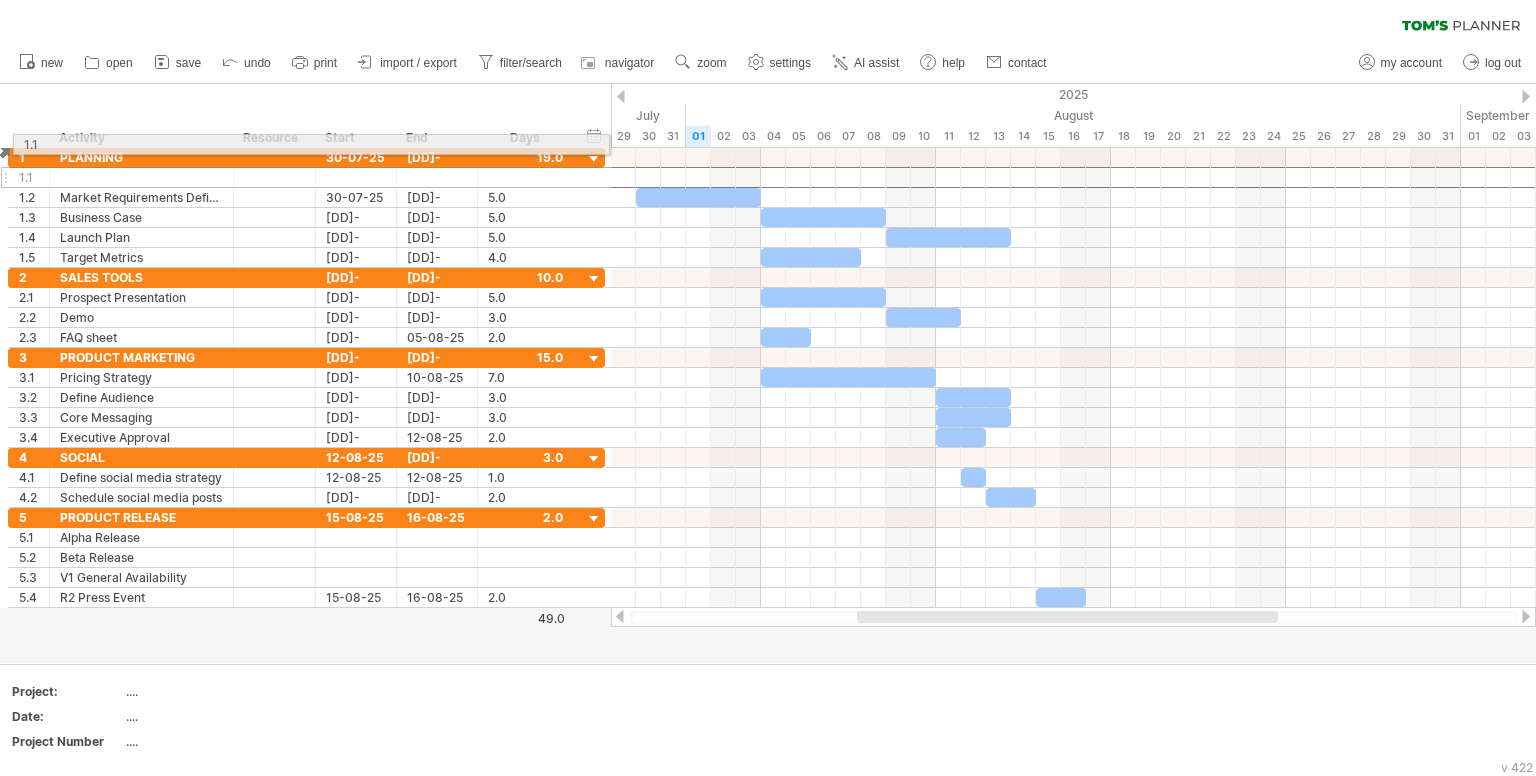 drag, startPoint x: 10, startPoint y: 178, endPoint x: 11, endPoint y: 141, distance: 37.01351 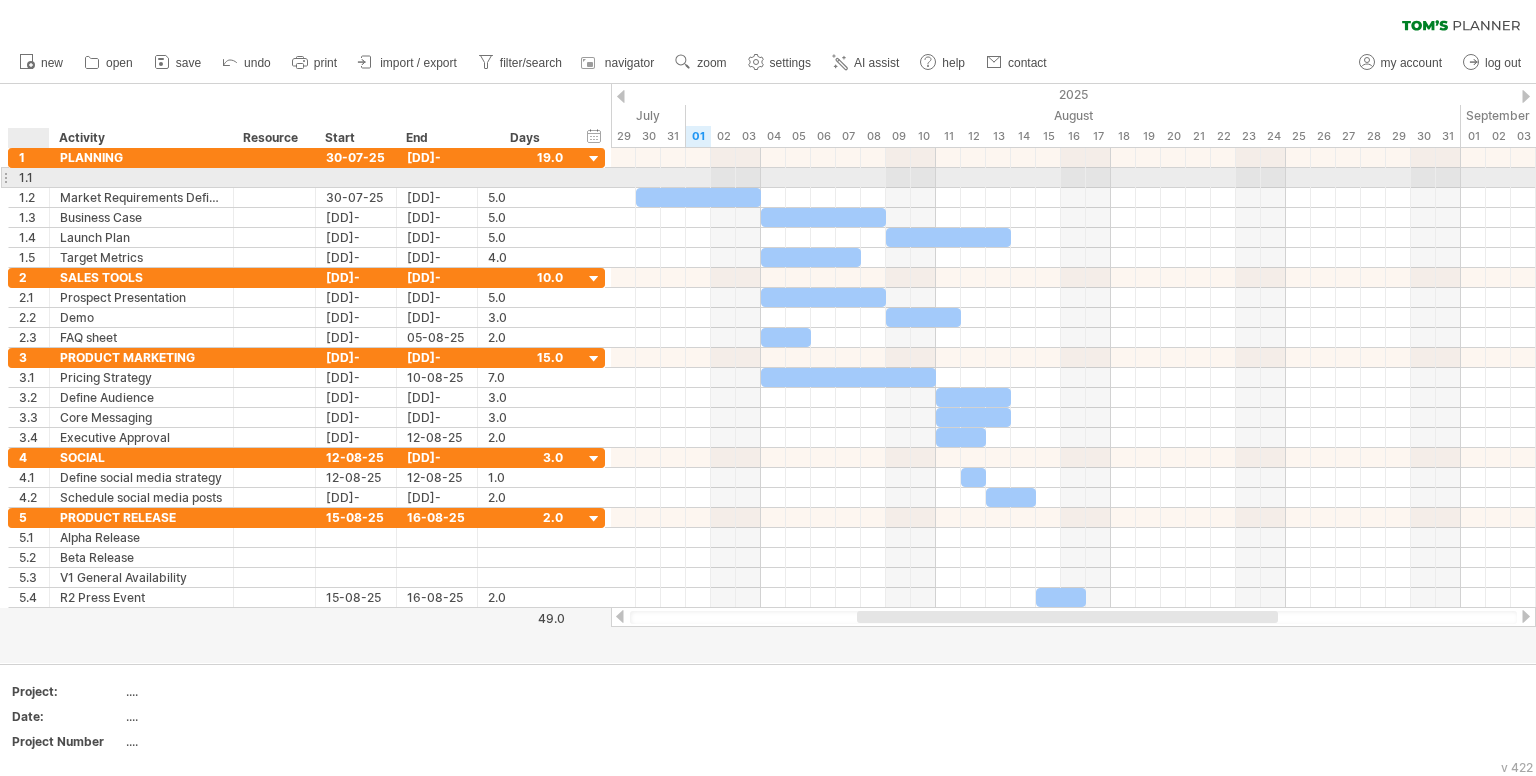 click at bounding box center [47, 178] 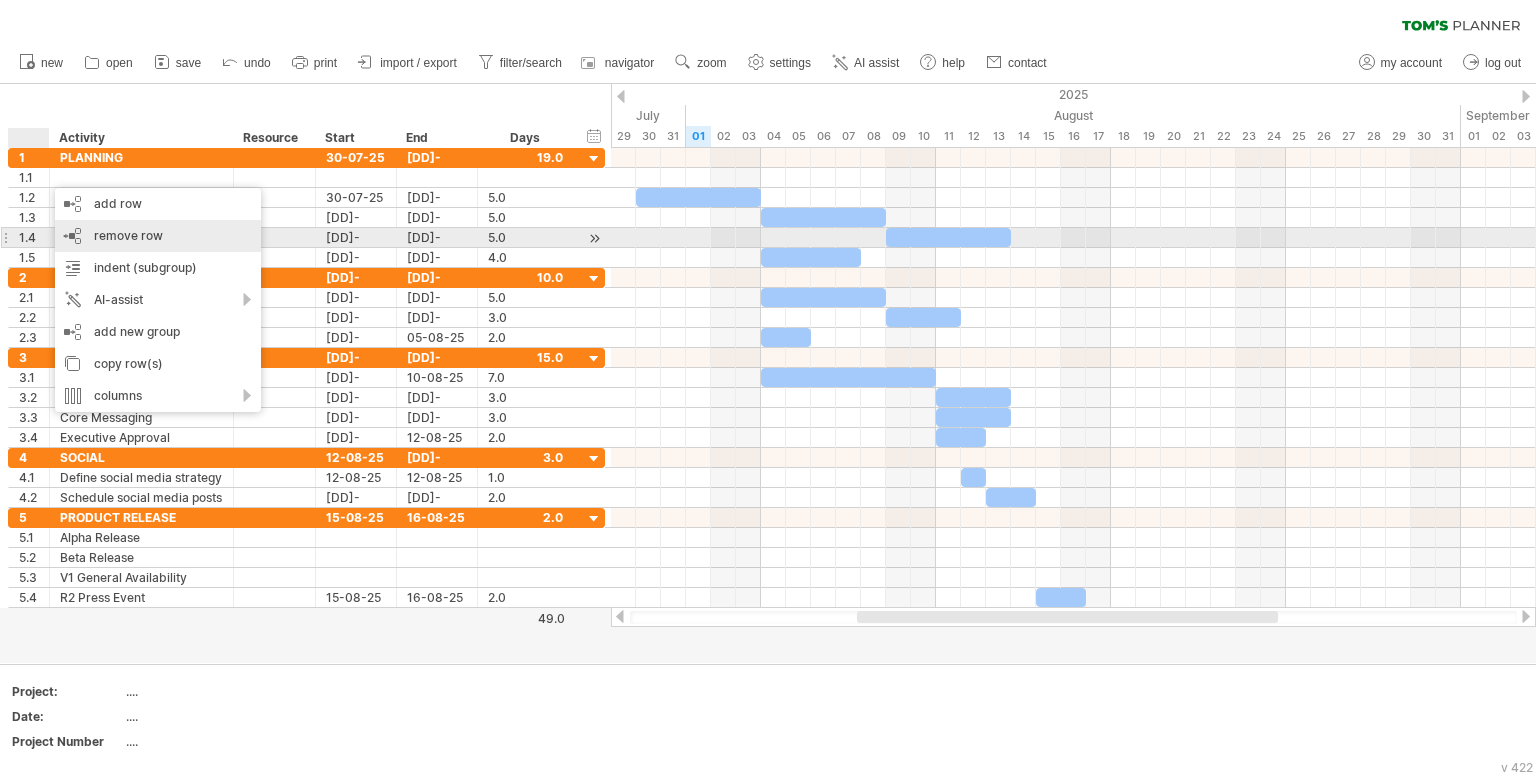click on "remove row" at bounding box center (128, 235) 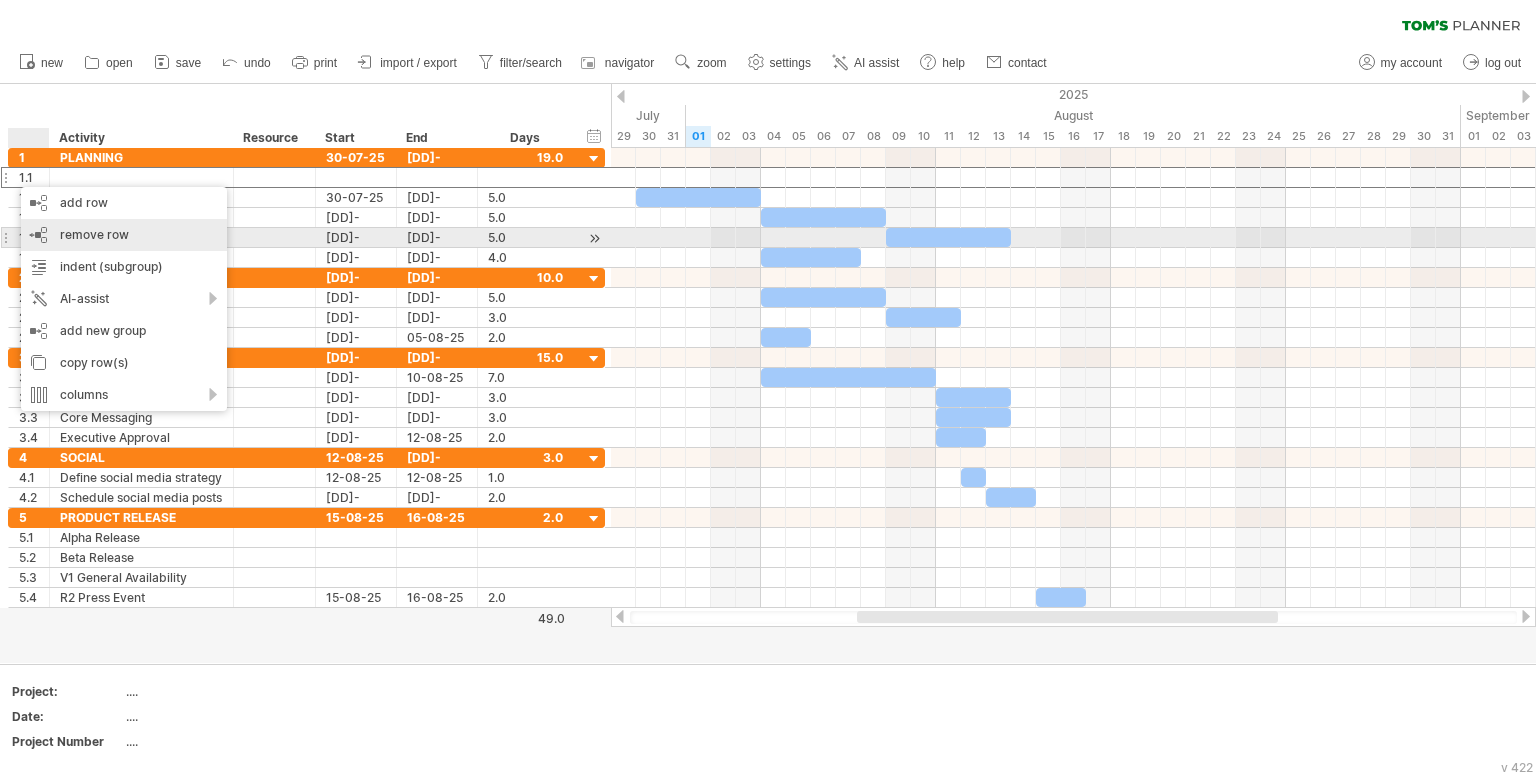 click on "remove row" at bounding box center (94, 234) 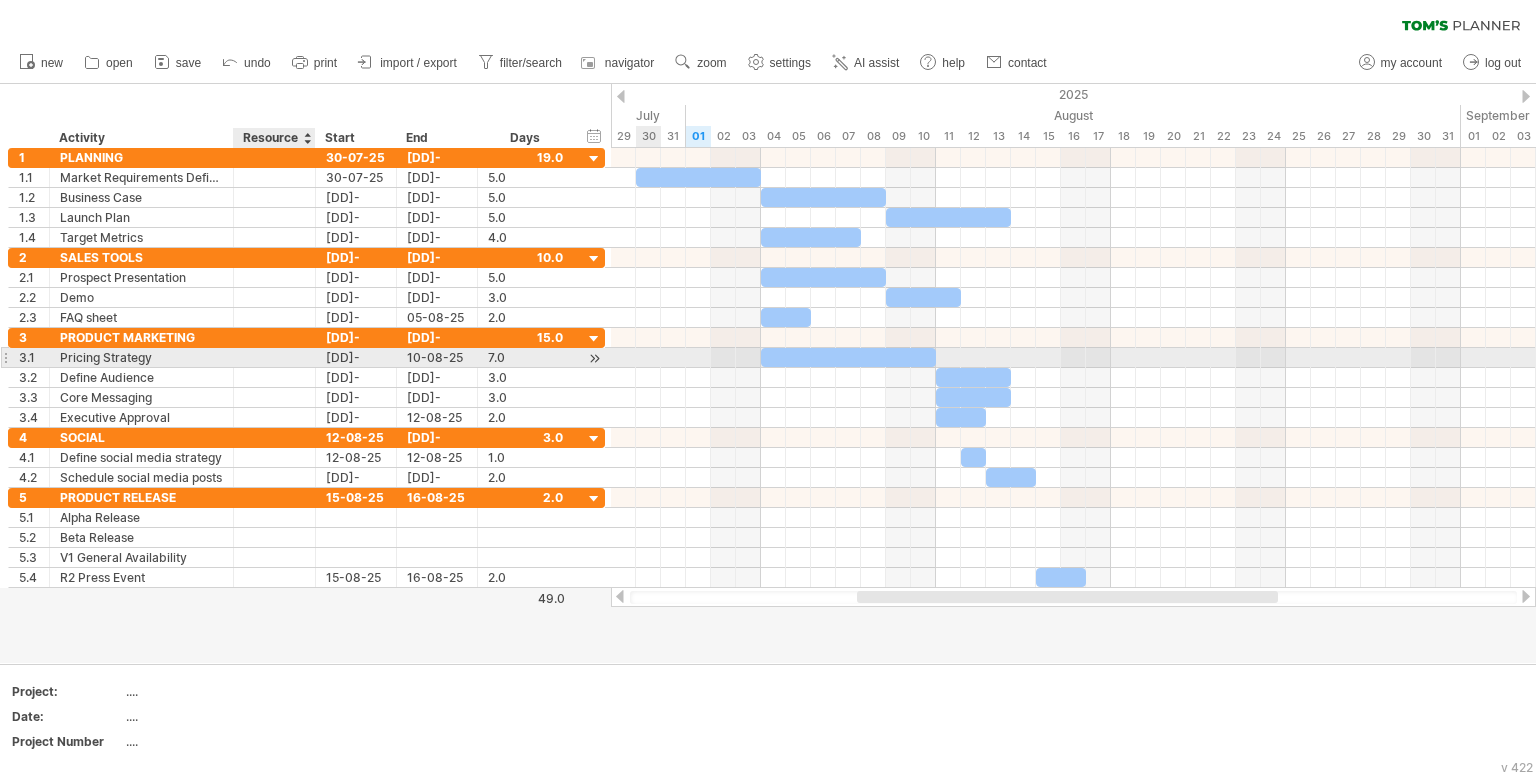 click at bounding box center [313, 358] 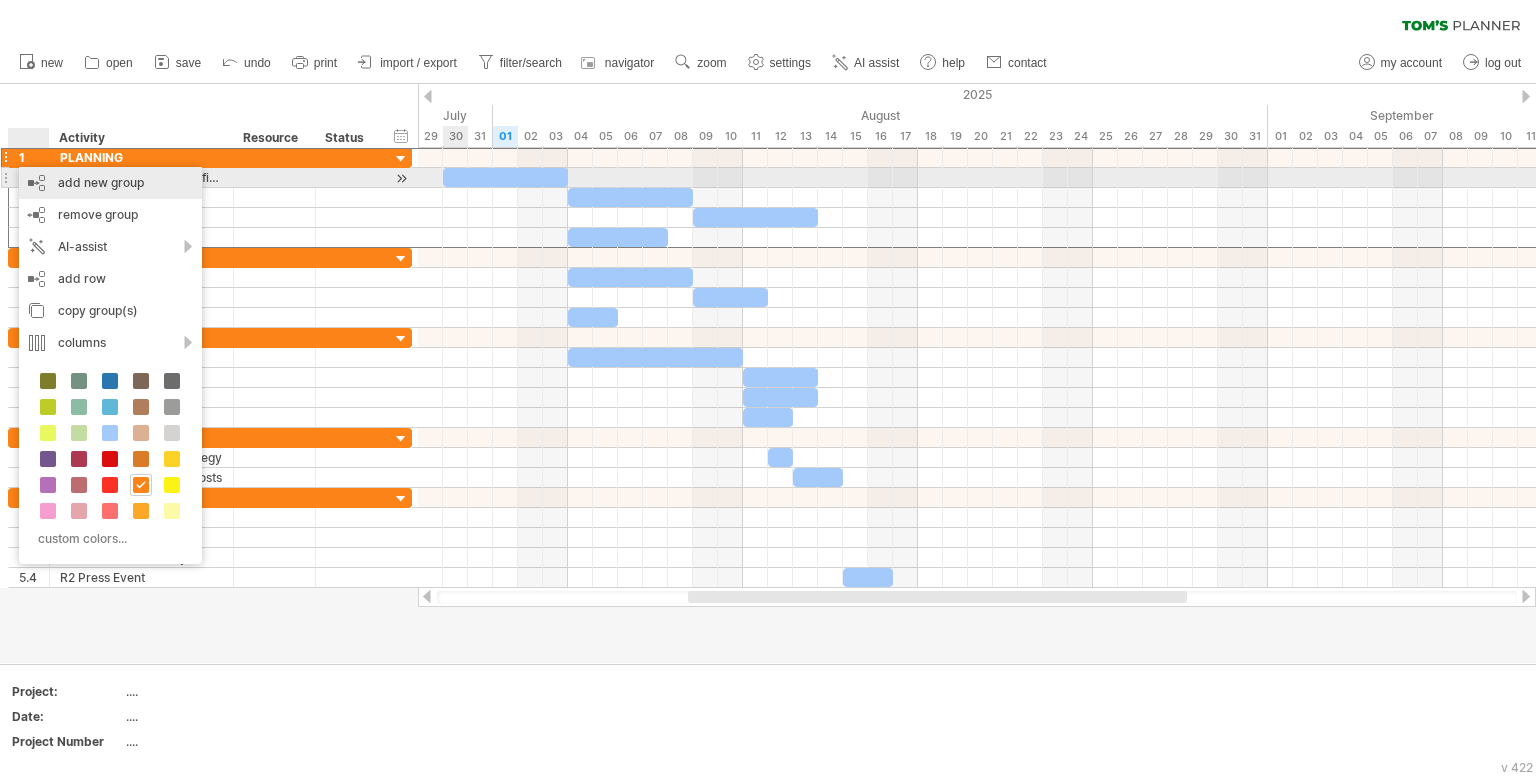 click on "add new group" at bounding box center (110, 183) 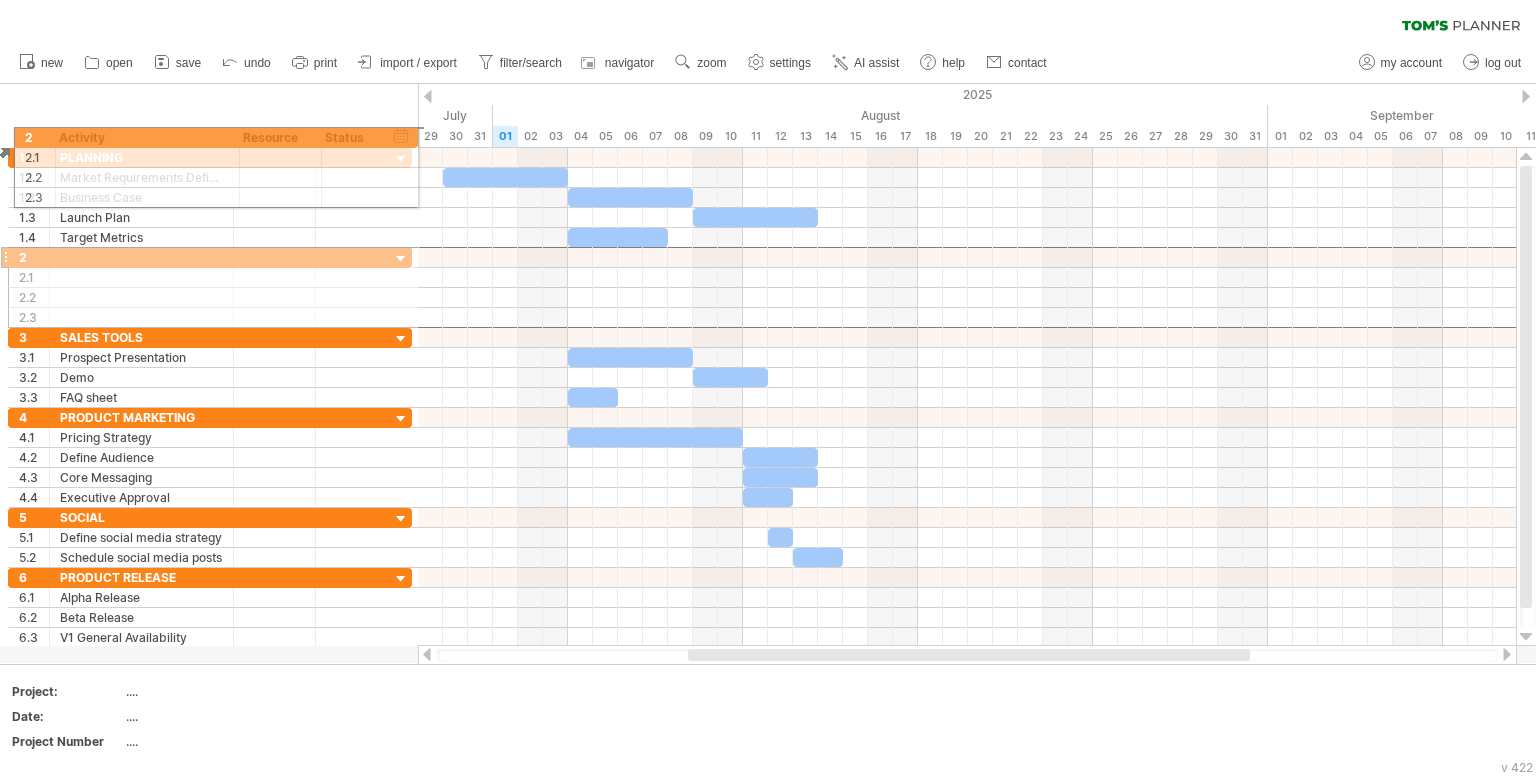 drag, startPoint x: 4, startPoint y: 255, endPoint x: 4, endPoint y: 134, distance: 121 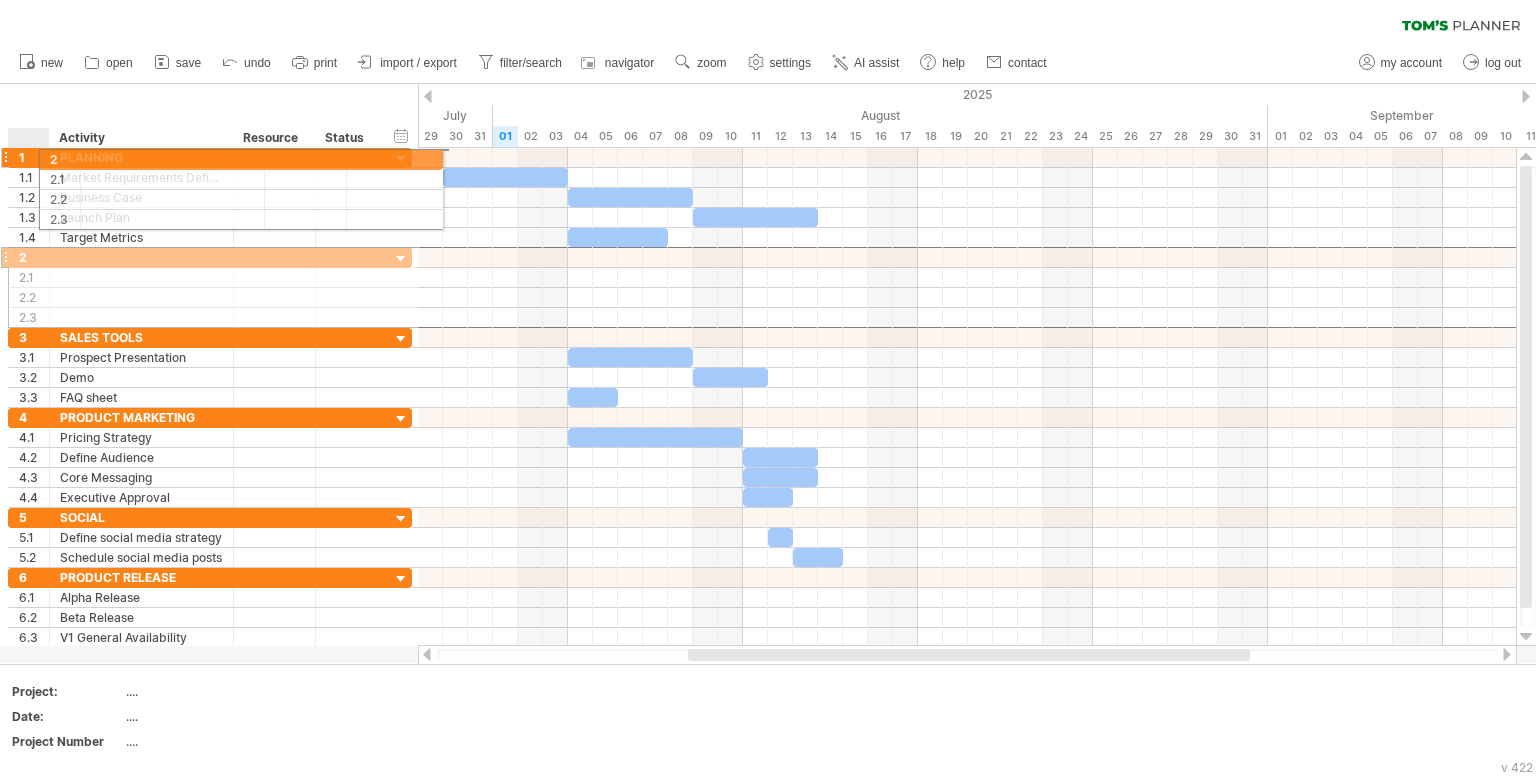 drag, startPoint x: 8, startPoint y: 254, endPoint x: 38, endPoint y: 156, distance: 102.48902 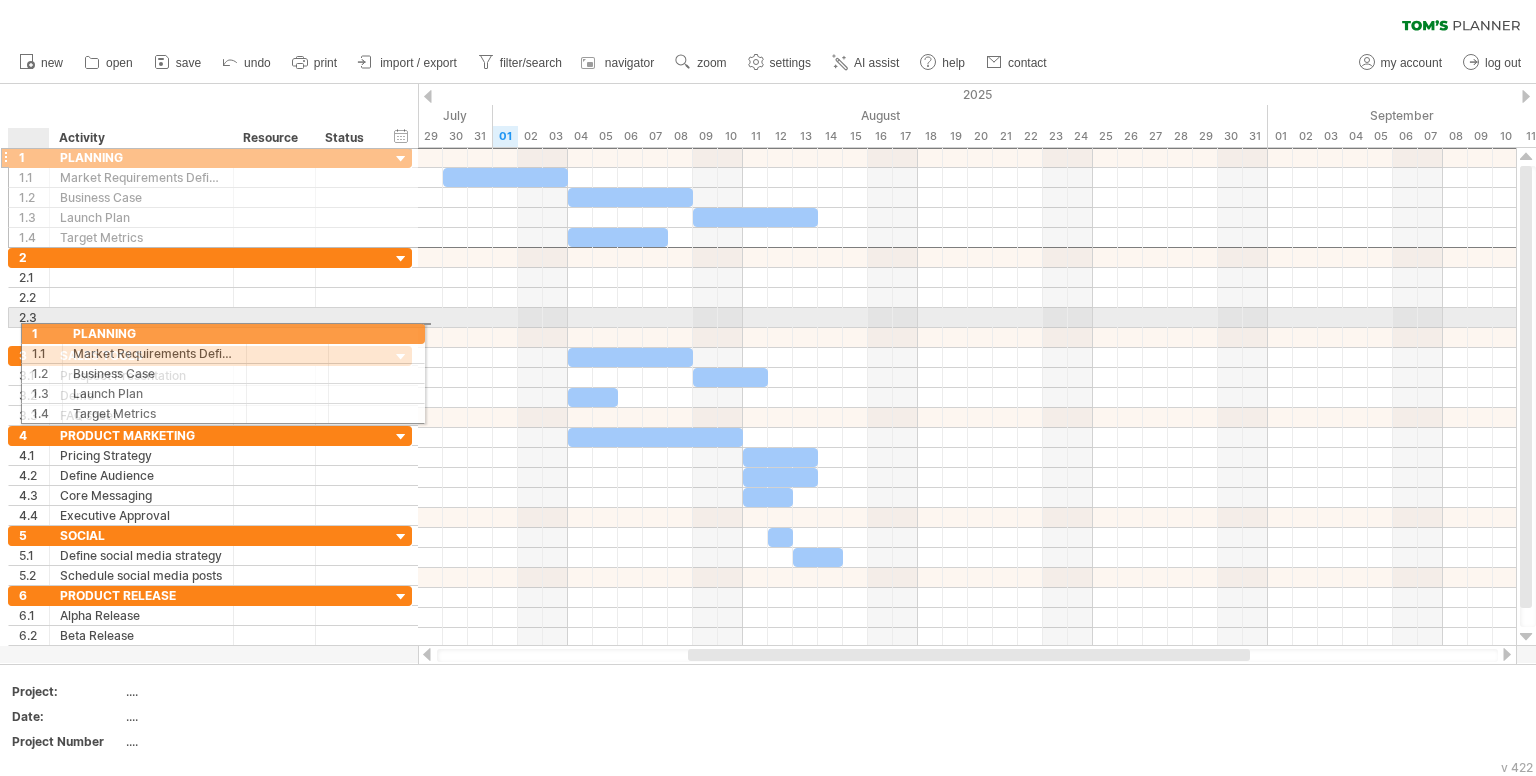 drag, startPoint x: 14, startPoint y: 157, endPoint x: 21, endPoint y: 330, distance: 173.14156 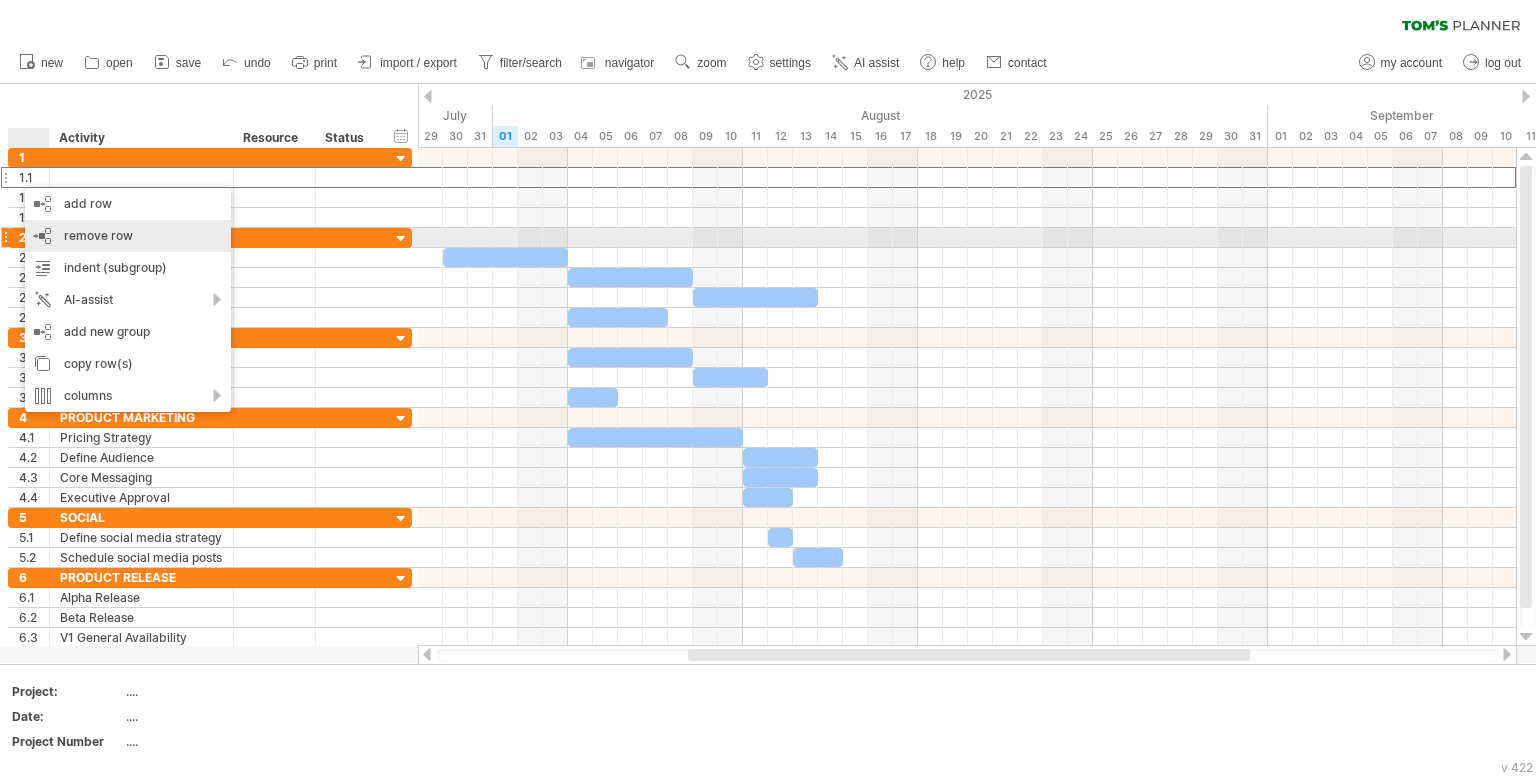 click on "remove row" at bounding box center (98, 235) 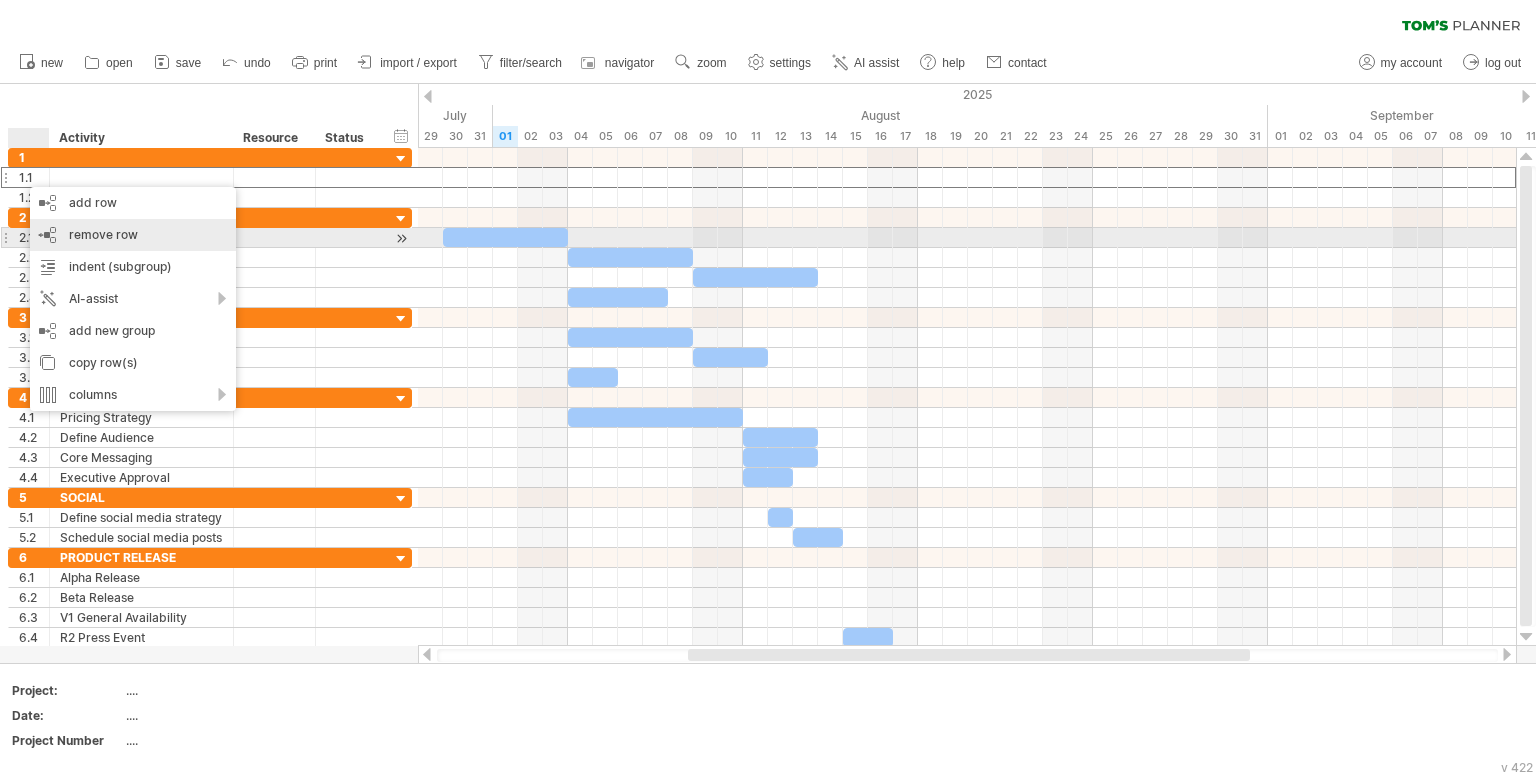 click on "remove row" at bounding box center [103, 234] 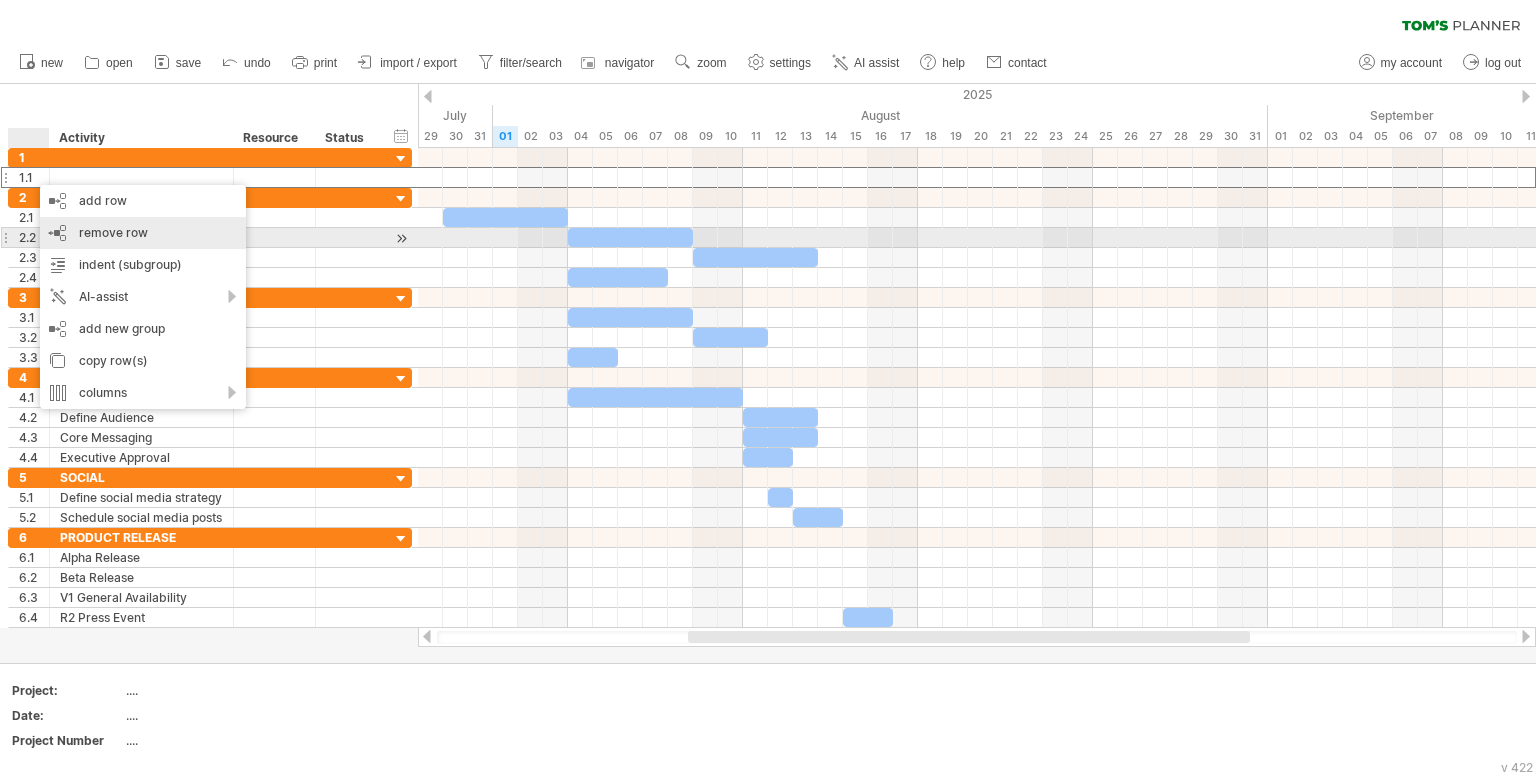 click on "remove row" at bounding box center [113, 232] 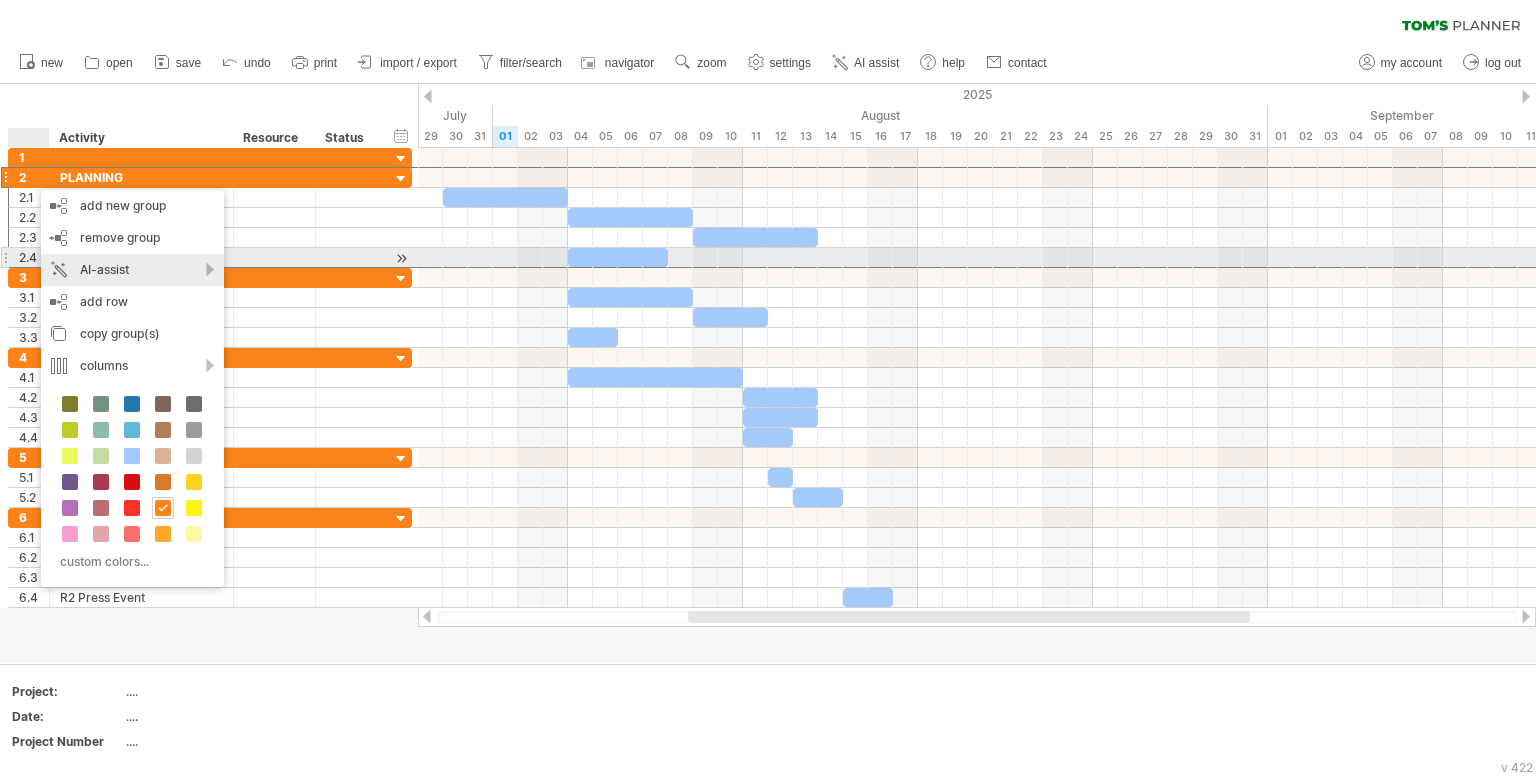 click on "AI-assist" at bounding box center [132, 270] 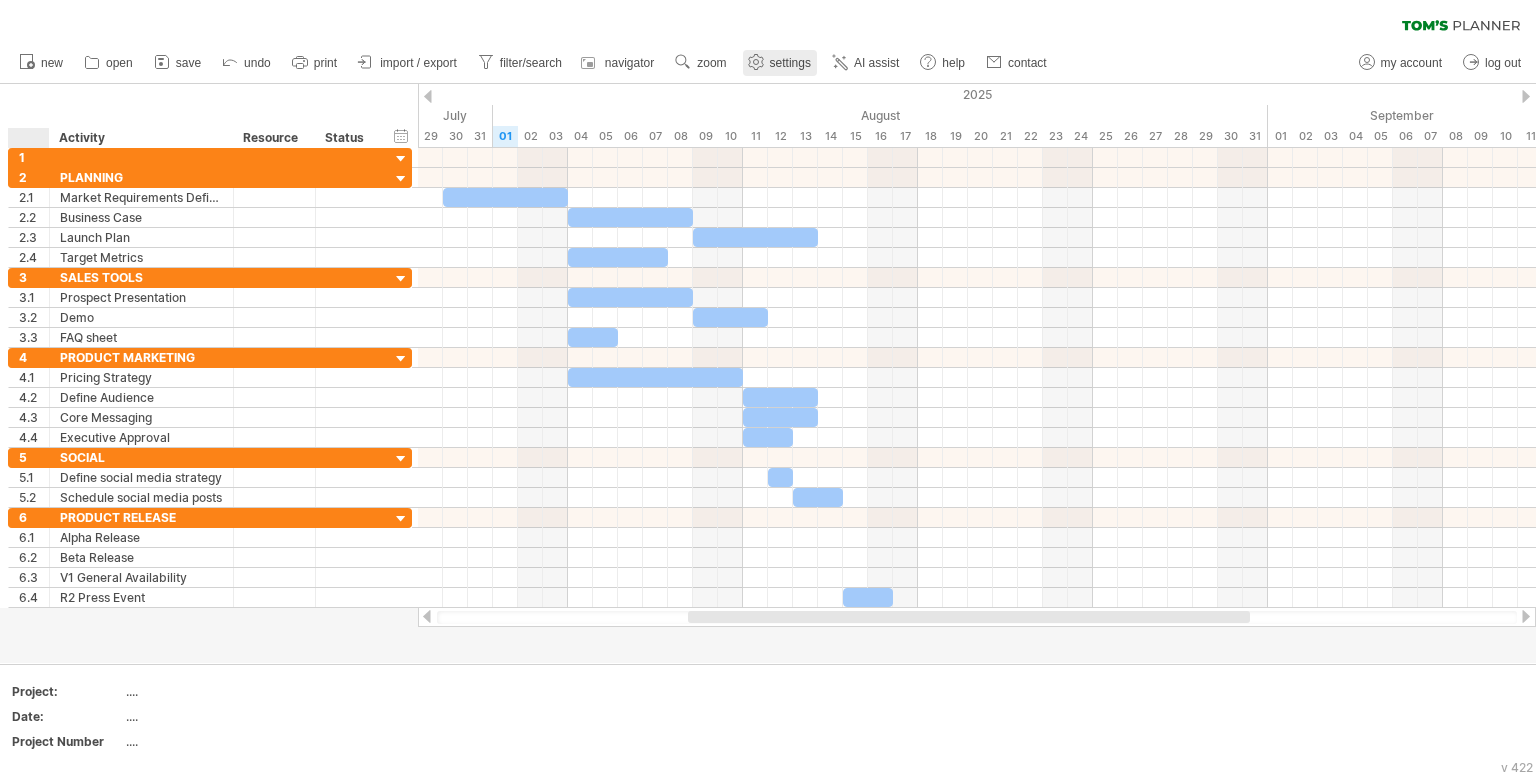 click on "settings" at bounding box center (790, 63) 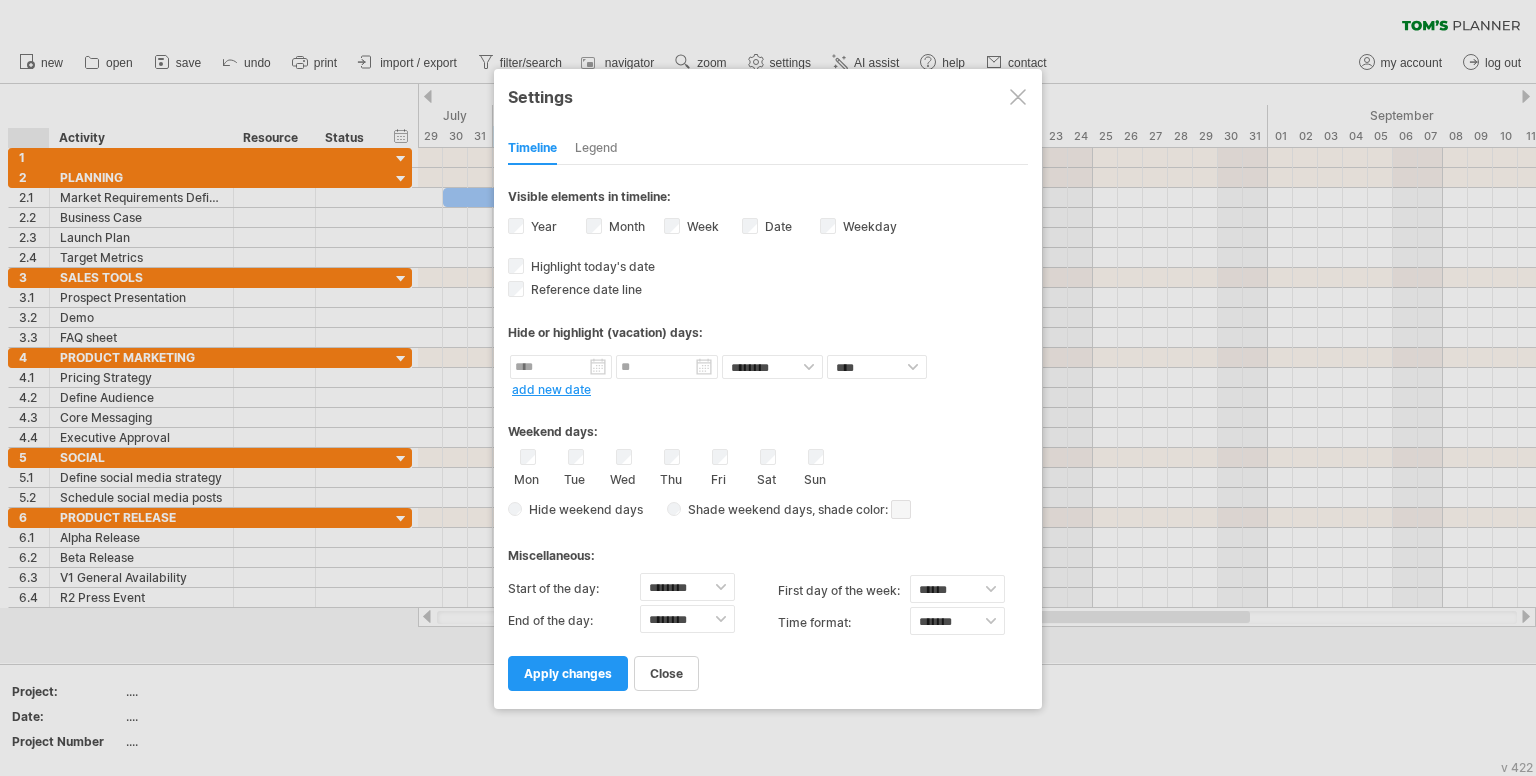 click on "Legend" at bounding box center [596, 149] 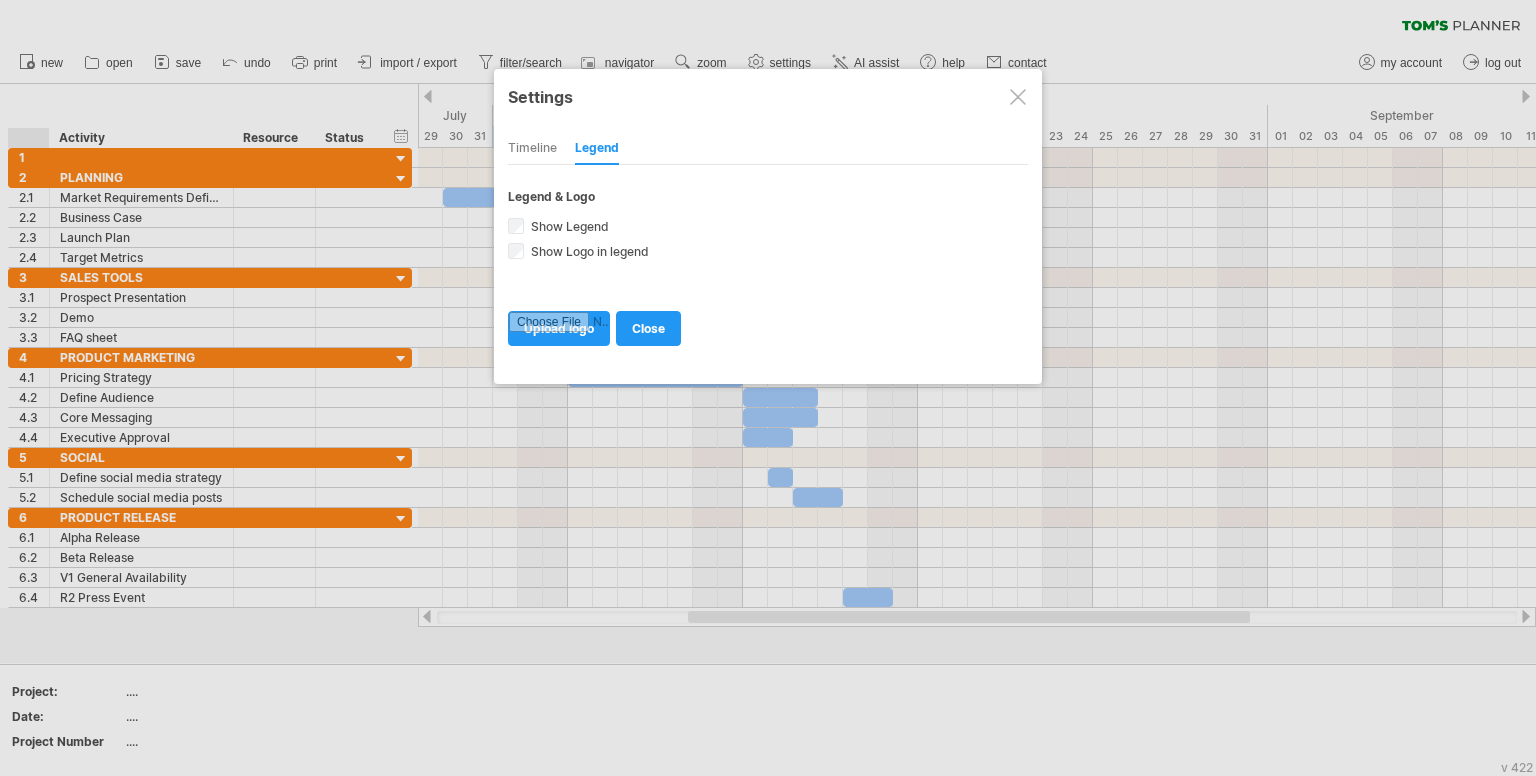 click on "Timeline" at bounding box center [532, 149] 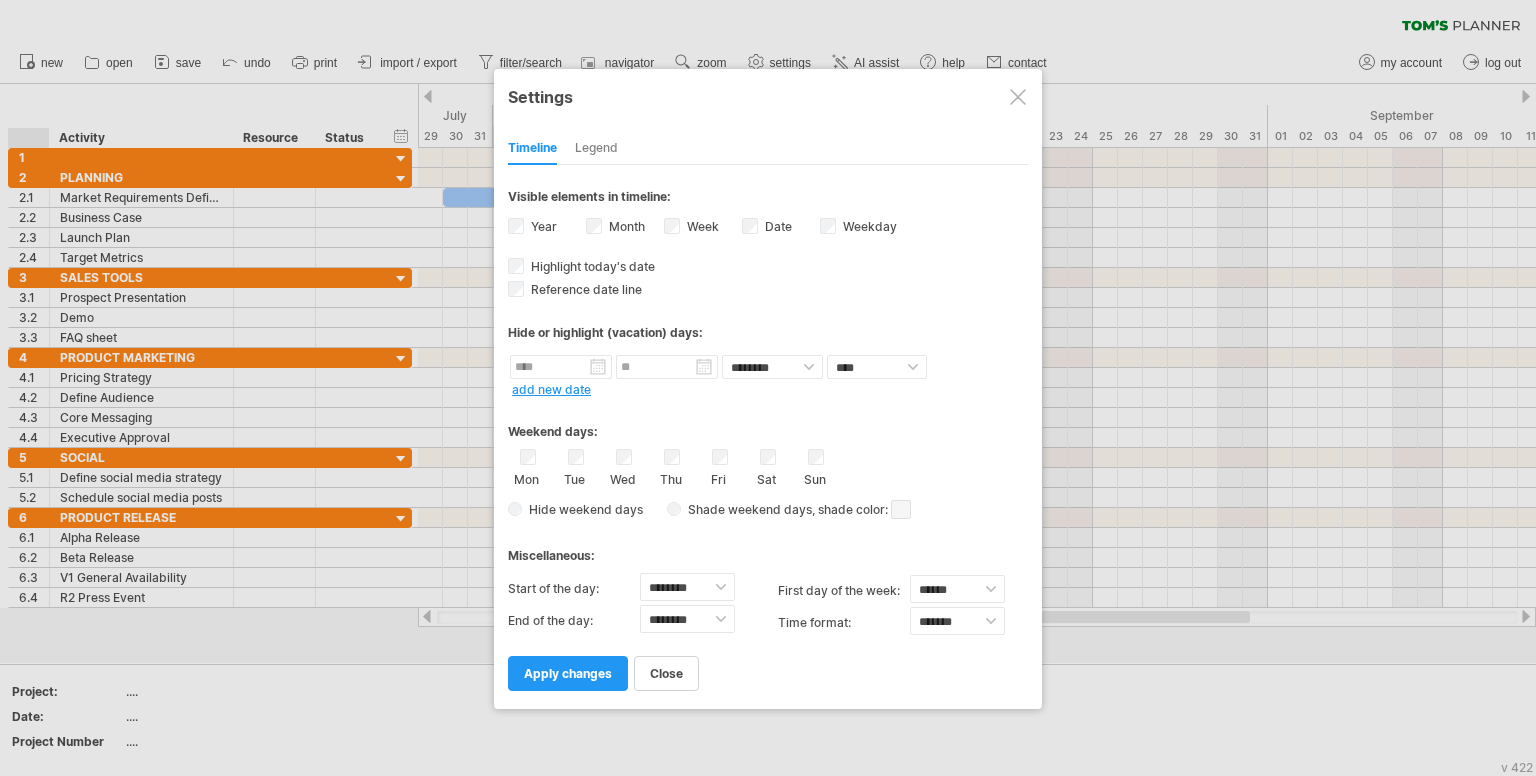 click at bounding box center (1018, 97) 